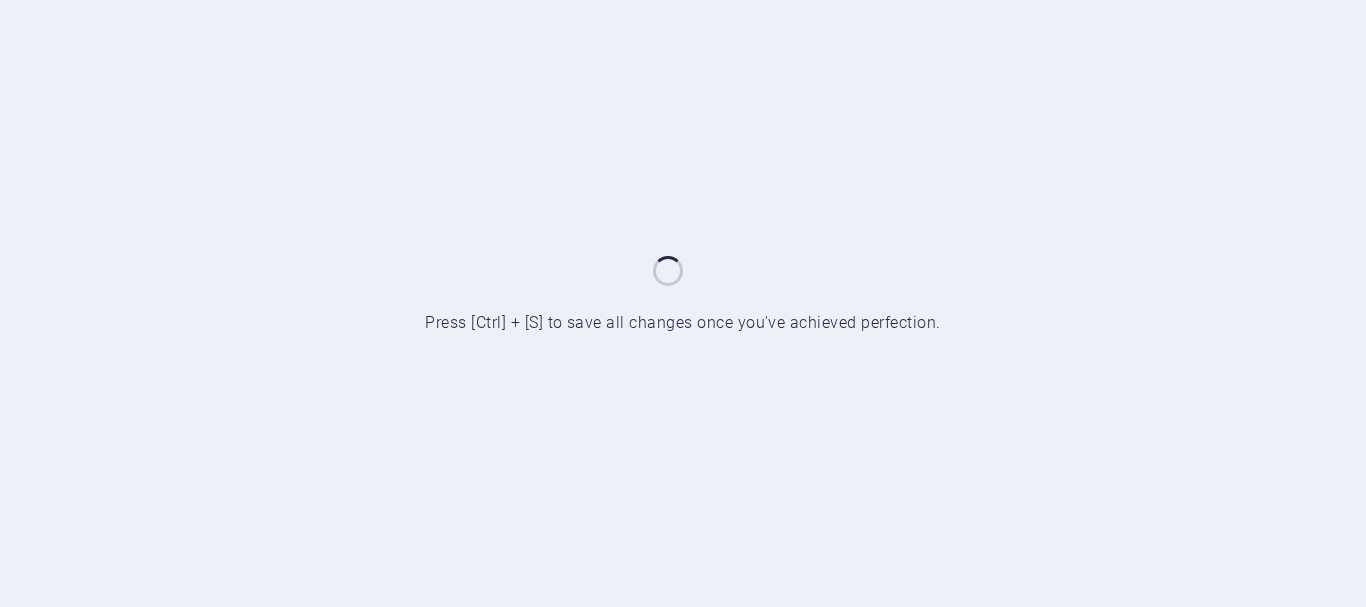 scroll, scrollTop: 0, scrollLeft: 0, axis: both 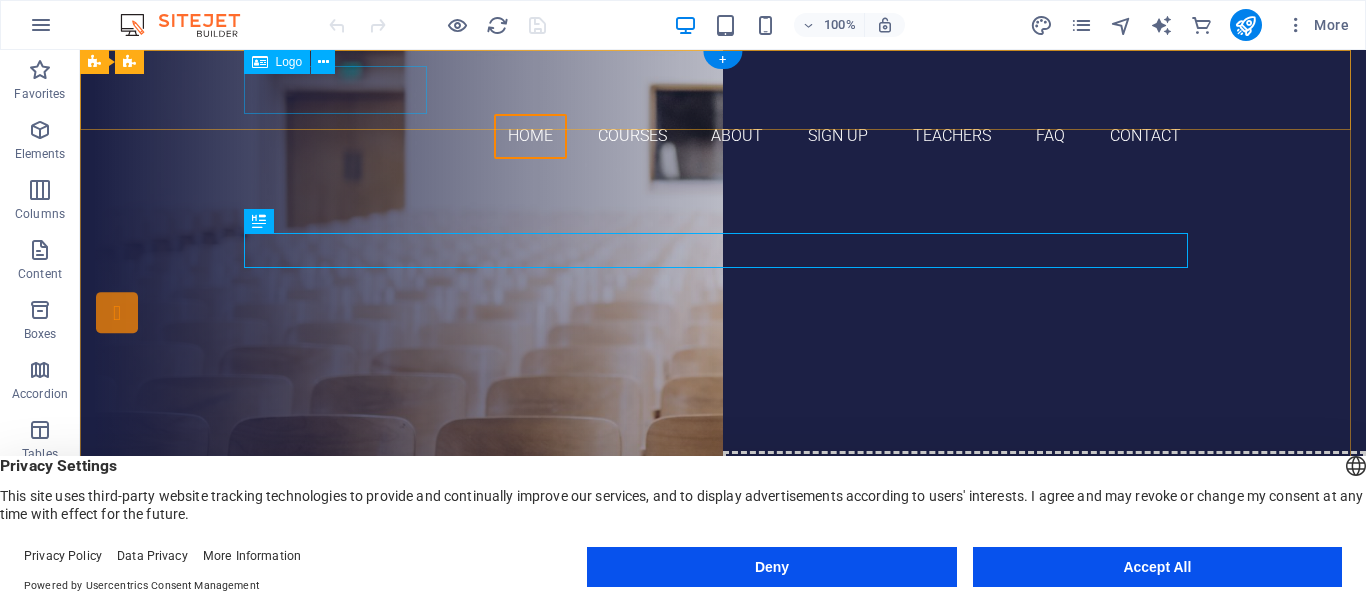 click at bounding box center (723, 90) 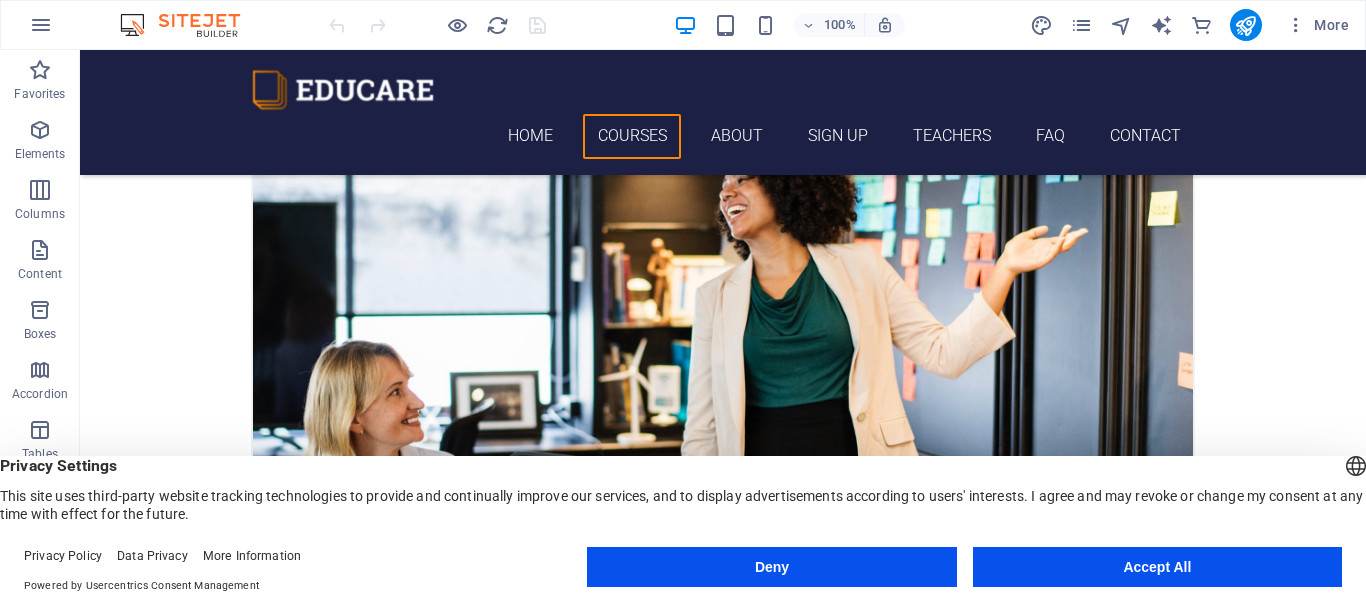 scroll, scrollTop: 989, scrollLeft: 0, axis: vertical 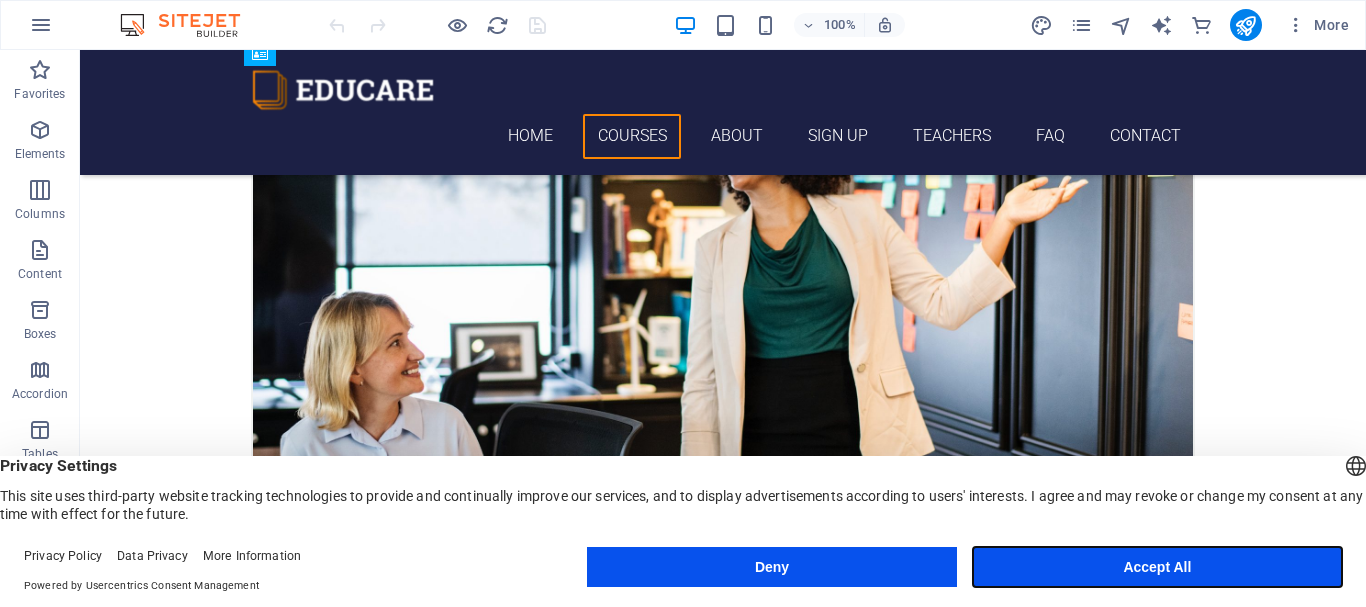 click on "Accept All" at bounding box center [1157, 567] 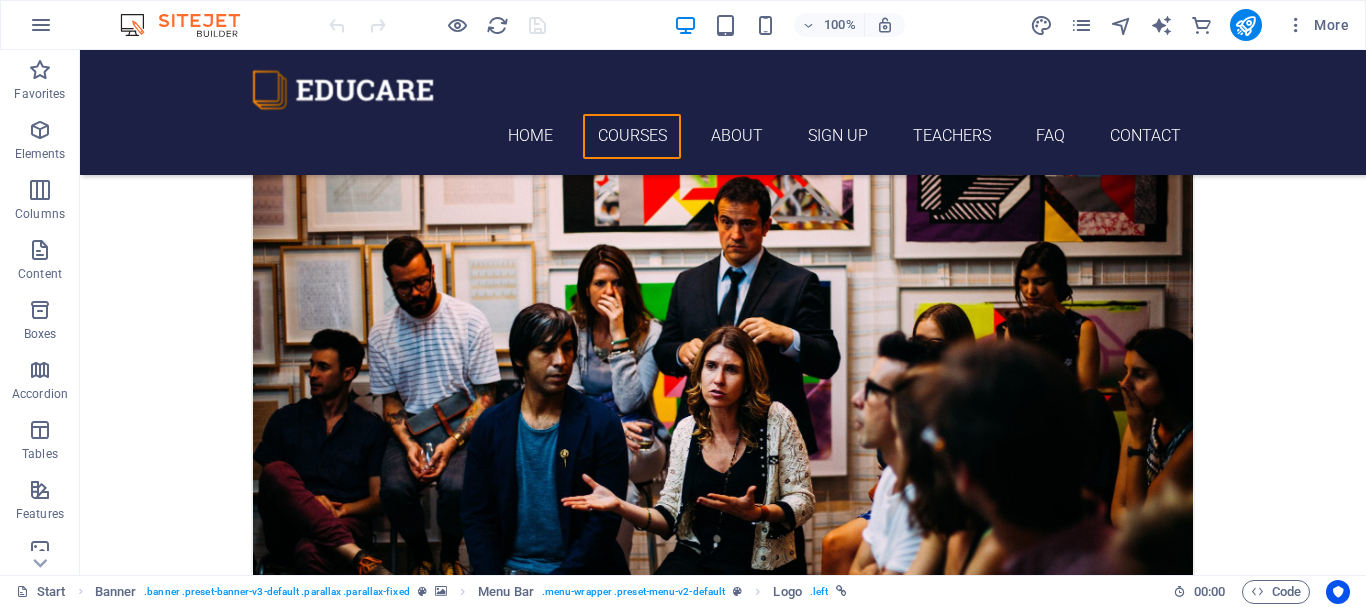 scroll, scrollTop: 2490, scrollLeft: 0, axis: vertical 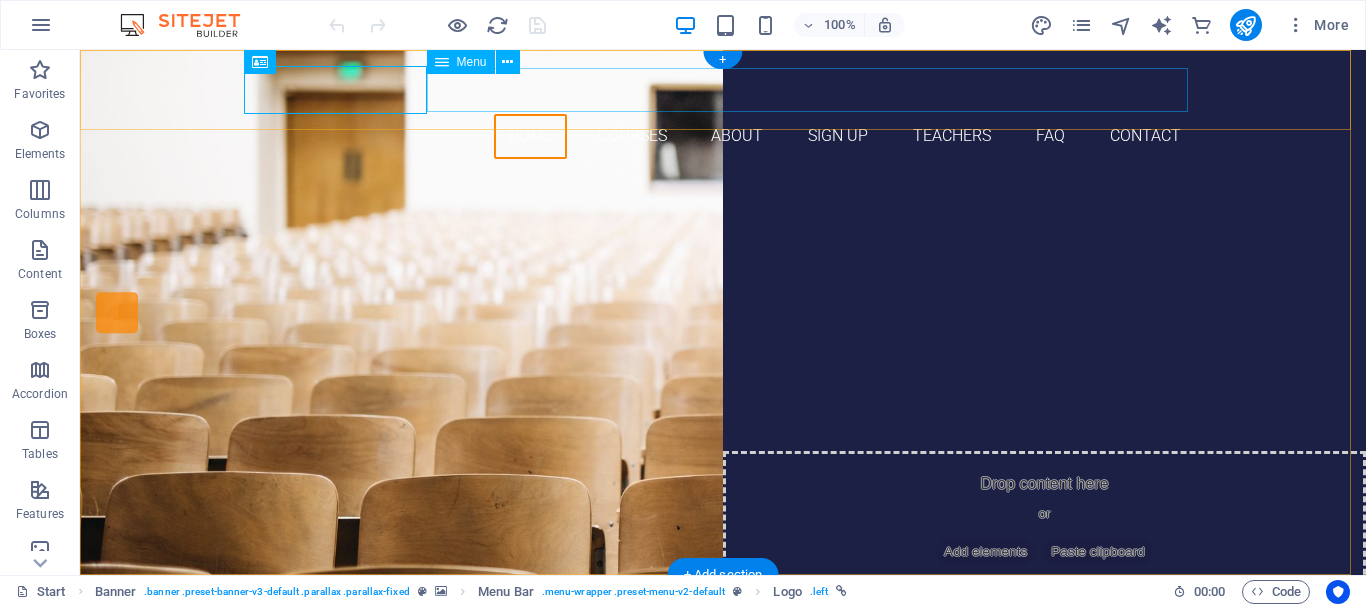 click on "Home Courses About Sign up Teachers FAQ Contact" at bounding box center (723, 136) 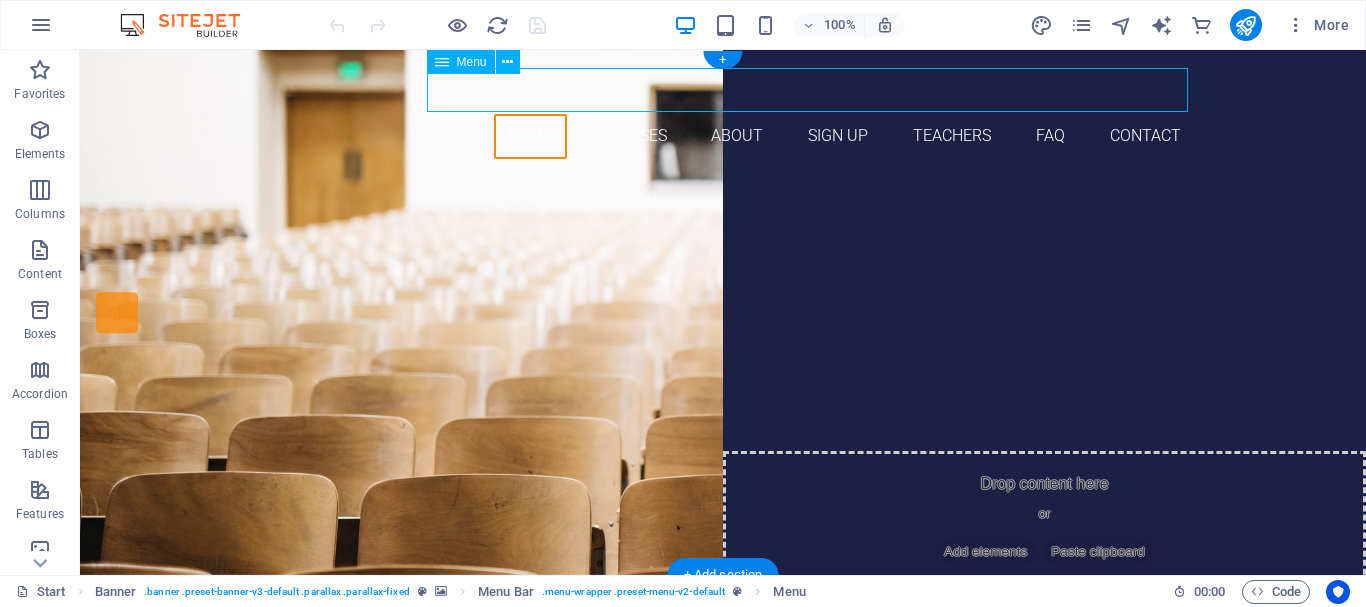 click on "Home Courses About Sign up Teachers FAQ Contact" at bounding box center [723, 136] 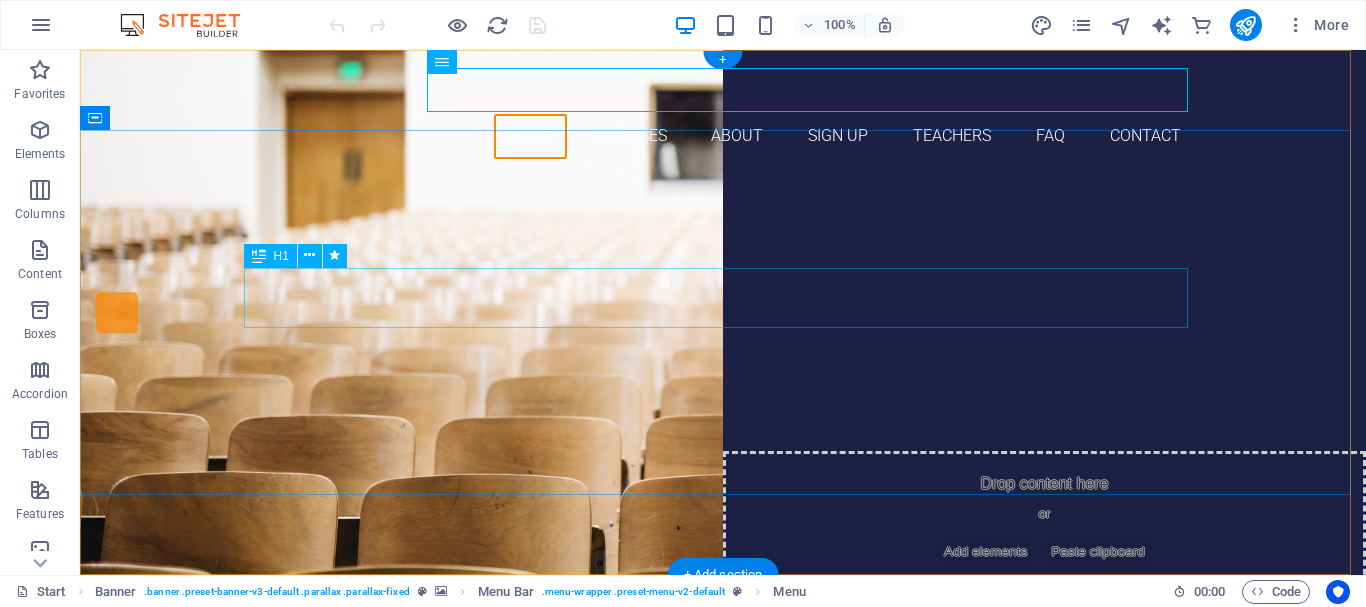 click on "Join our Language School" at bounding box center [723, 336] 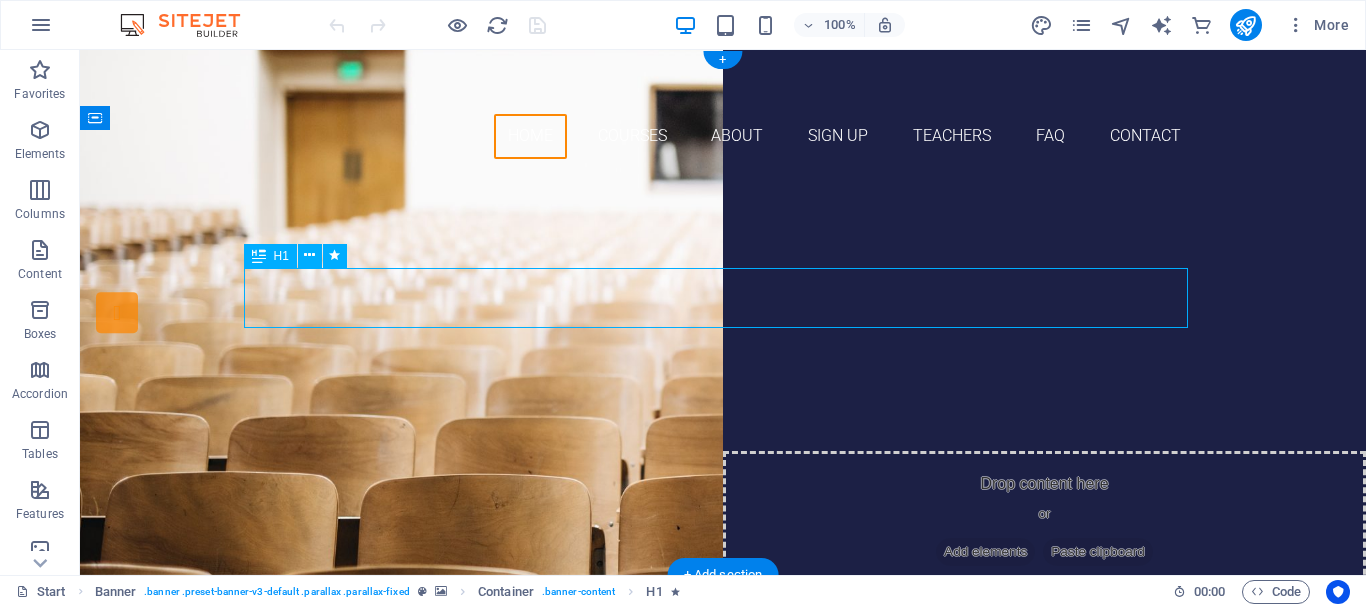 click on "Join our Language School" at bounding box center (723, 336) 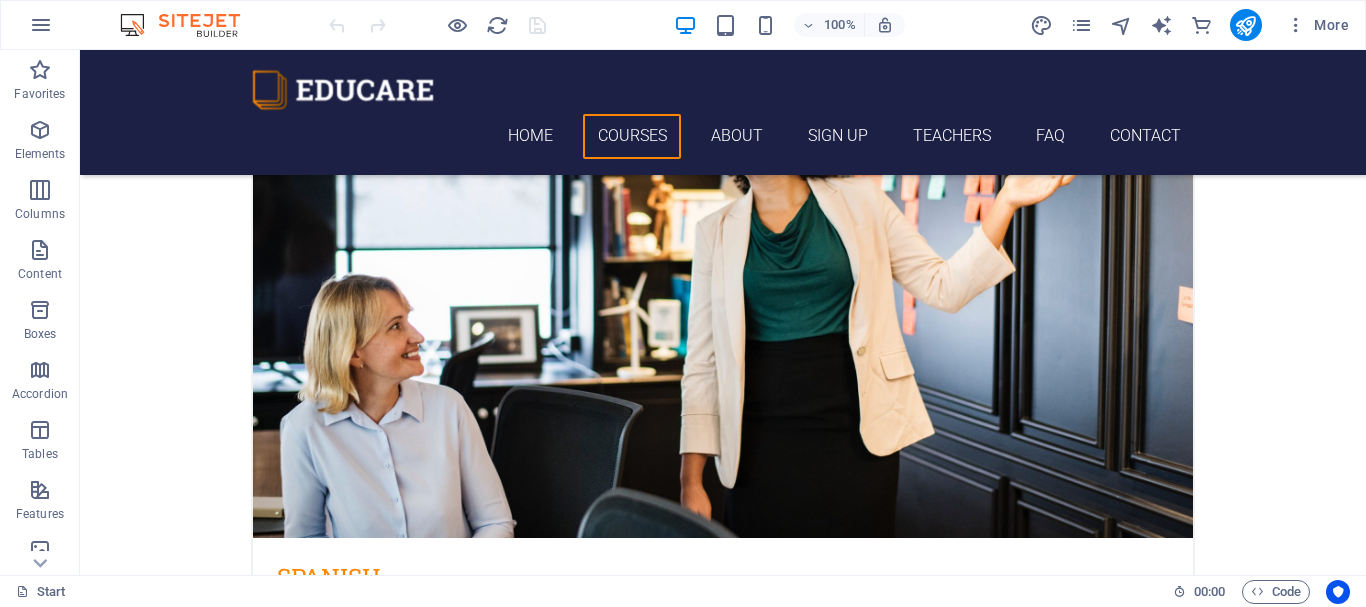 scroll, scrollTop: 1088, scrollLeft: 0, axis: vertical 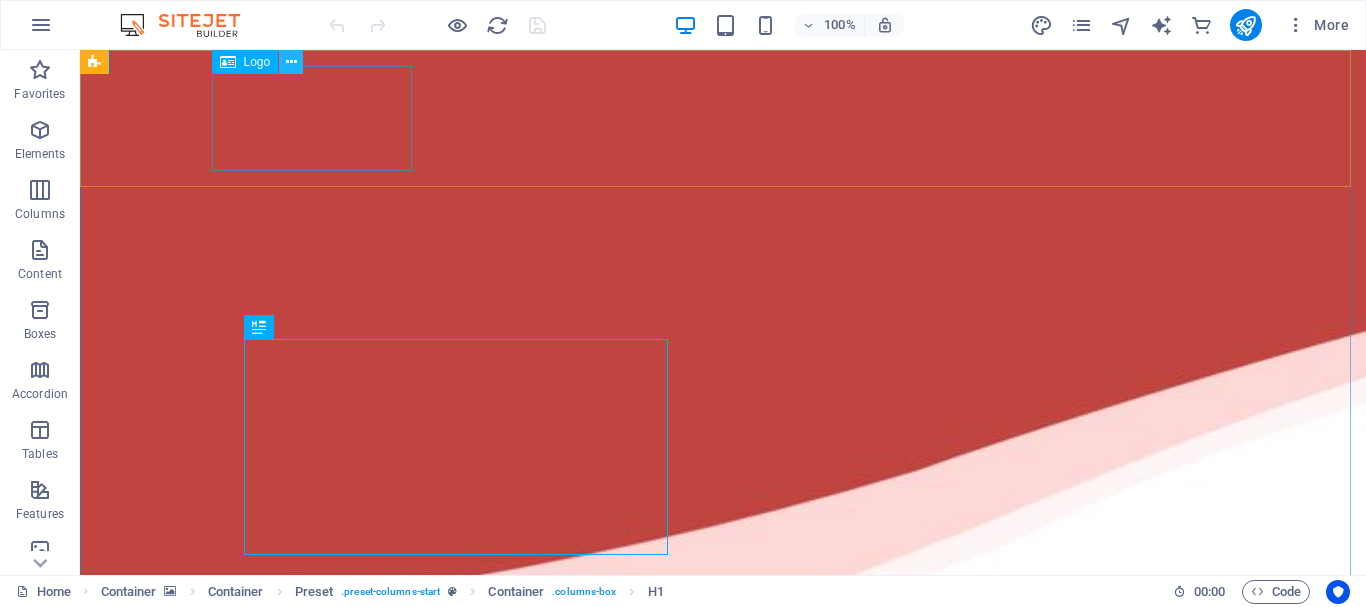 click at bounding box center [291, 62] 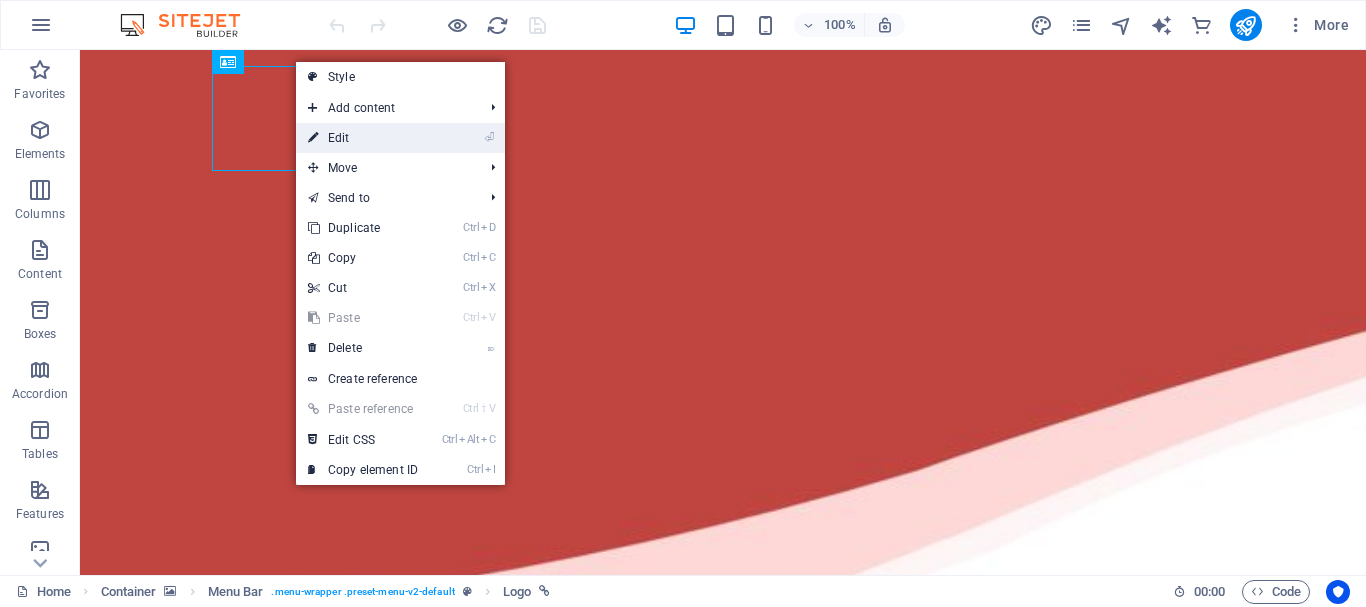 click on "⏎  Edit" at bounding box center (363, 138) 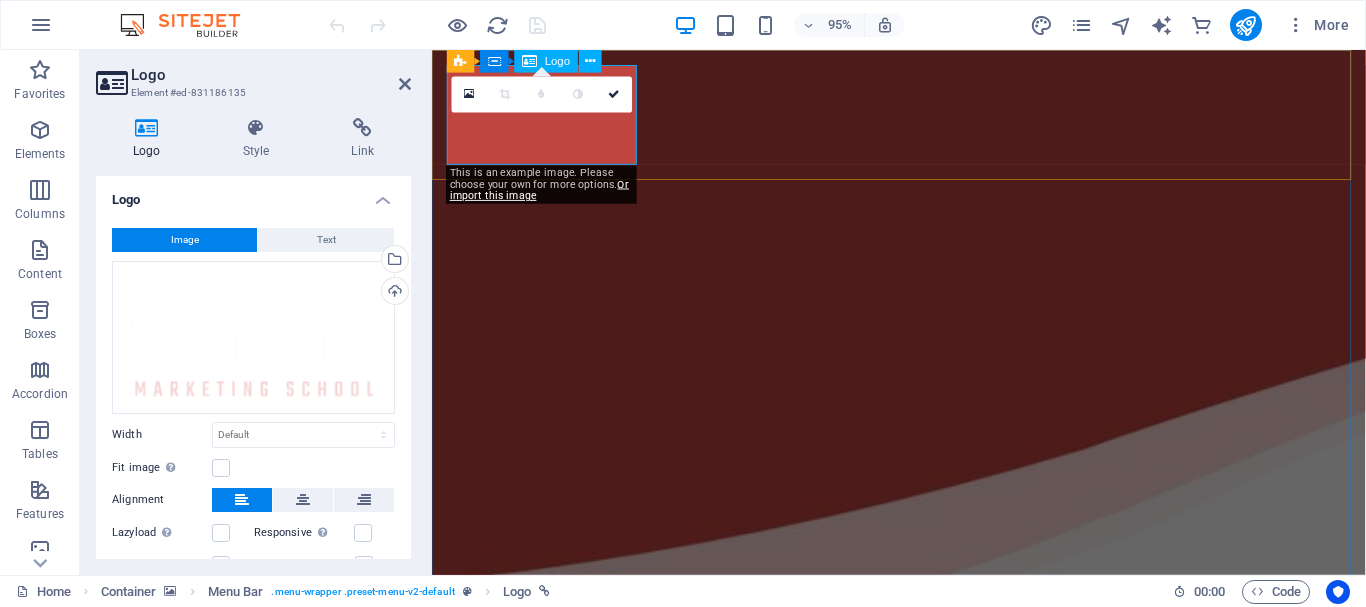 click at bounding box center [923, 884] 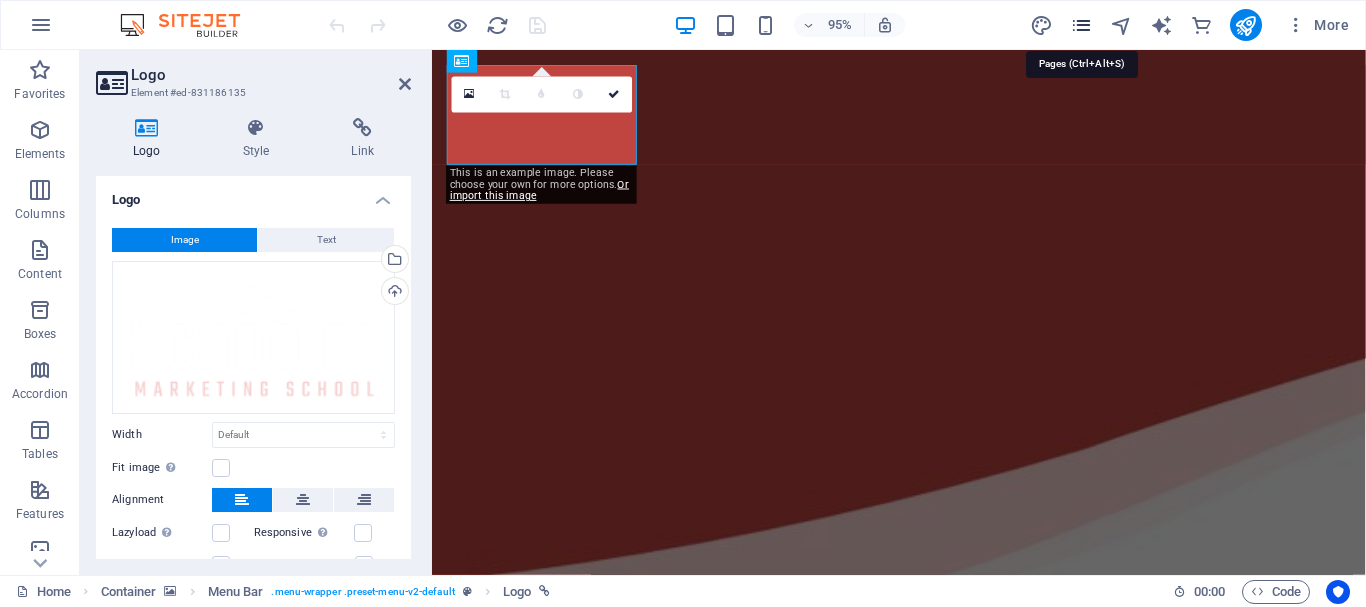 click at bounding box center [1081, 25] 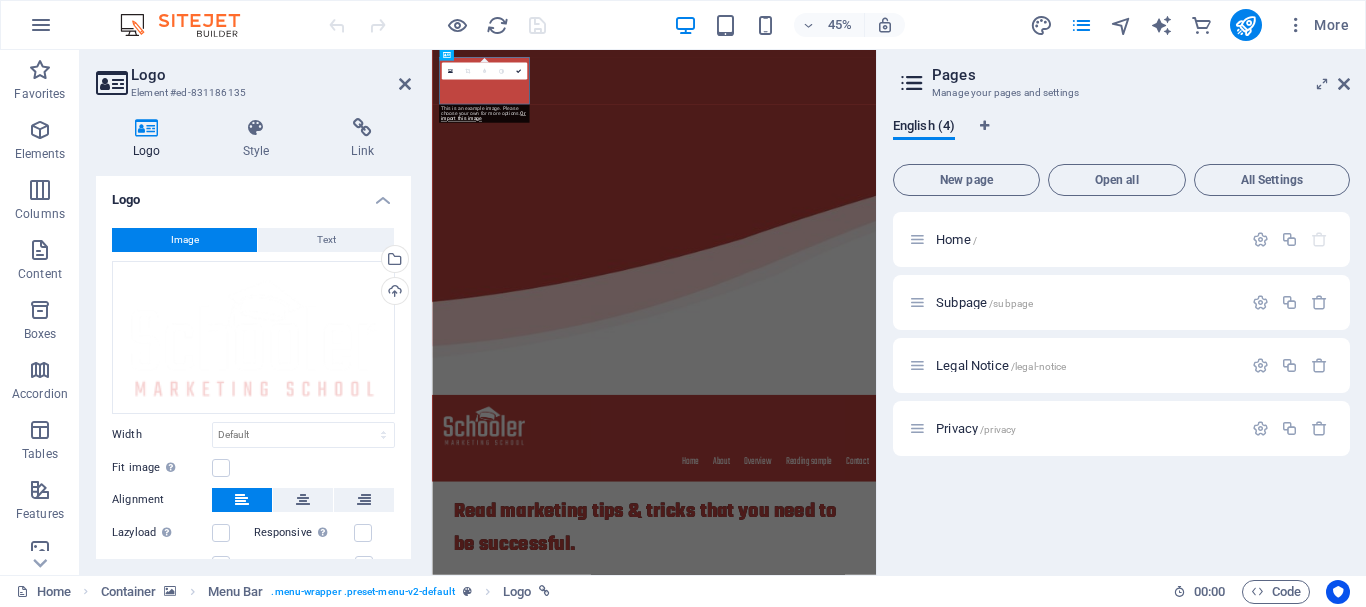 click on "Manage your pages and settings" at bounding box center [1121, 93] 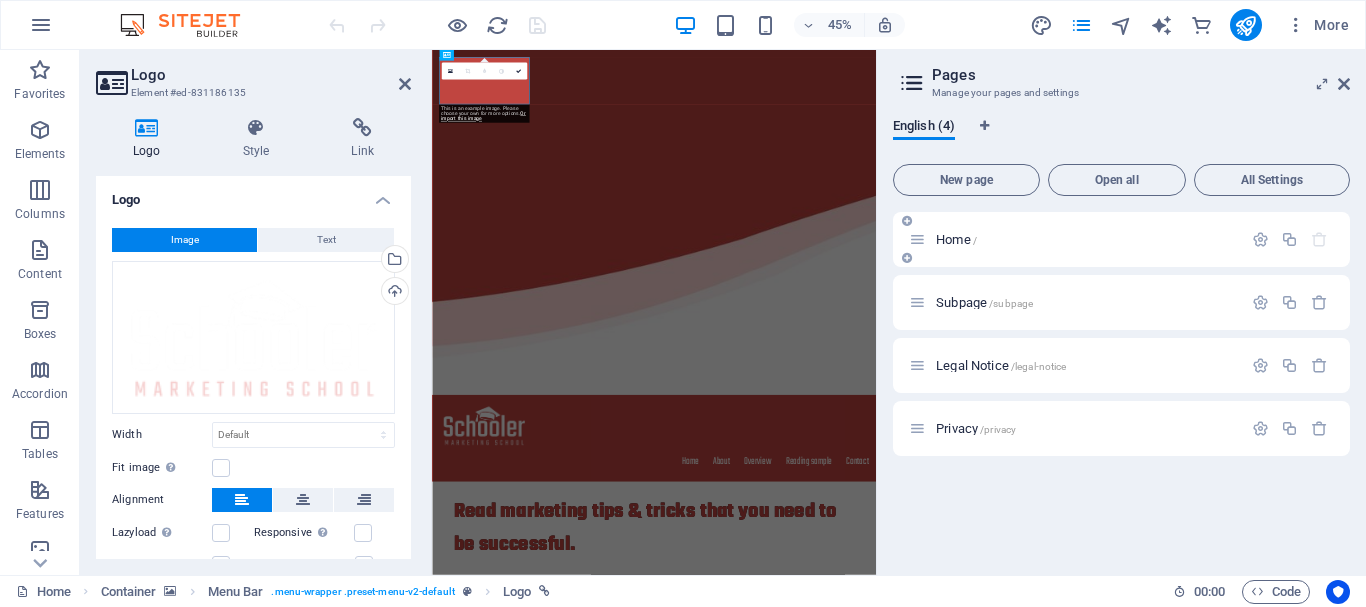 click at bounding box center [917, 239] 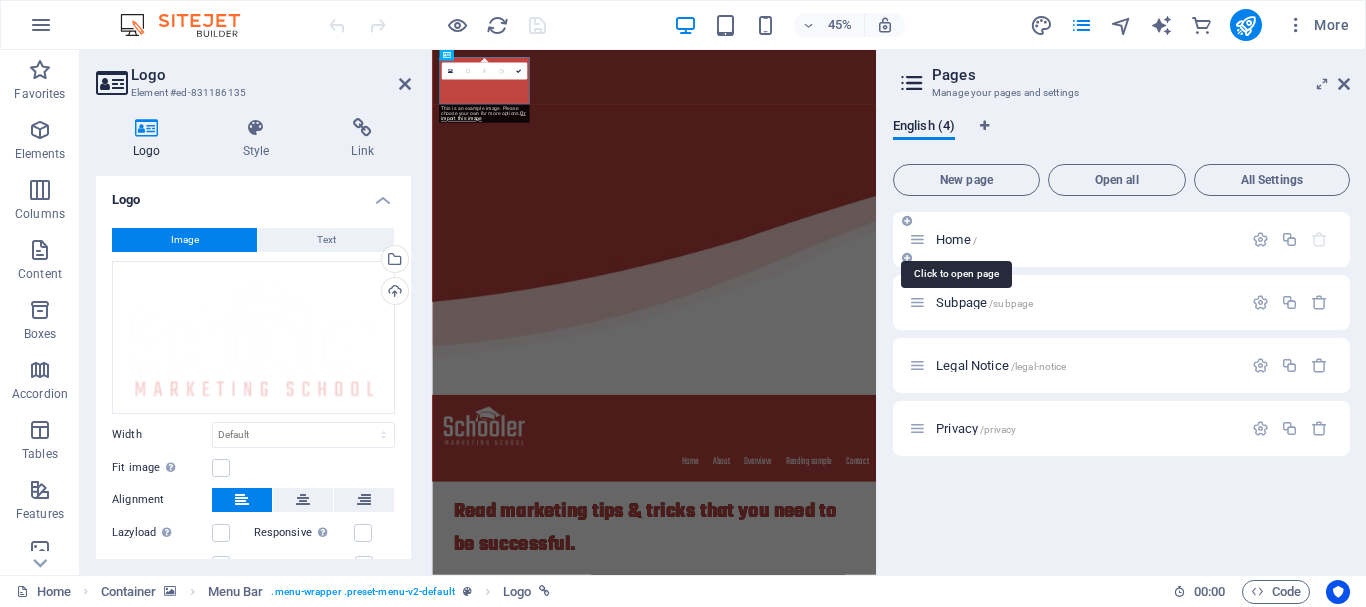 click on "Home /" at bounding box center [956, 239] 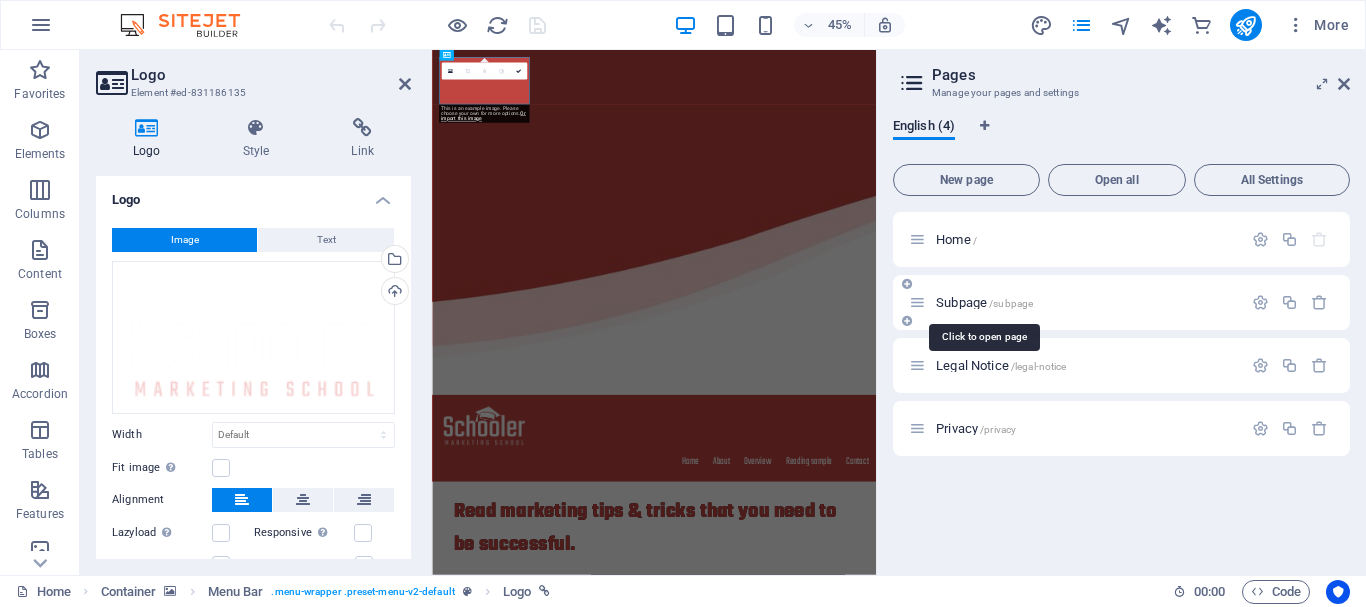 click on "Subpage /subpage" at bounding box center (984, 302) 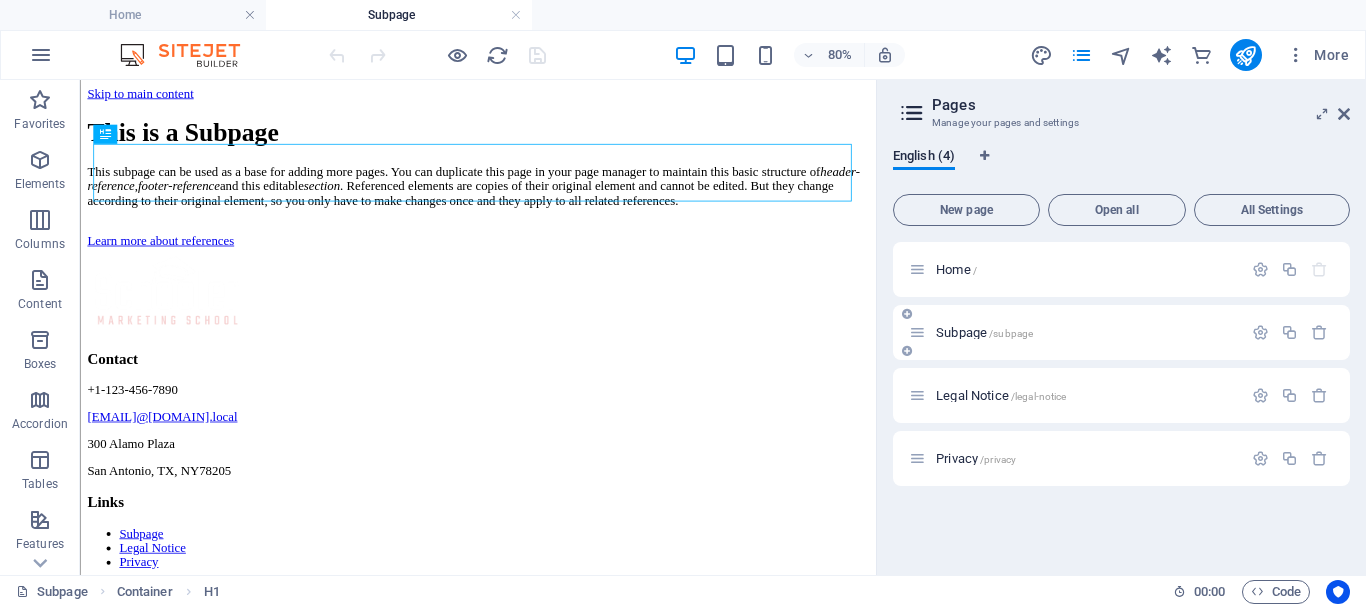 scroll, scrollTop: 0, scrollLeft: 0, axis: both 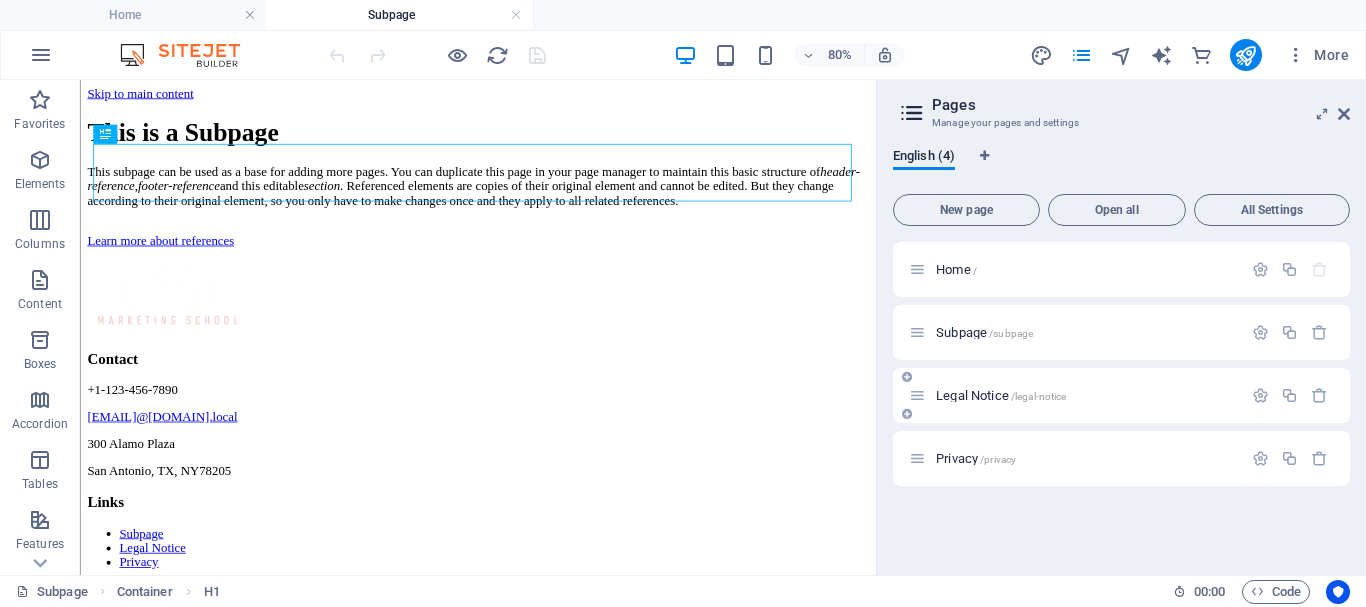 click on "Legal Notice /legal-notice" at bounding box center (1075, 395) 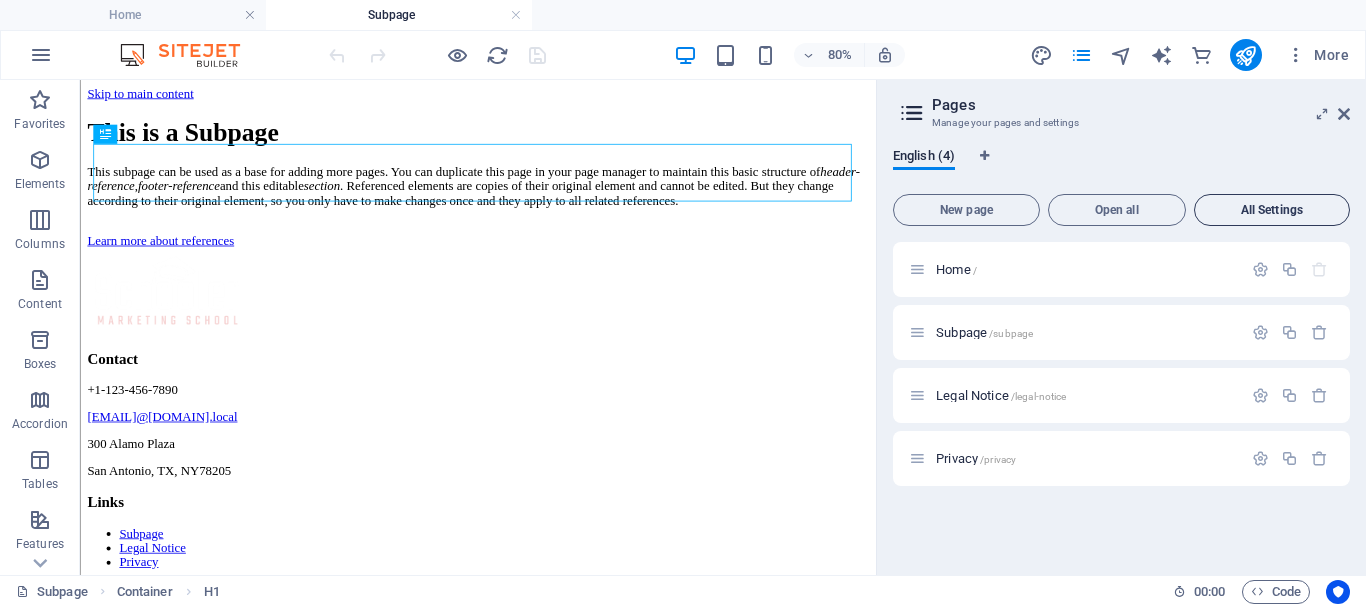 click on "All Settings" at bounding box center (1272, 210) 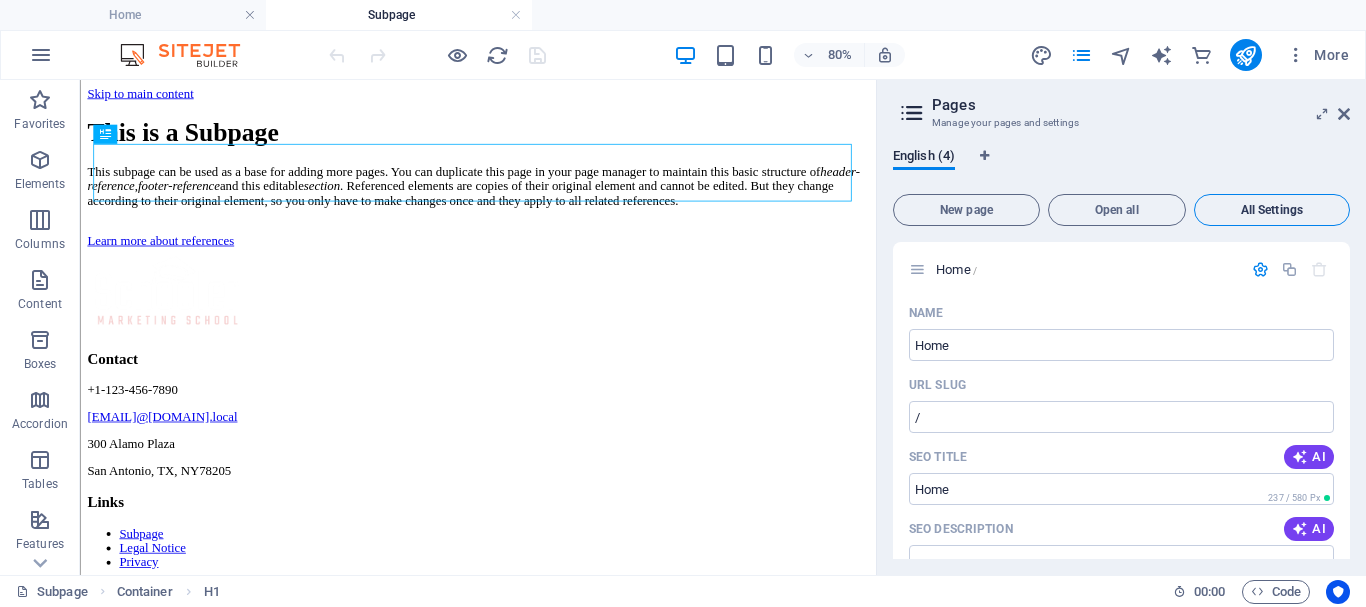 scroll, scrollTop: 2370, scrollLeft: 0, axis: vertical 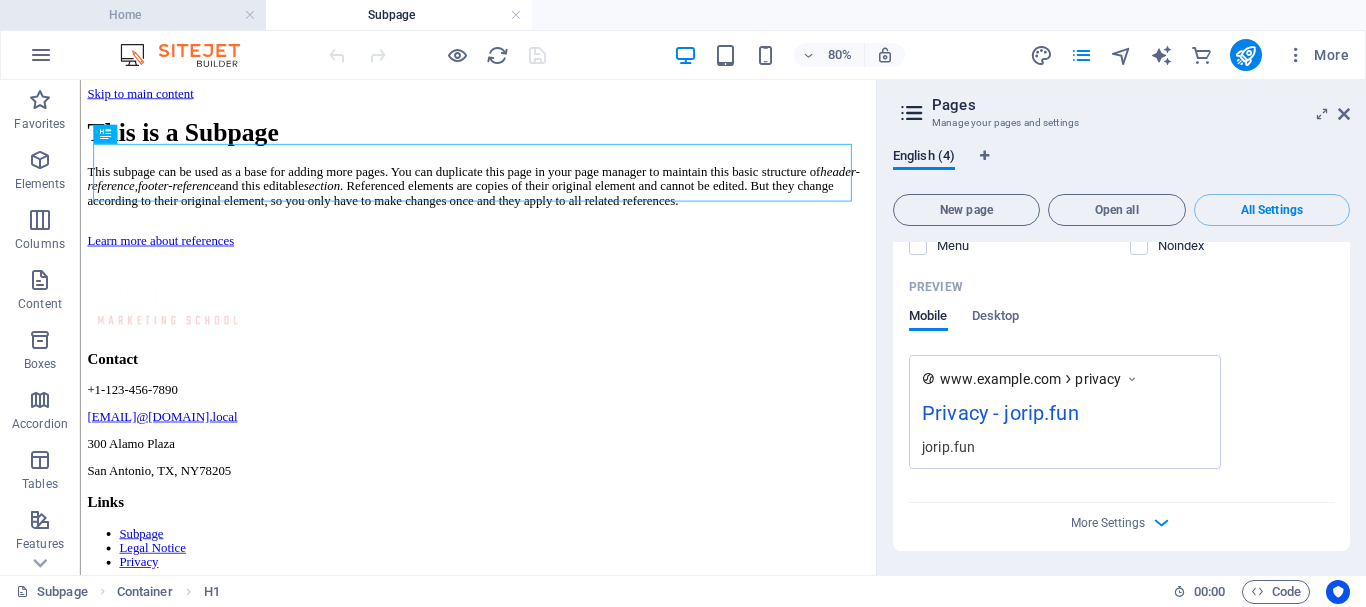 click on "Home" at bounding box center [133, 15] 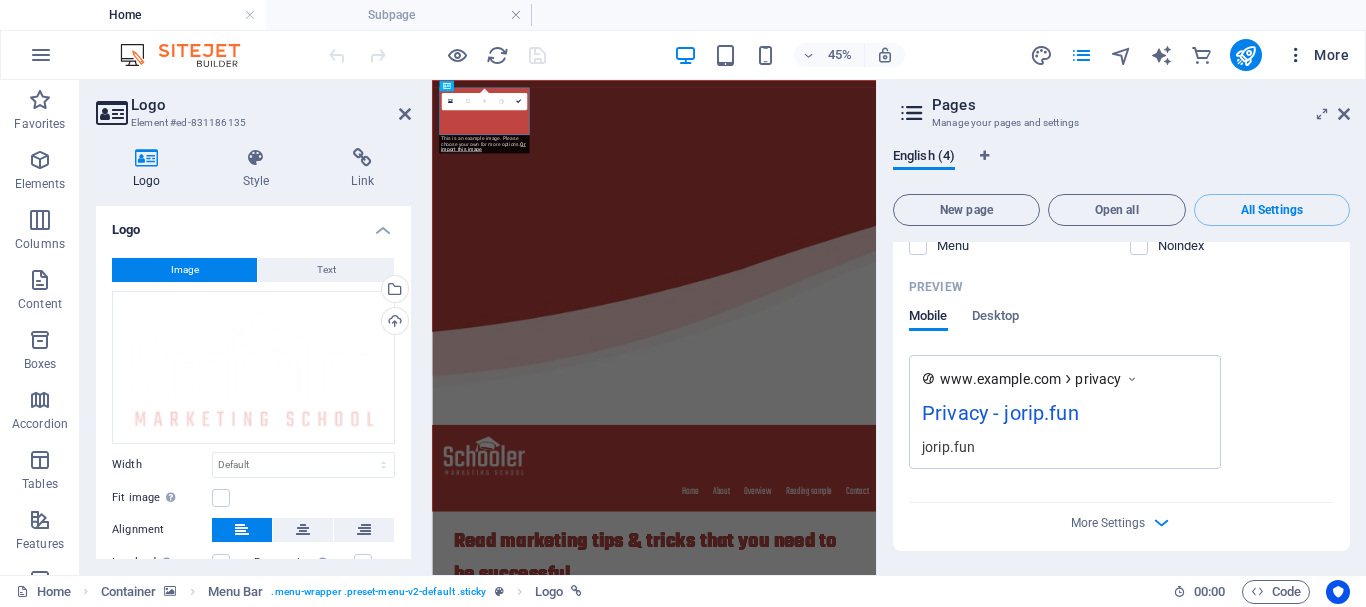 click on "More" at bounding box center (1317, 55) 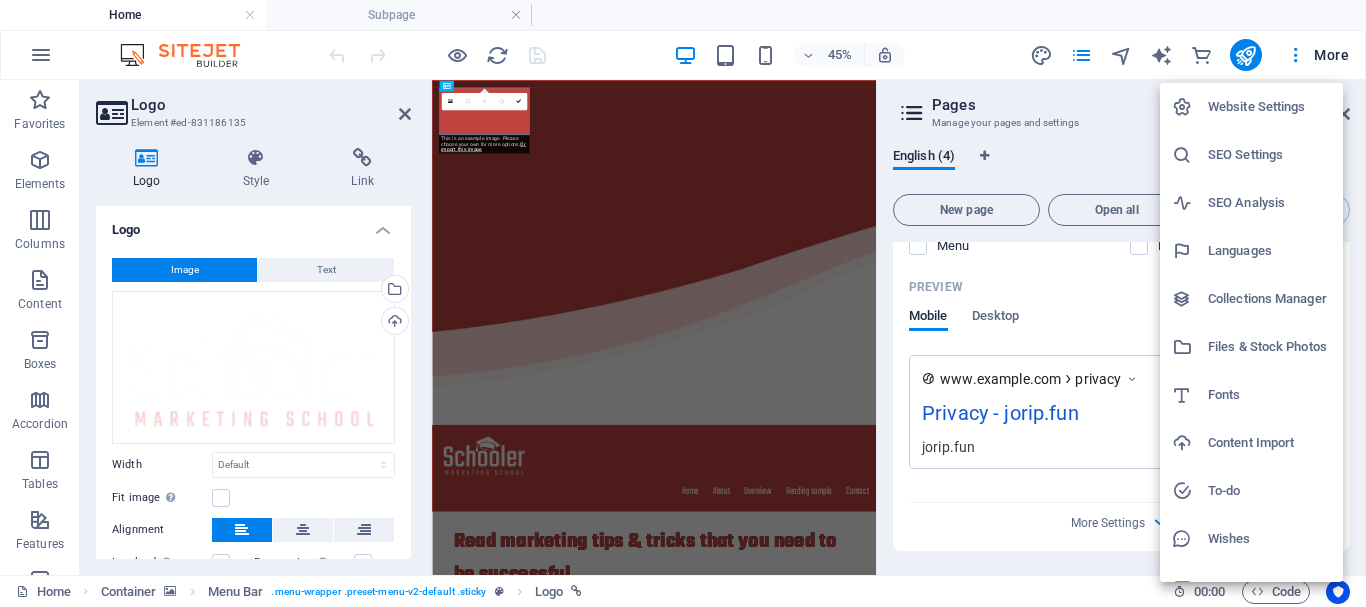click at bounding box center [683, 303] 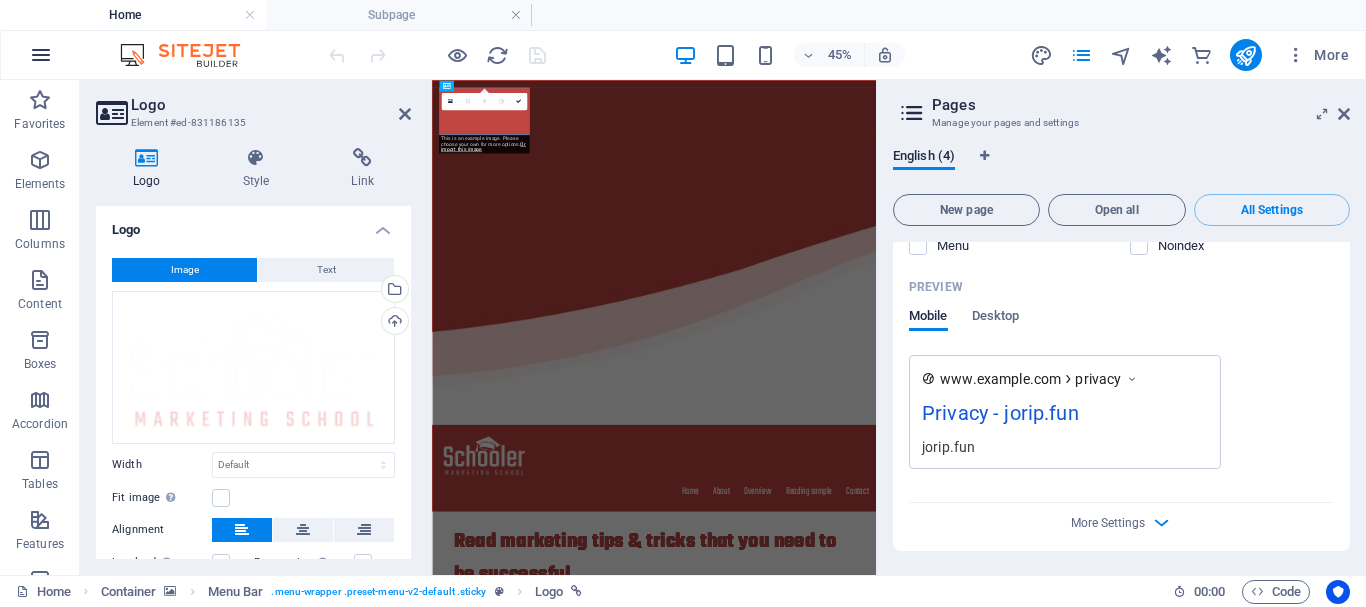 click at bounding box center [41, 55] 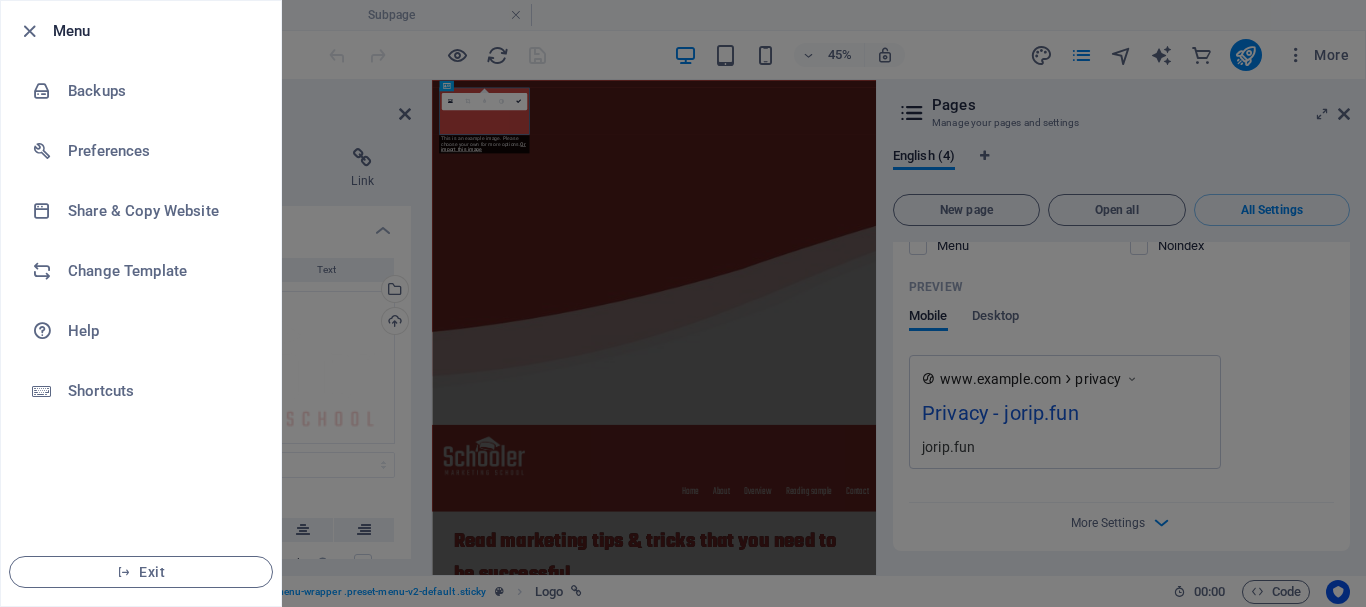 click at bounding box center [683, 303] 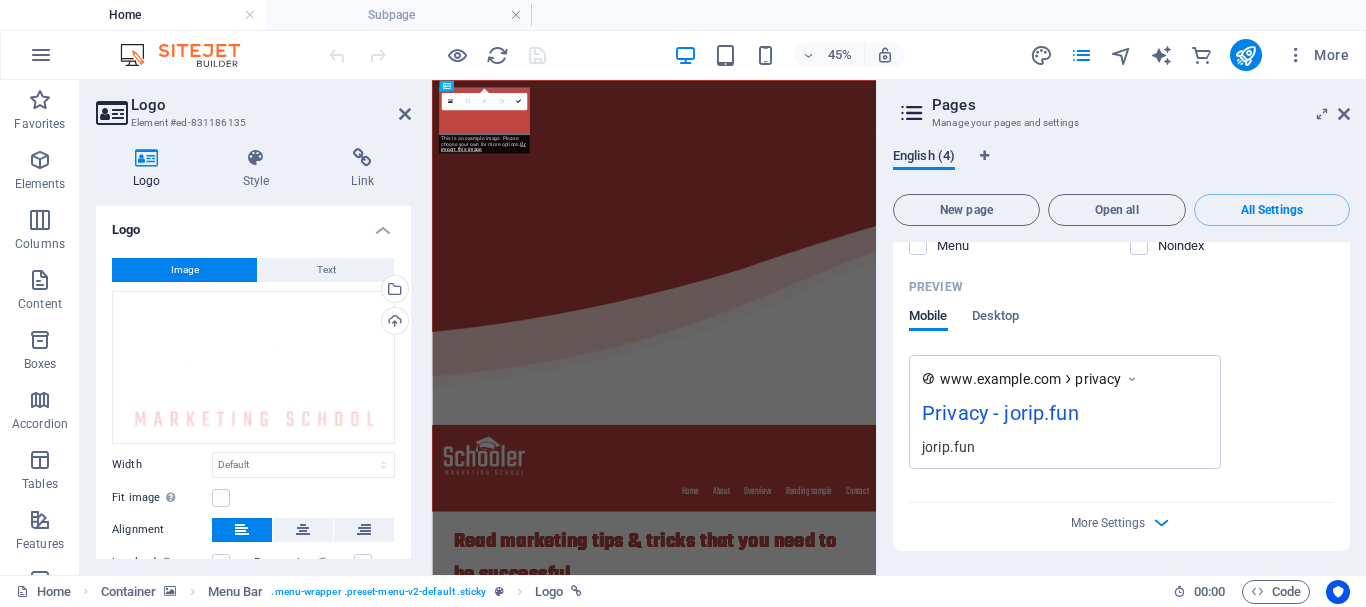 click on "English (4)" at bounding box center (924, 158) 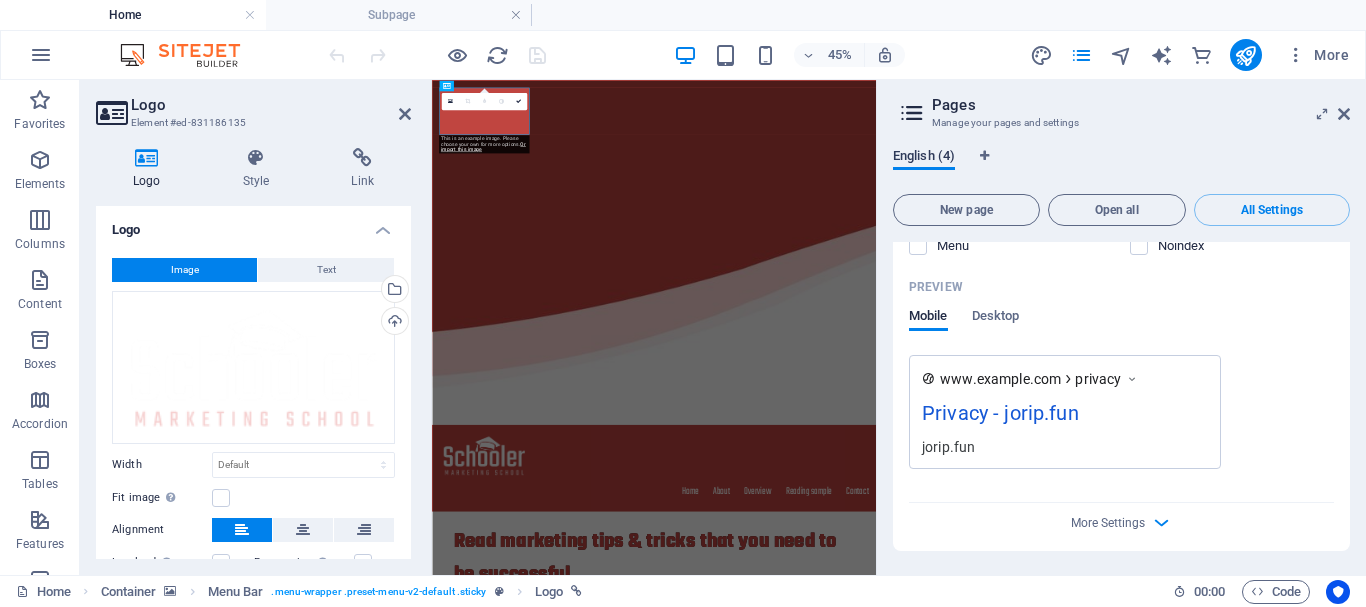 drag, startPoint x: 930, startPoint y: 155, endPoint x: 909, endPoint y: 153, distance: 21.095022 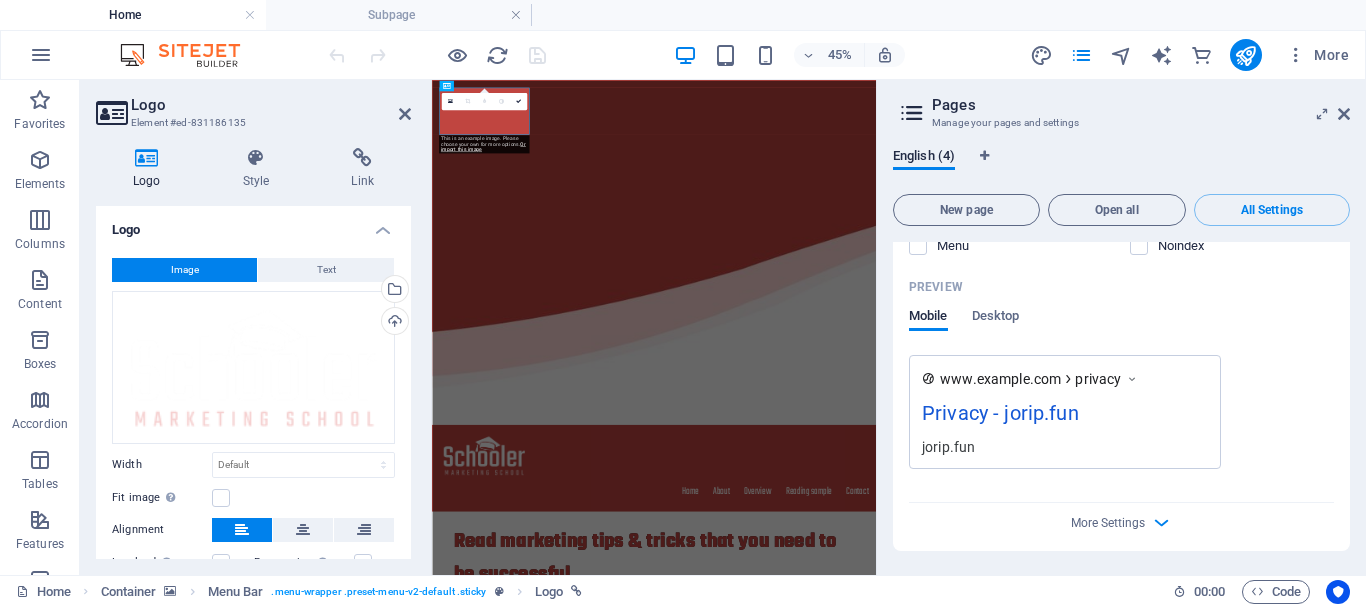 drag, startPoint x: 1350, startPoint y: 546, endPoint x: 1350, endPoint y: 507, distance: 39 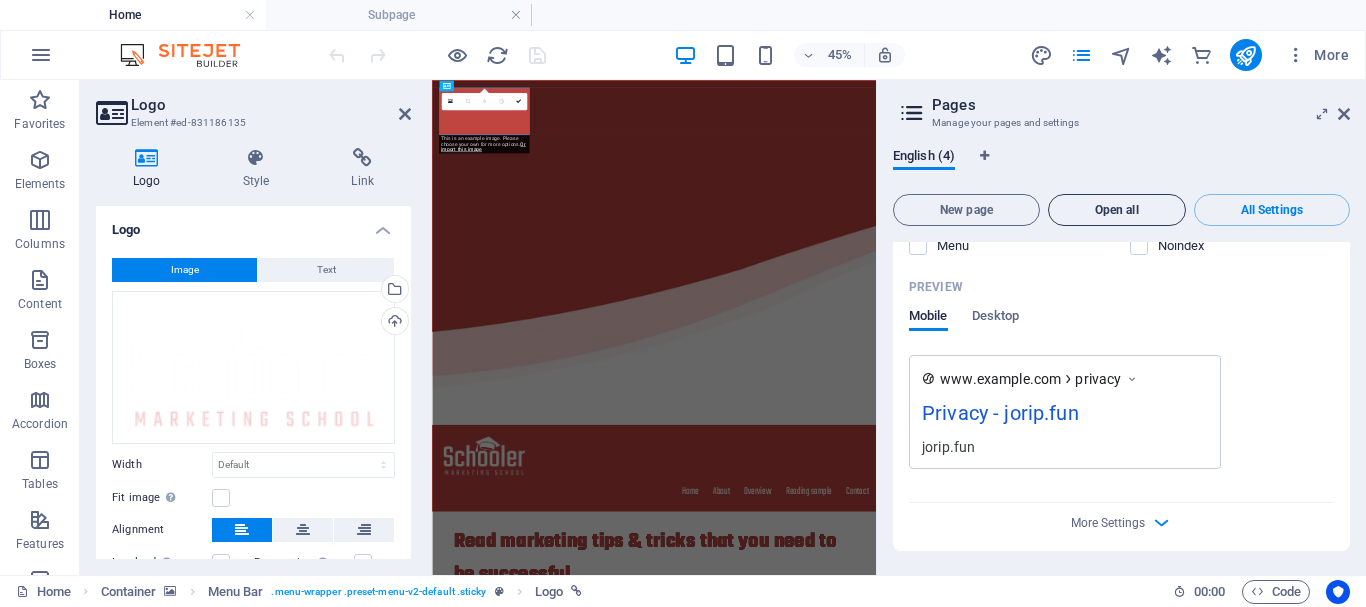 click on "Open all" at bounding box center [1117, 210] 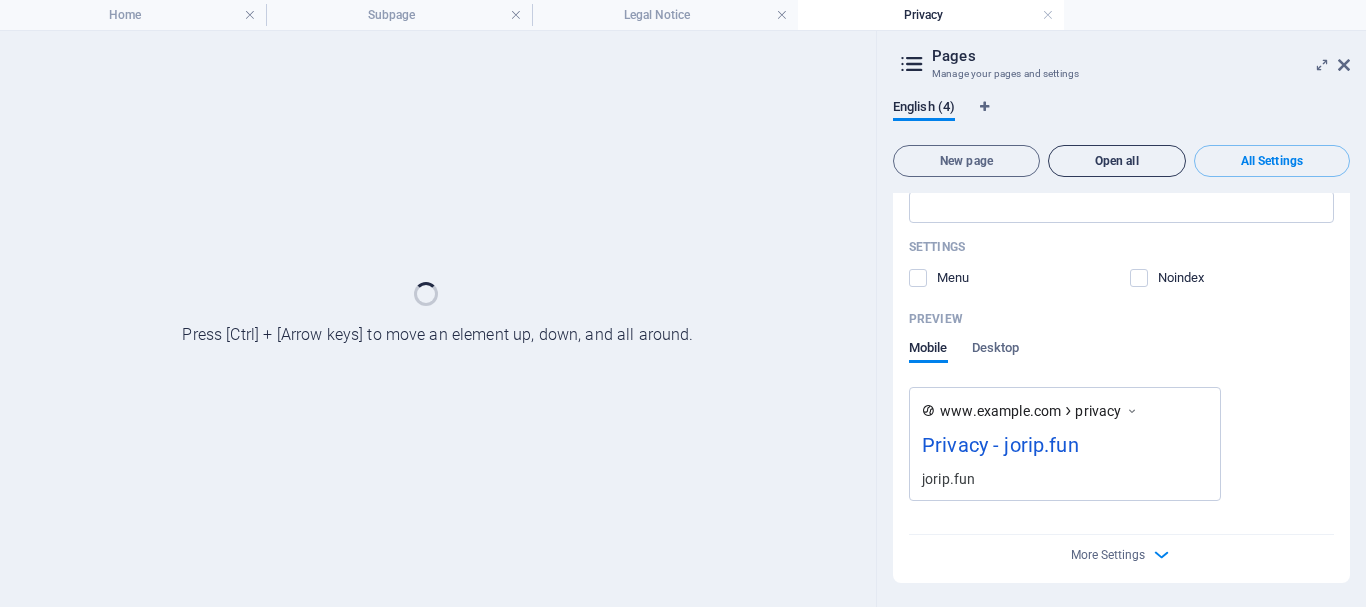 scroll, scrollTop: 2836, scrollLeft: 0, axis: vertical 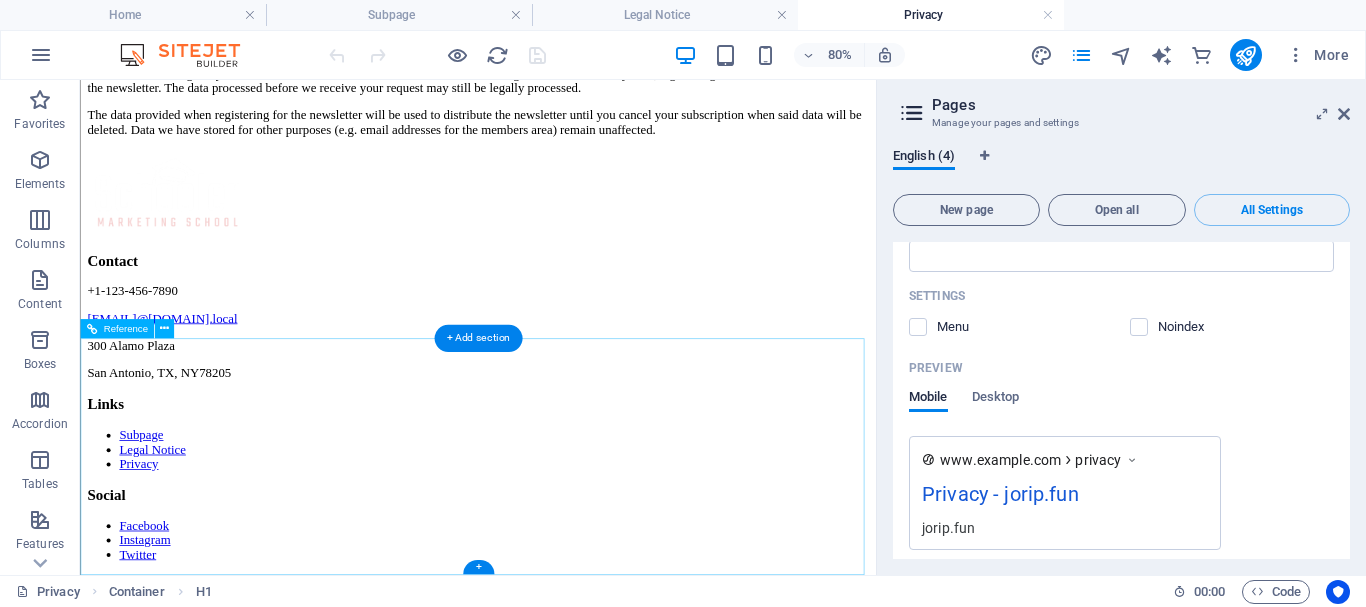 click at bounding box center [577, 222] 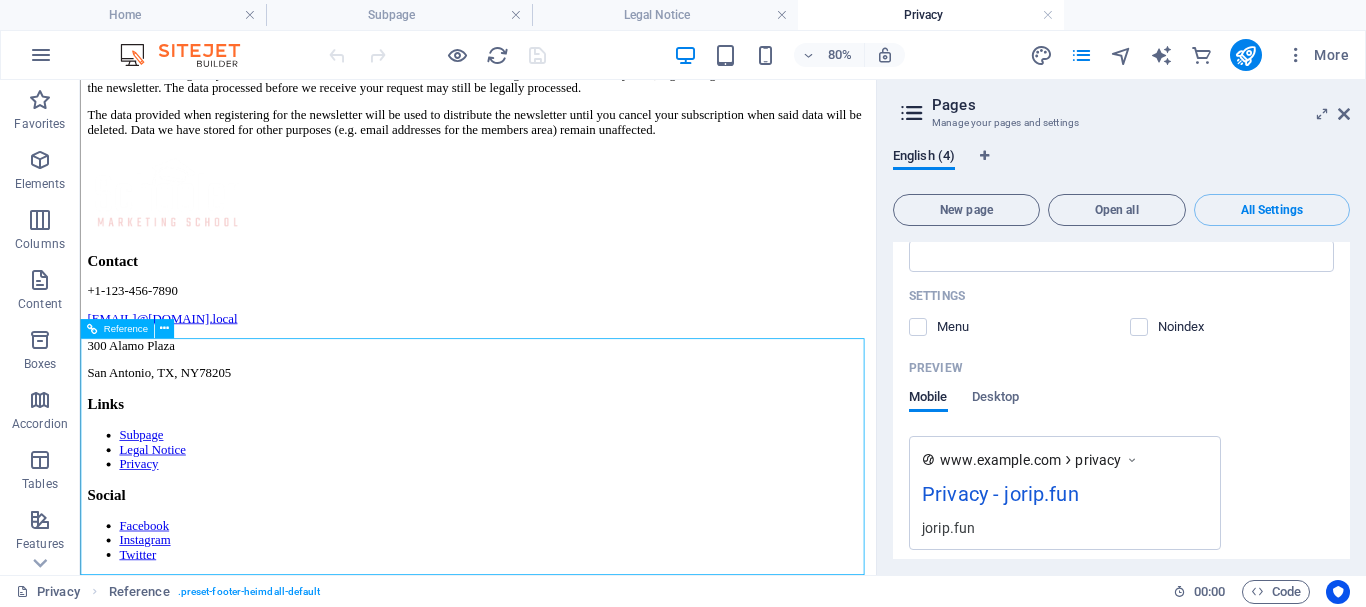 click on "Reference" at bounding box center [117, 328] 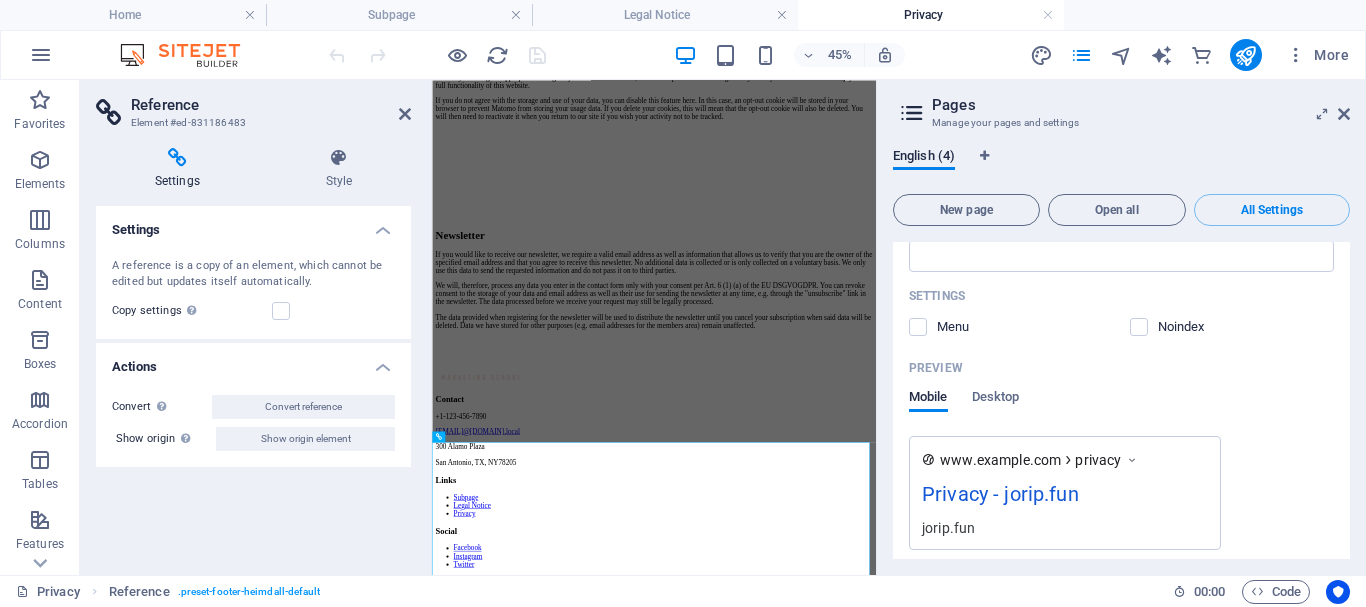 scroll, scrollTop: 5122, scrollLeft: 0, axis: vertical 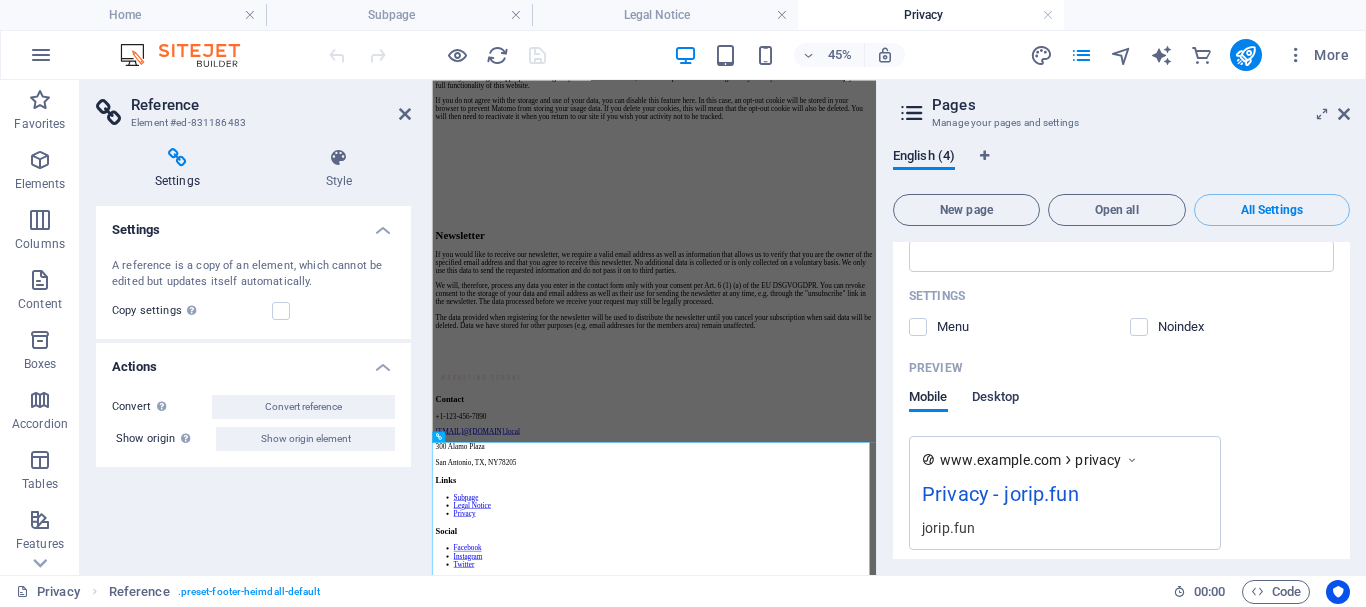 click on "Desktop" at bounding box center [996, 399] 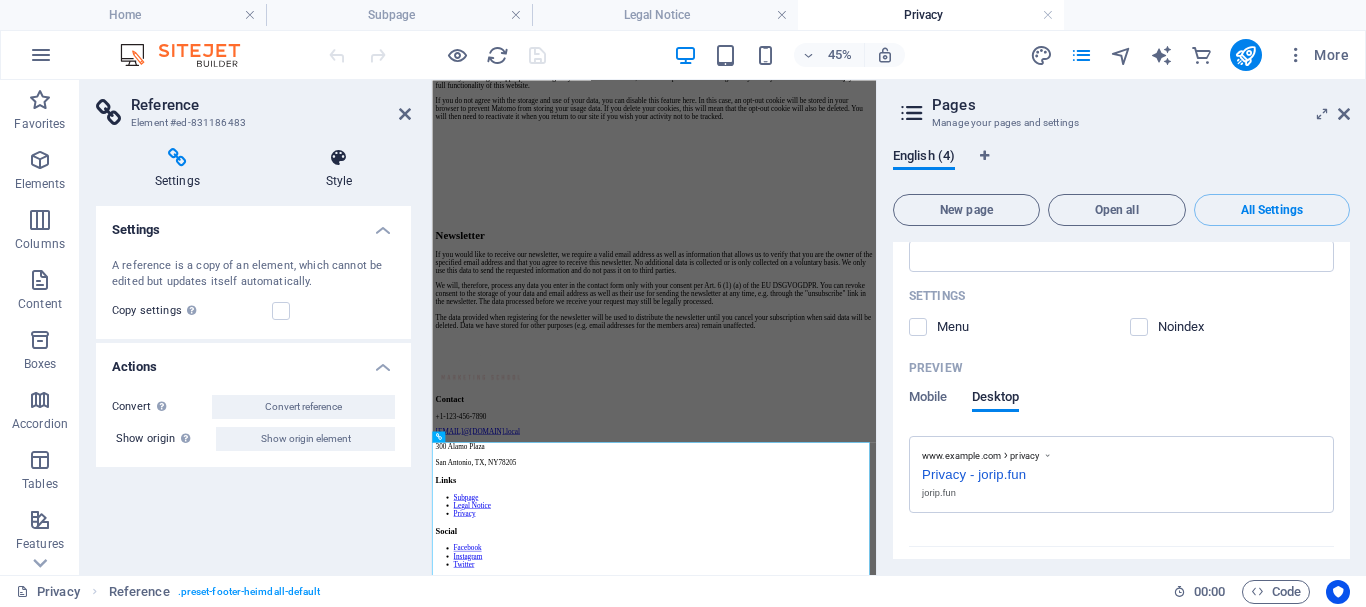 click at bounding box center (339, 158) 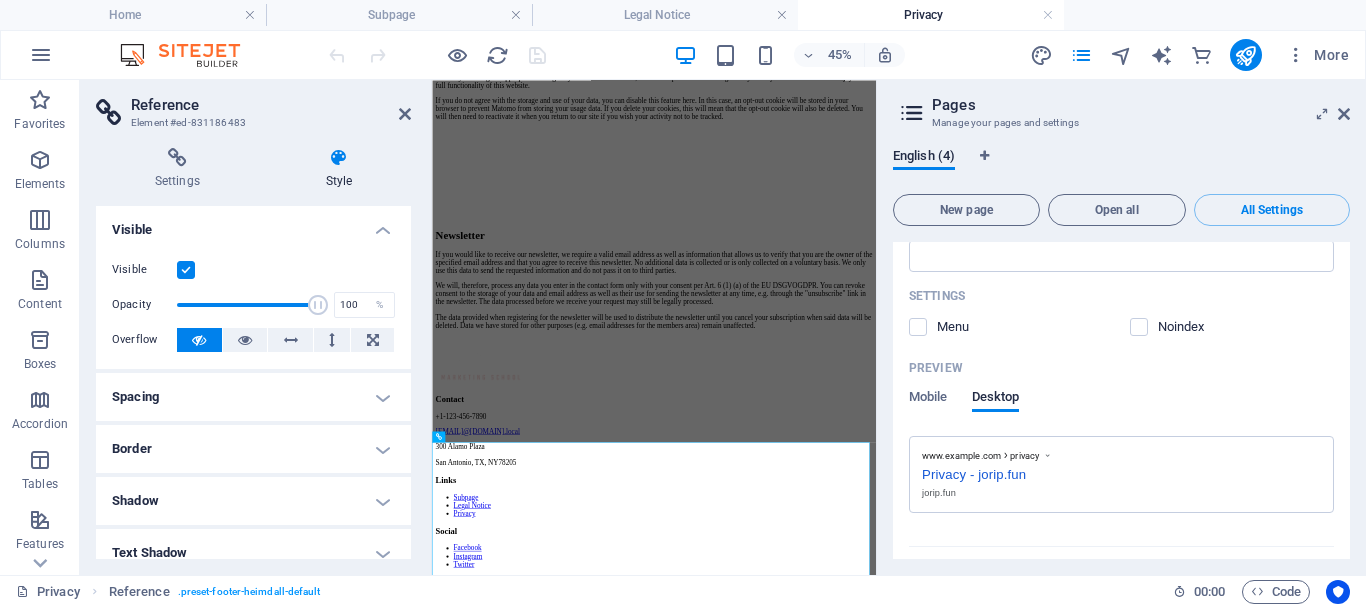 drag, startPoint x: 406, startPoint y: 350, endPoint x: 402, endPoint y: 425, distance: 75.10659 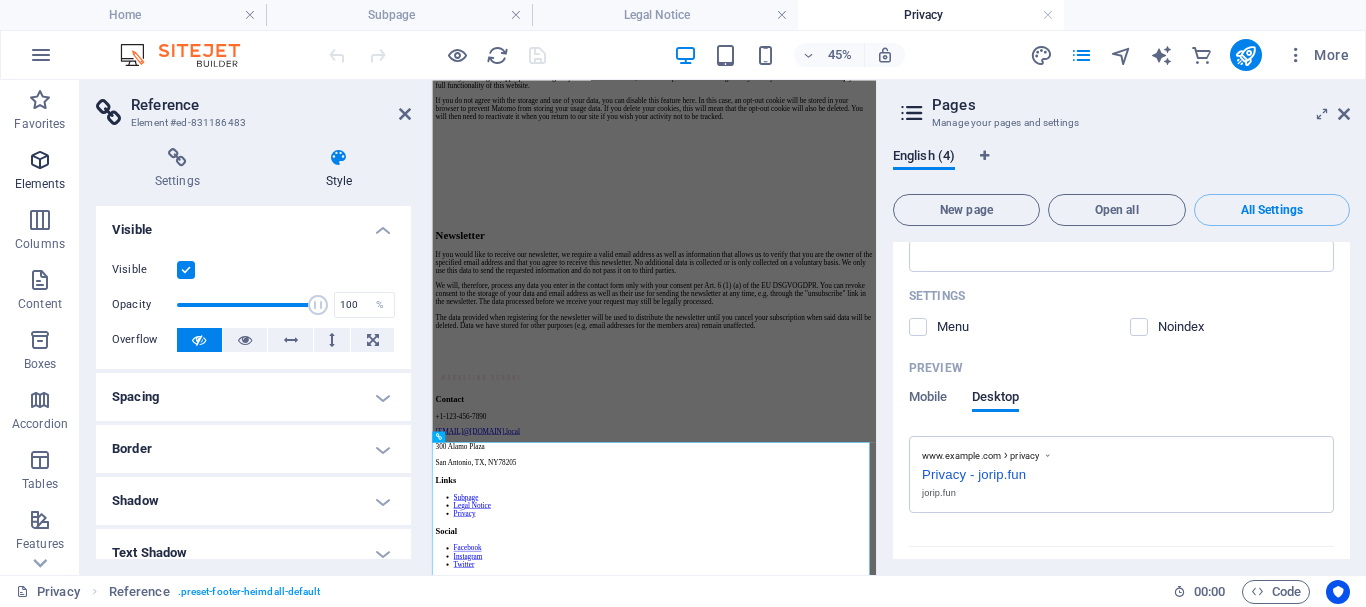 click at bounding box center (40, 160) 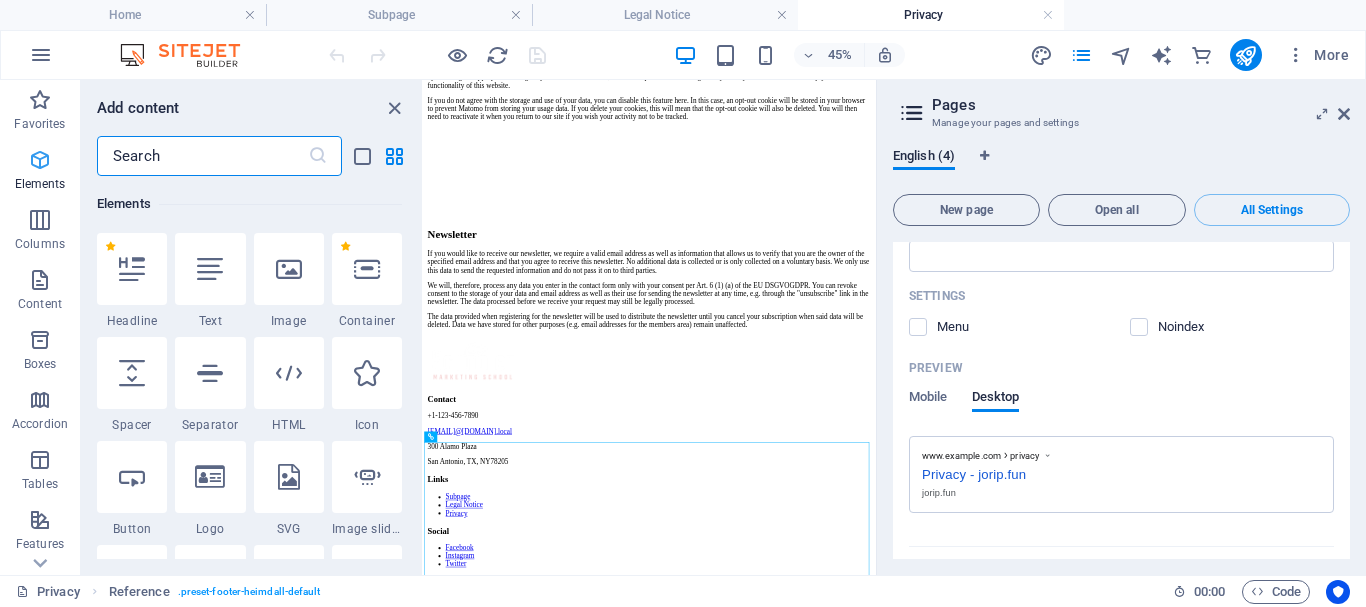 scroll, scrollTop: 213, scrollLeft: 0, axis: vertical 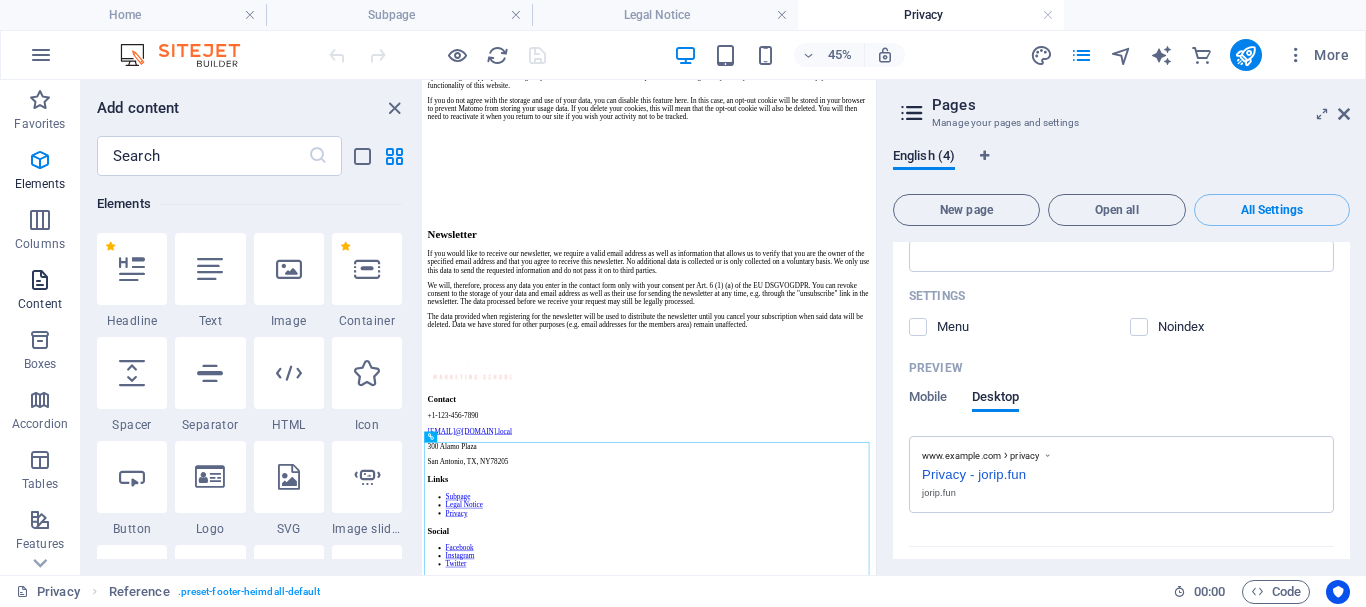 click at bounding box center (40, 280) 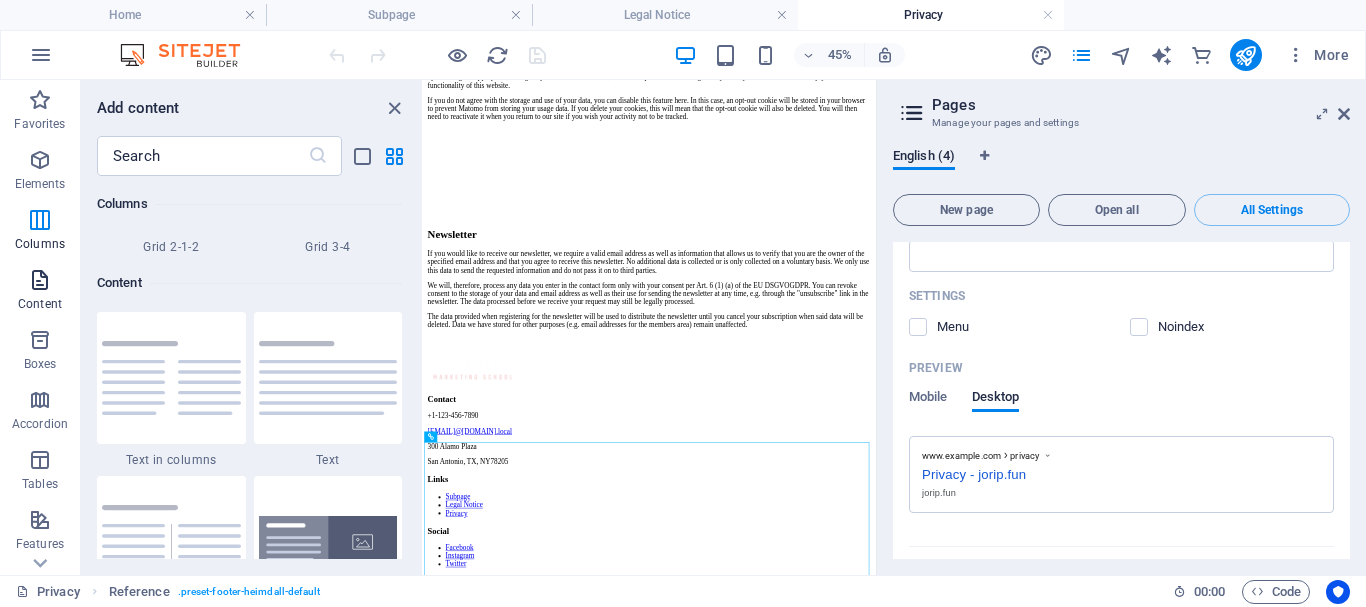 scroll, scrollTop: 3499, scrollLeft: 0, axis: vertical 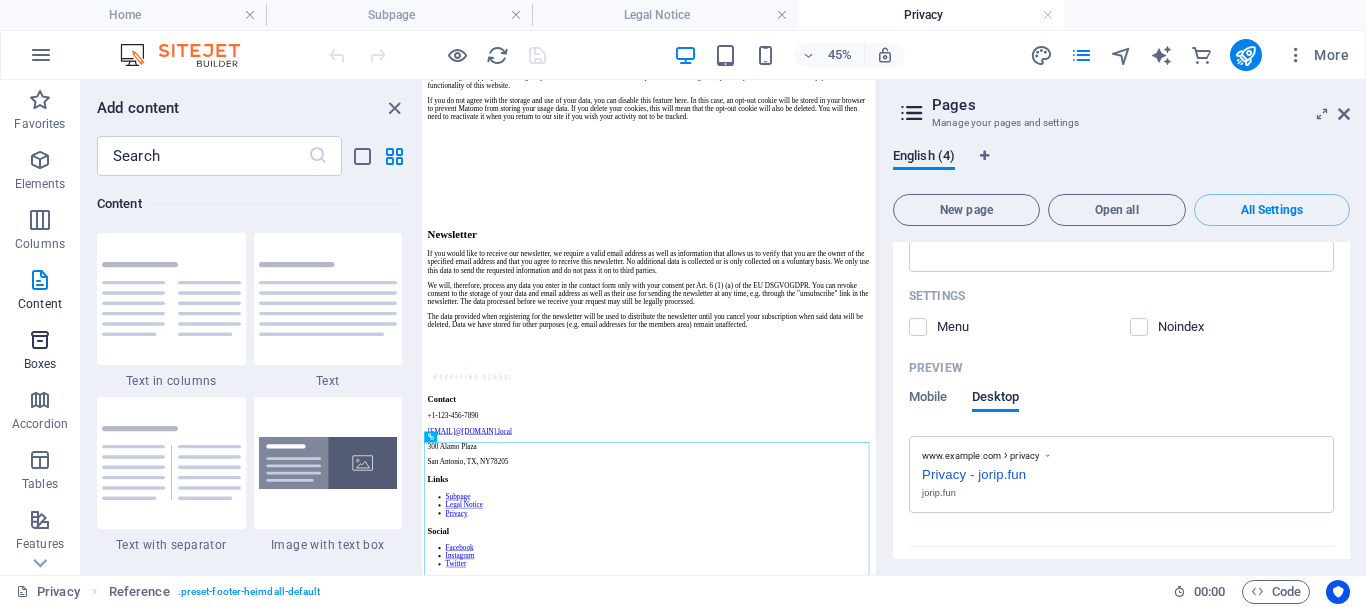 click at bounding box center [40, 340] 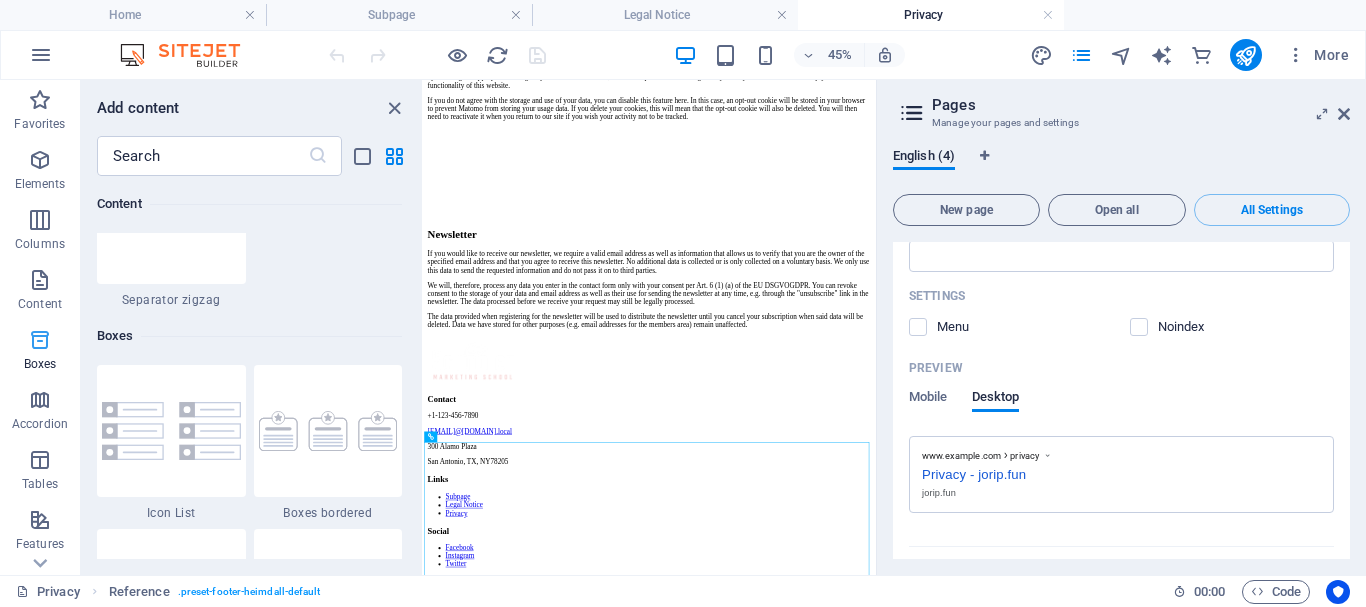 scroll, scrollTop: 5516, scrollLeft: 0, axis: vertical 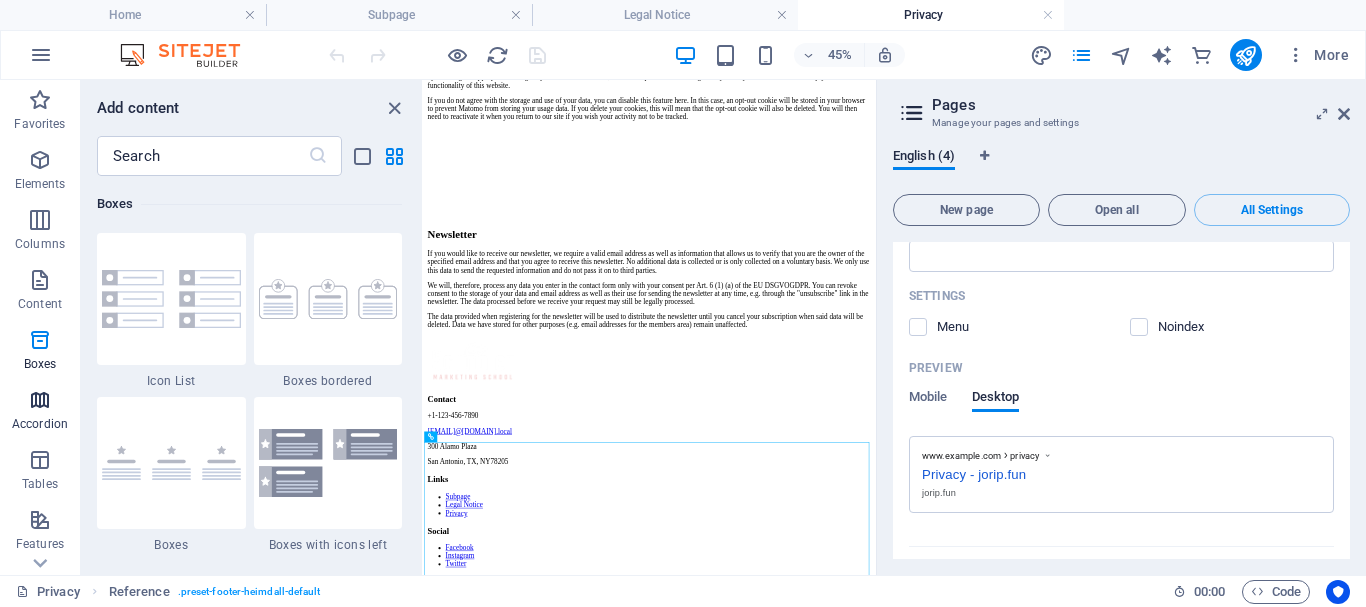 click at bounding box center [40, 400] 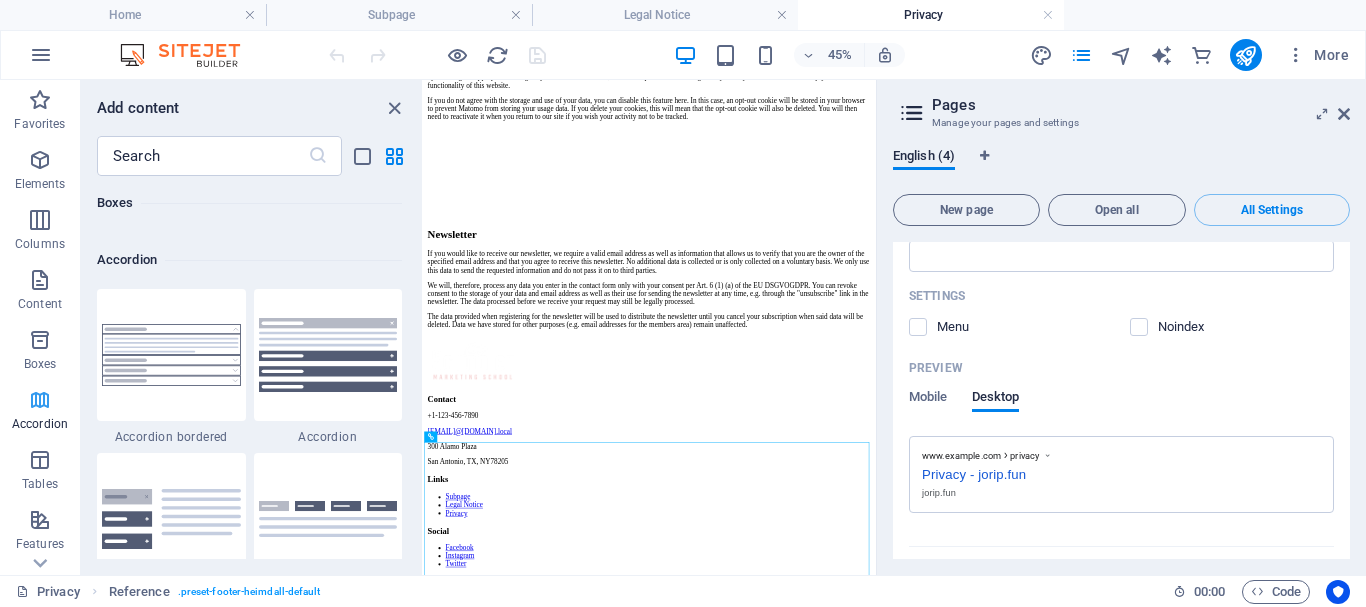 scroll, scrollTop: 6385, scrollLeft: 0, axis: vertical 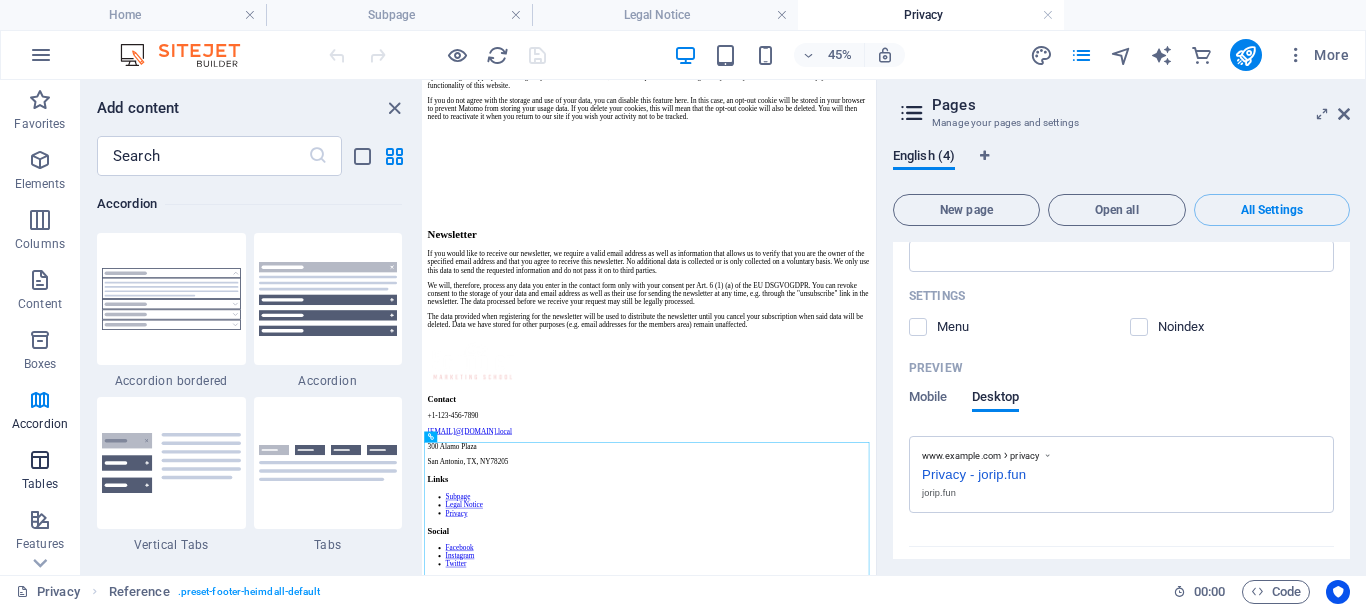click at bounding box center [40, 460] 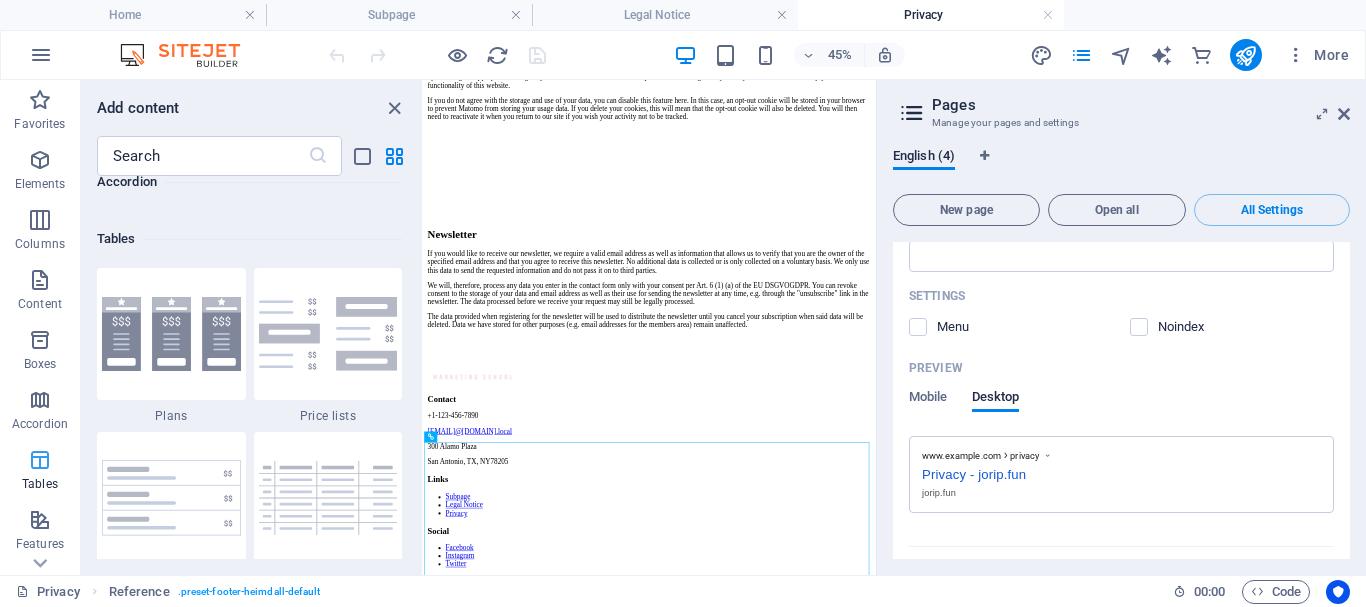 scroll, scrollTop: 6926, scrollLeft: 0, axis: vertical 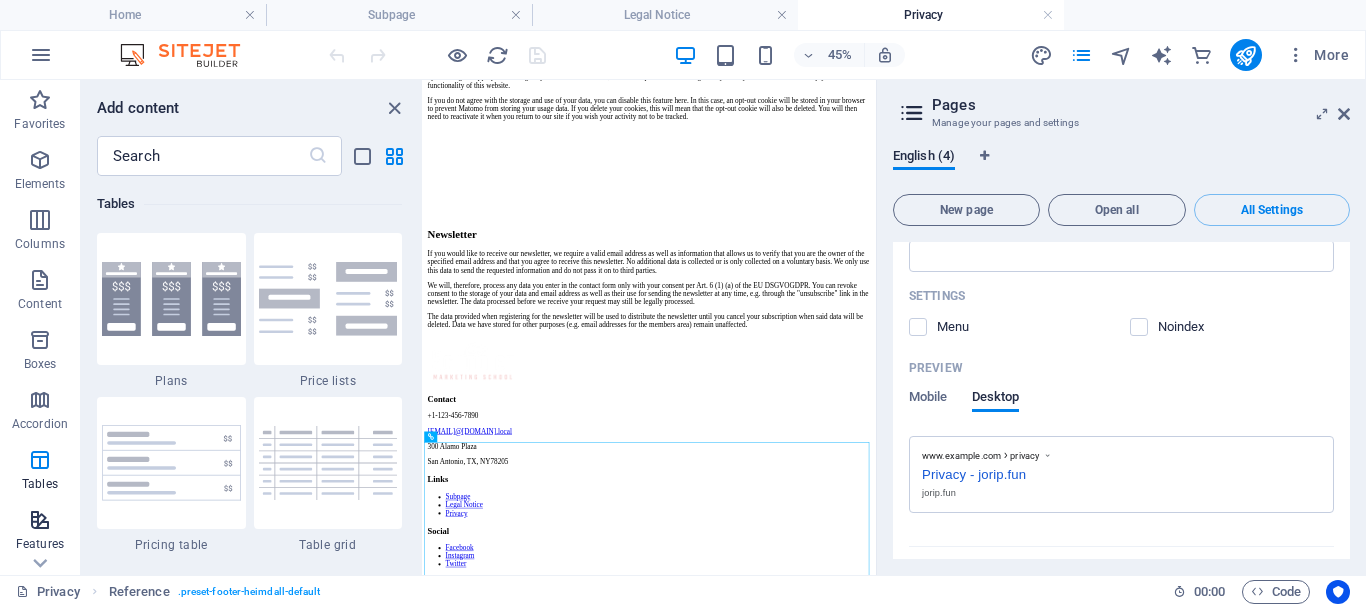 click at bounding box center [40, 520] 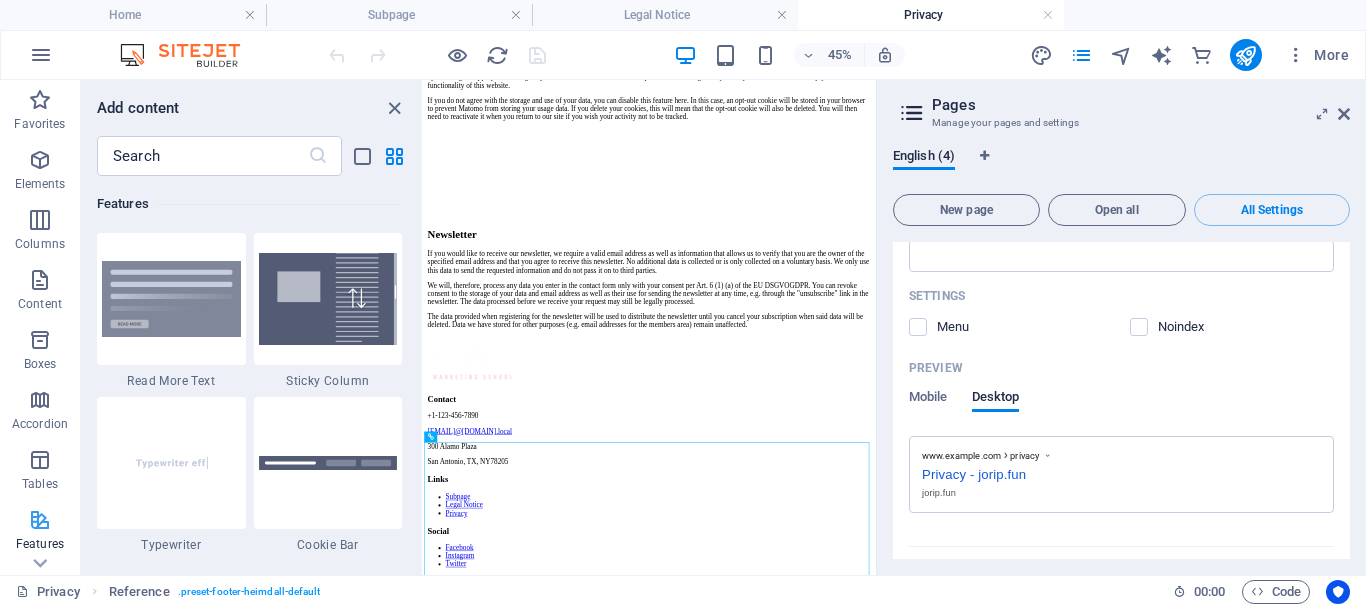 scroll, scrollTop: 7795, scrollLeft: 0, axis: vertical 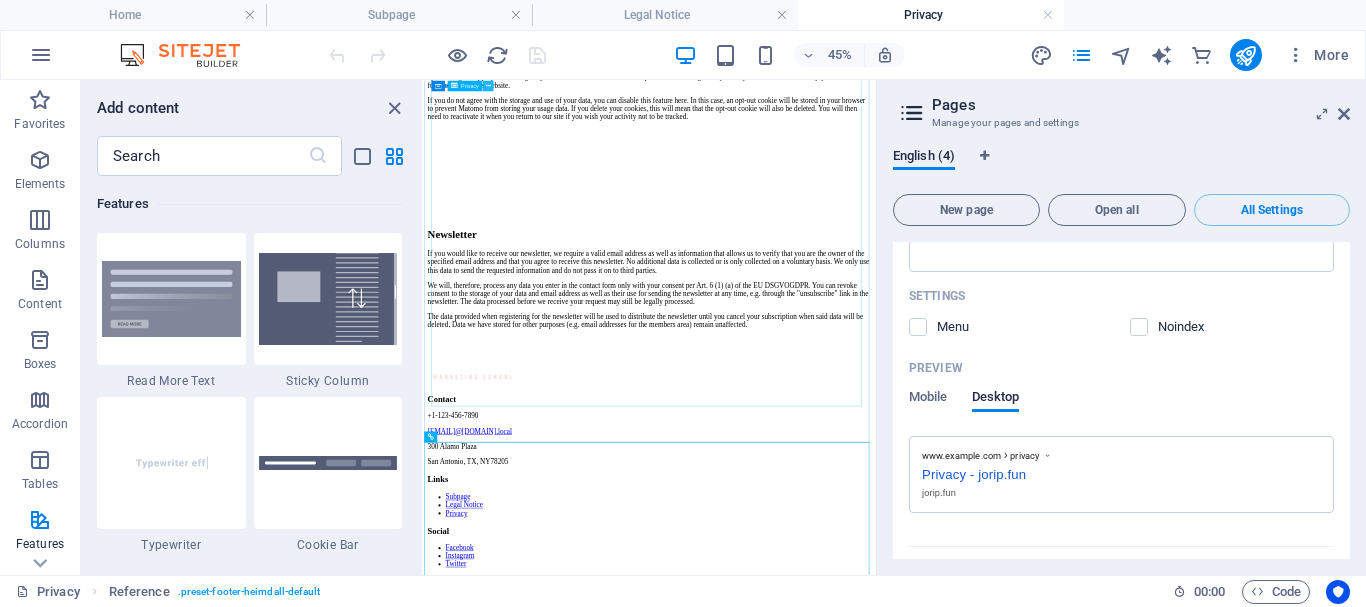 click at bounding box center [488, 85] 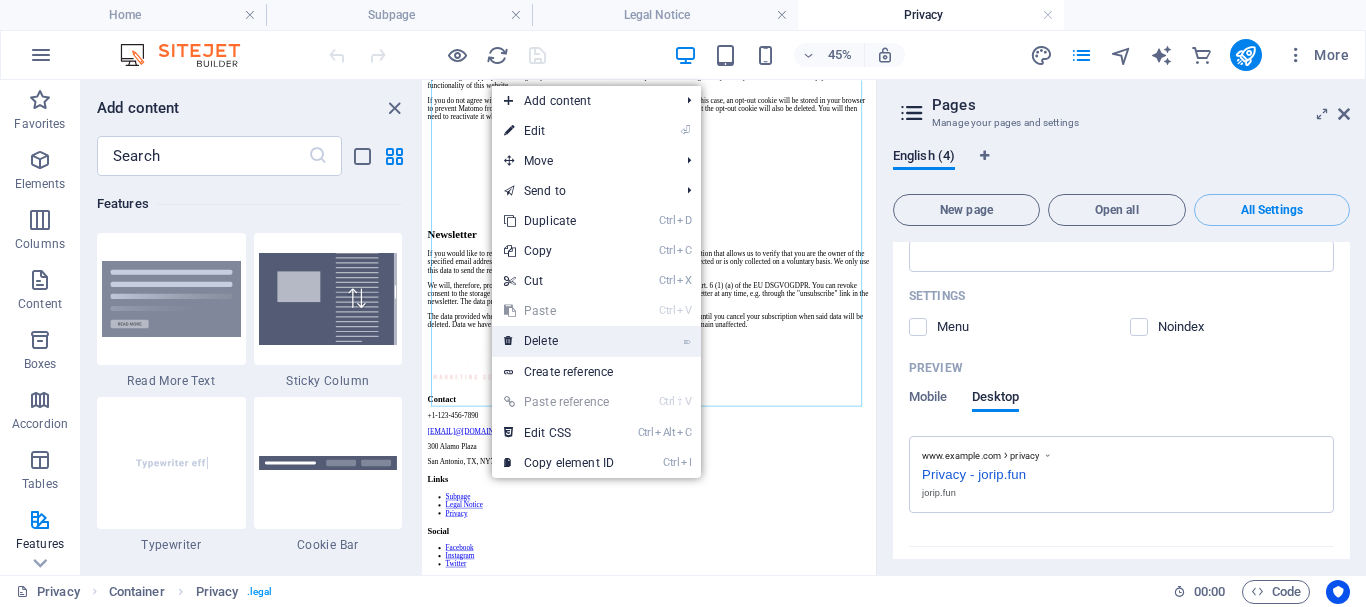 click on "⌦  Delete" at bounding box center (559, 341) 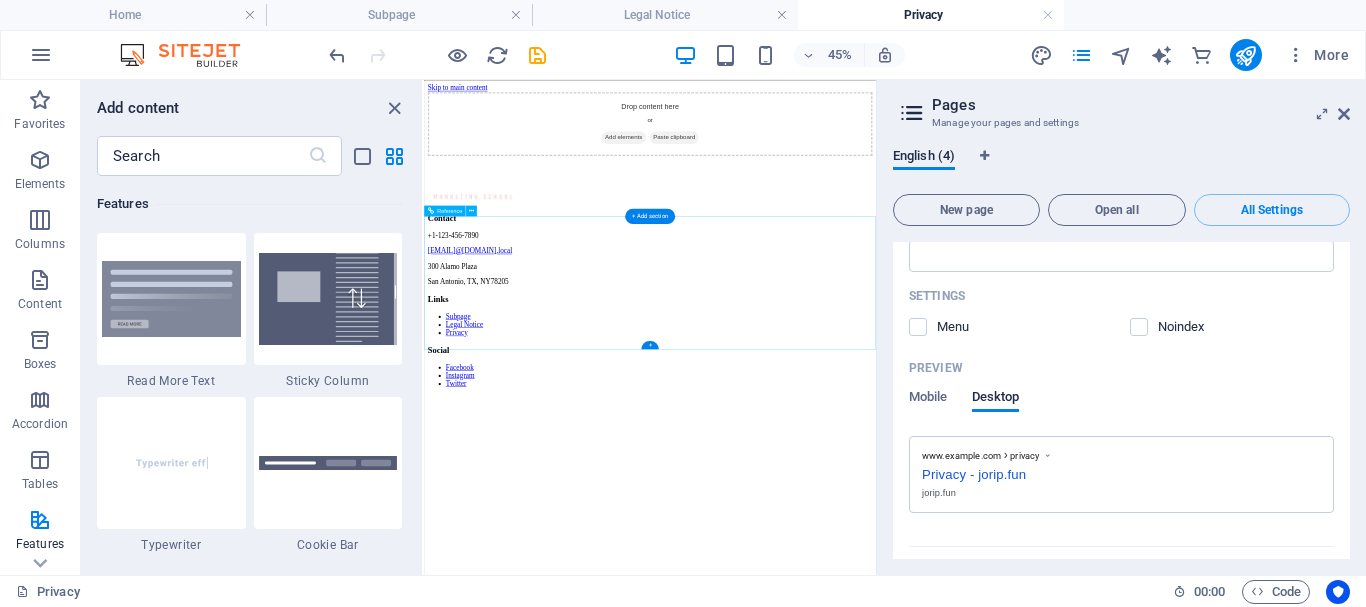 scroll, scrollTop: 0, scrollLeft: 0, axis: both 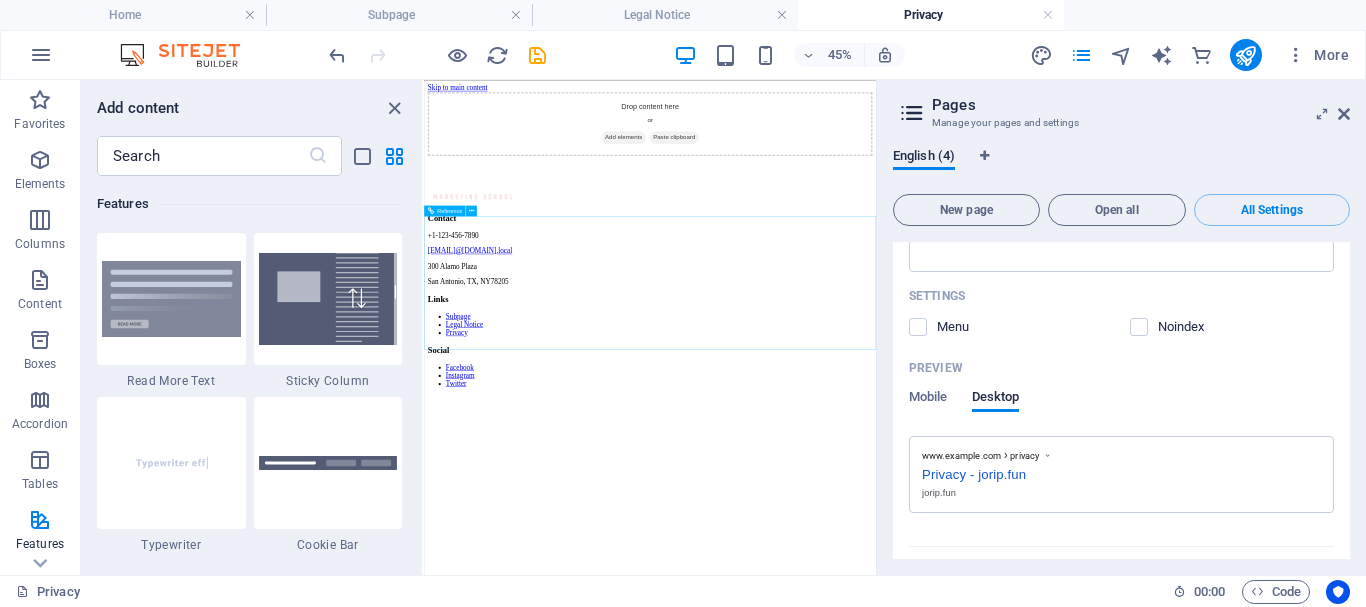 click on "Reference" at bounding box center [449, 210] 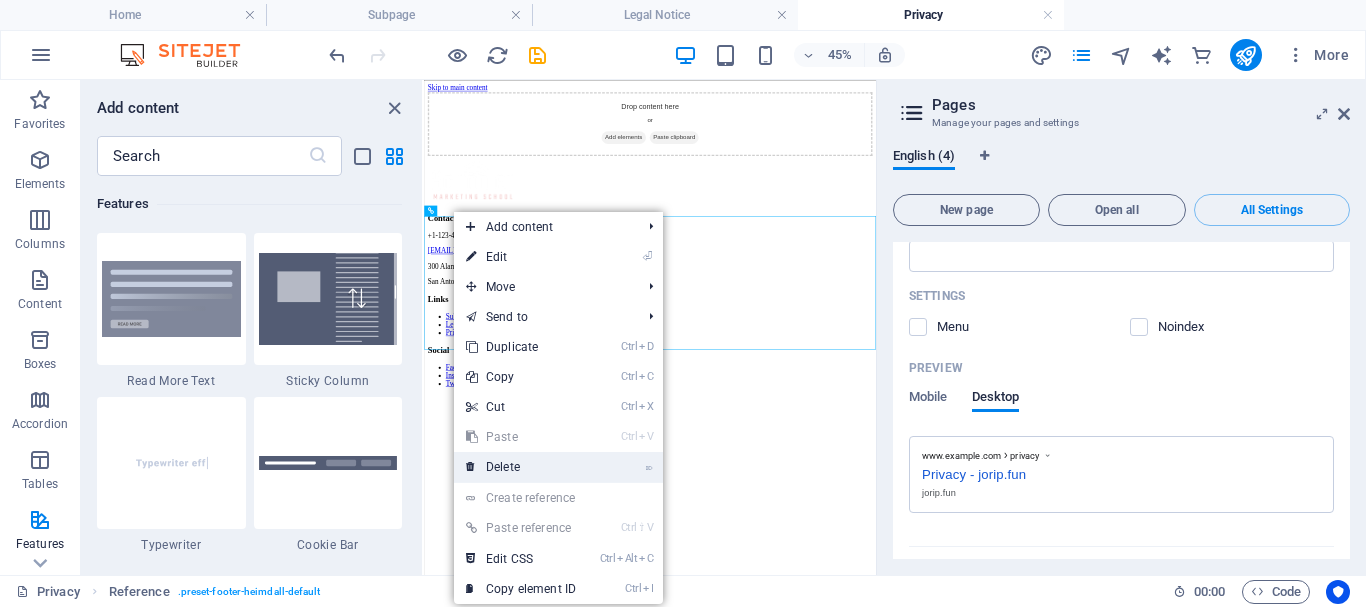 click on "⌦  Delete" at bounding box center [521, 467] 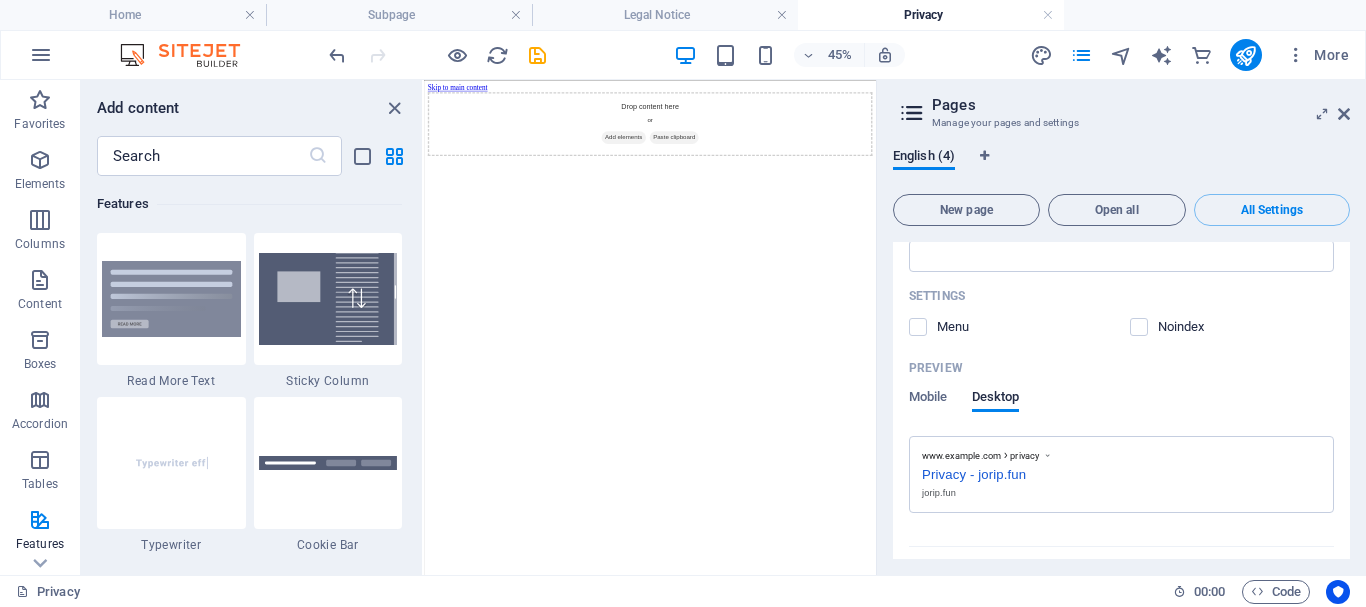 click on "Skip to main content
Drop content here or  Add elements  Paste clipboard" at bounding box center [926, 168] 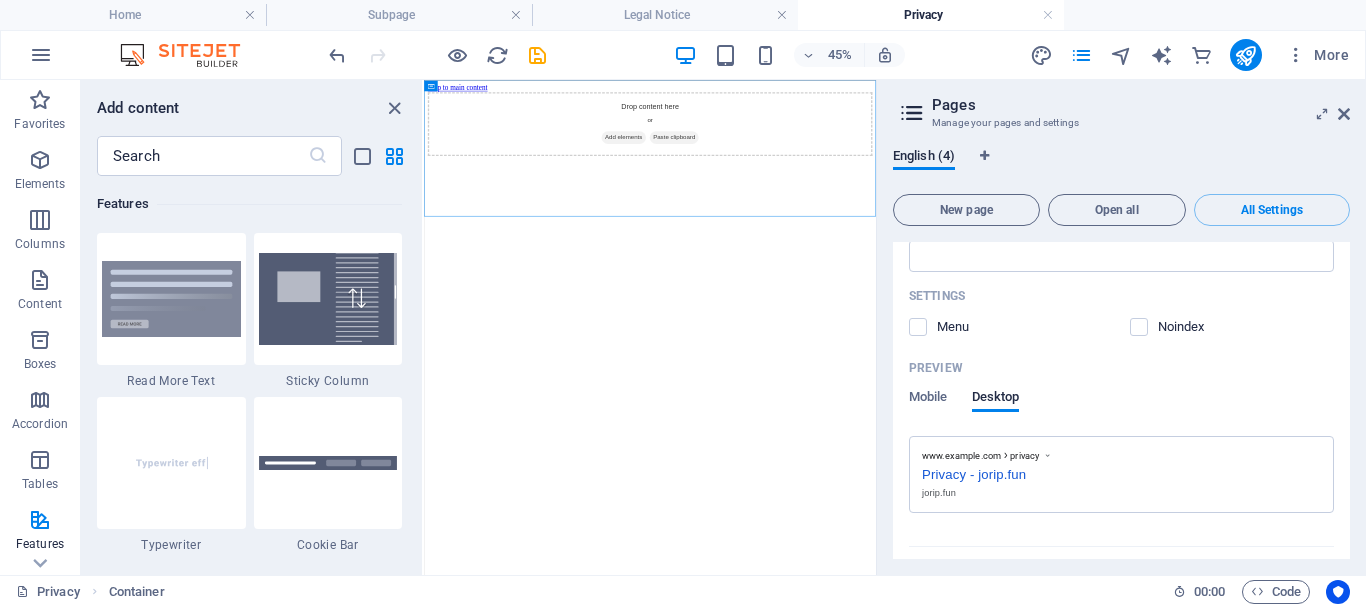 drag, startPoint x: 1068, startPoint y: 117, endPoint x: 1059, endPoint y: 388, distance: 271.1494 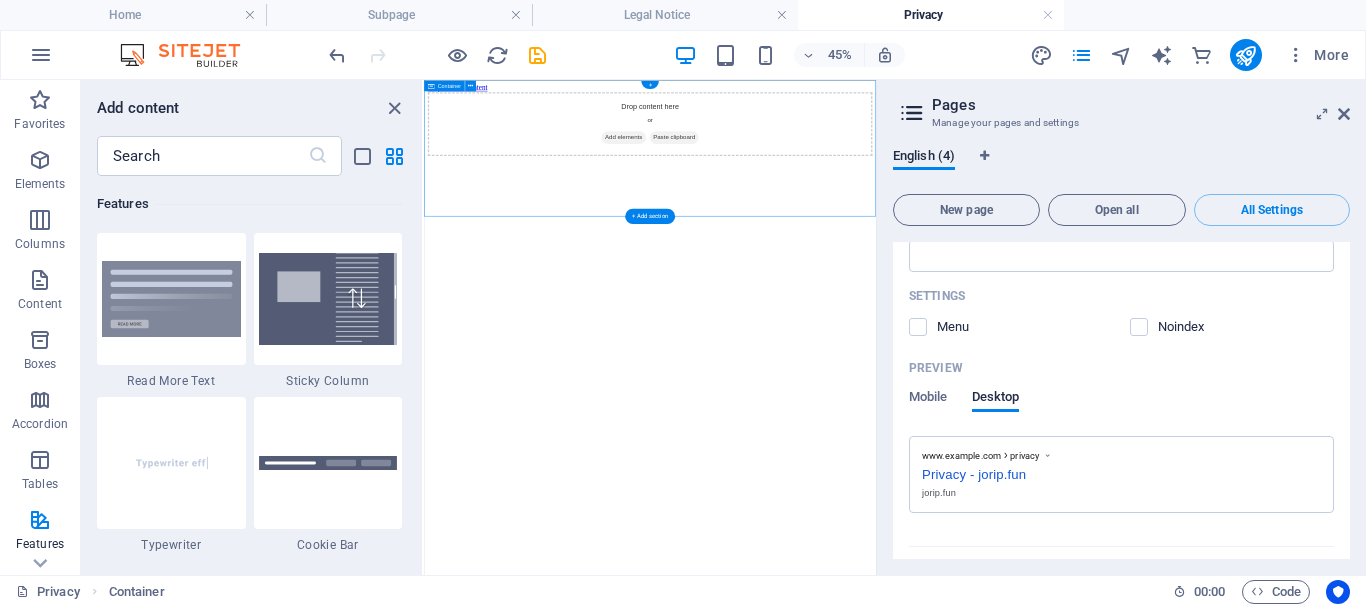 drag, startPoint x: 856, startPoint y: 168, endPoint x: 435, endPoint y: 300, distance: 441.20856 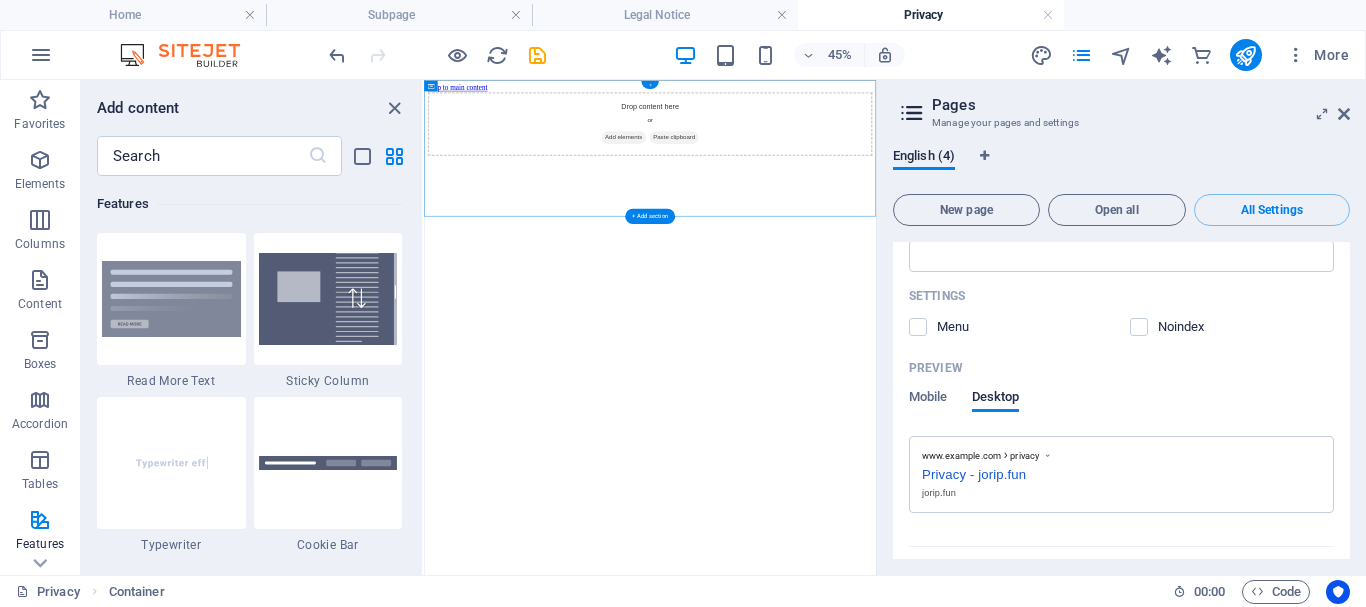 click on "+" at bounding box center (650, 84) 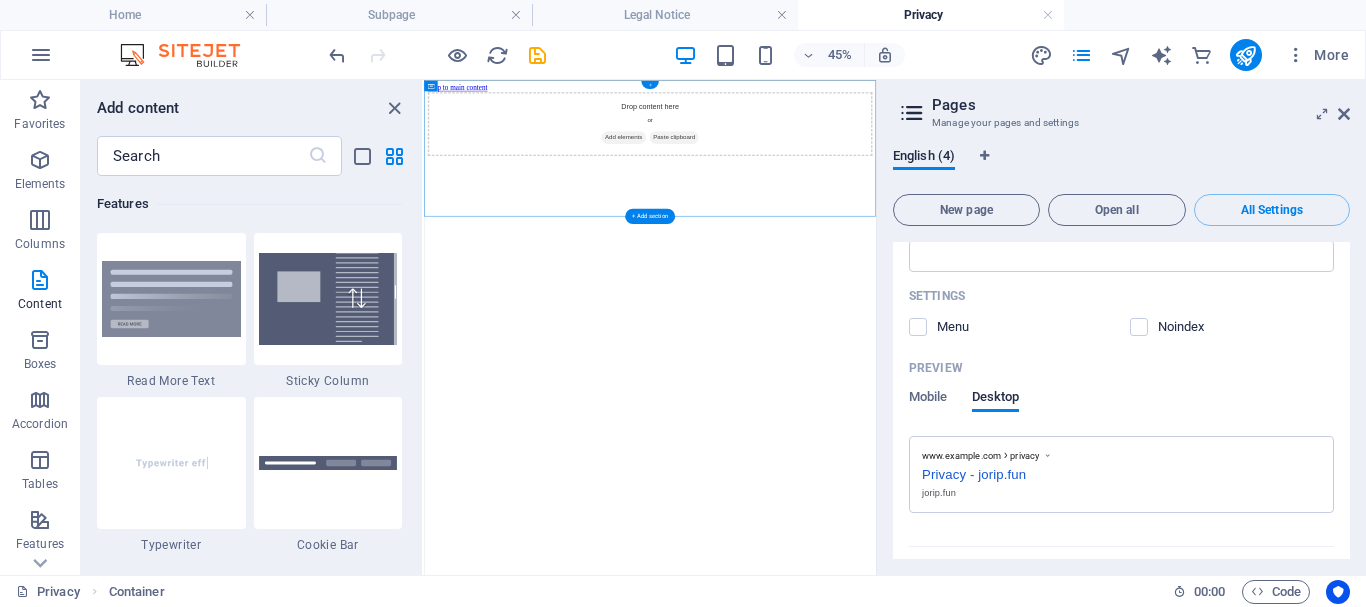 click on "+" at bounding box center [650, 84] 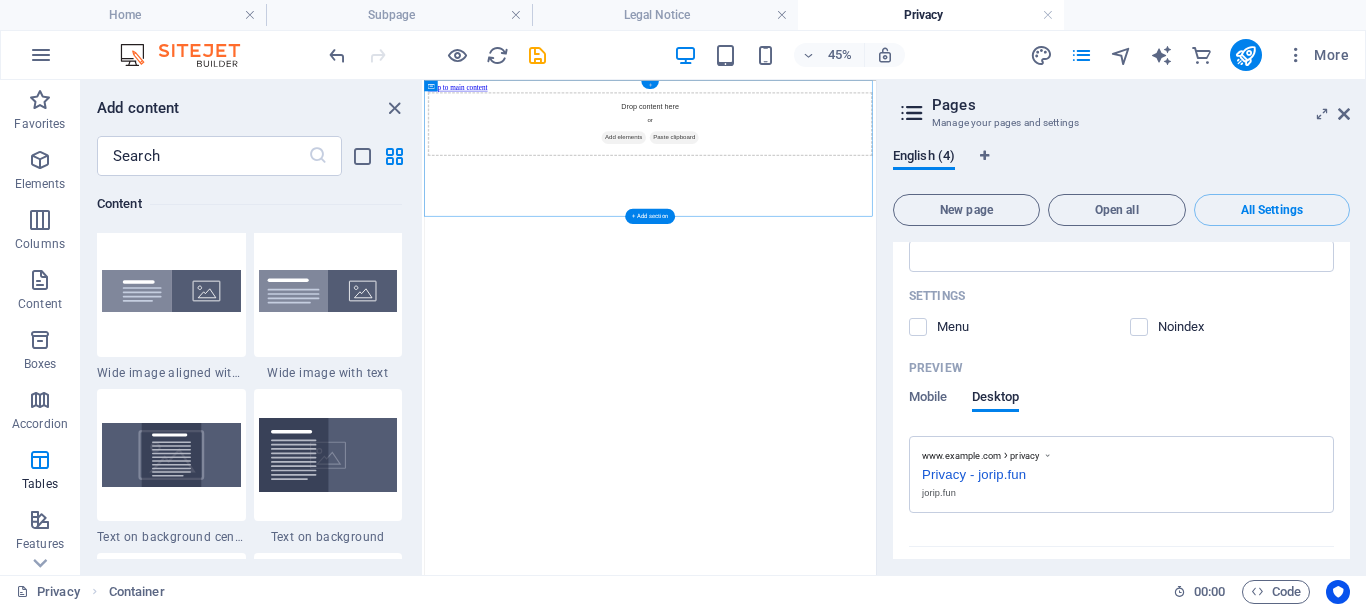 scroll, scrollTop: 3499, scrollLeft: 0, axis: vertical 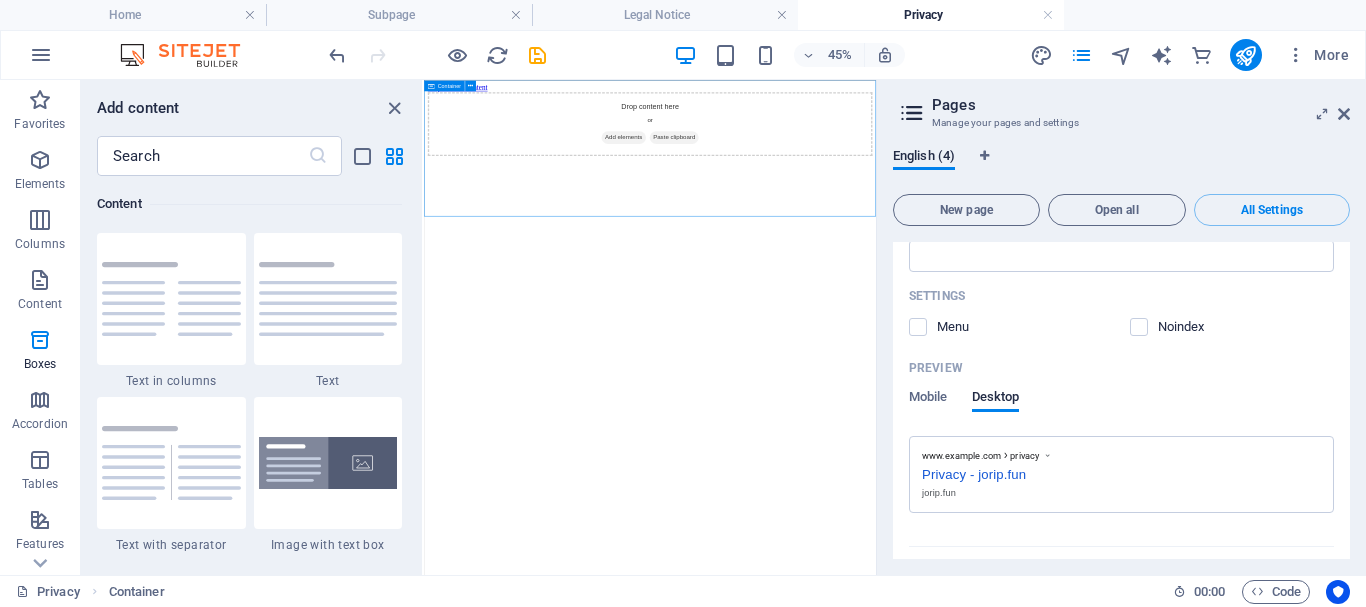 drag, startPoint x: 645, startPoint y: 84, endPoint x: 431, endPoint y: 87, distance: 214.02103 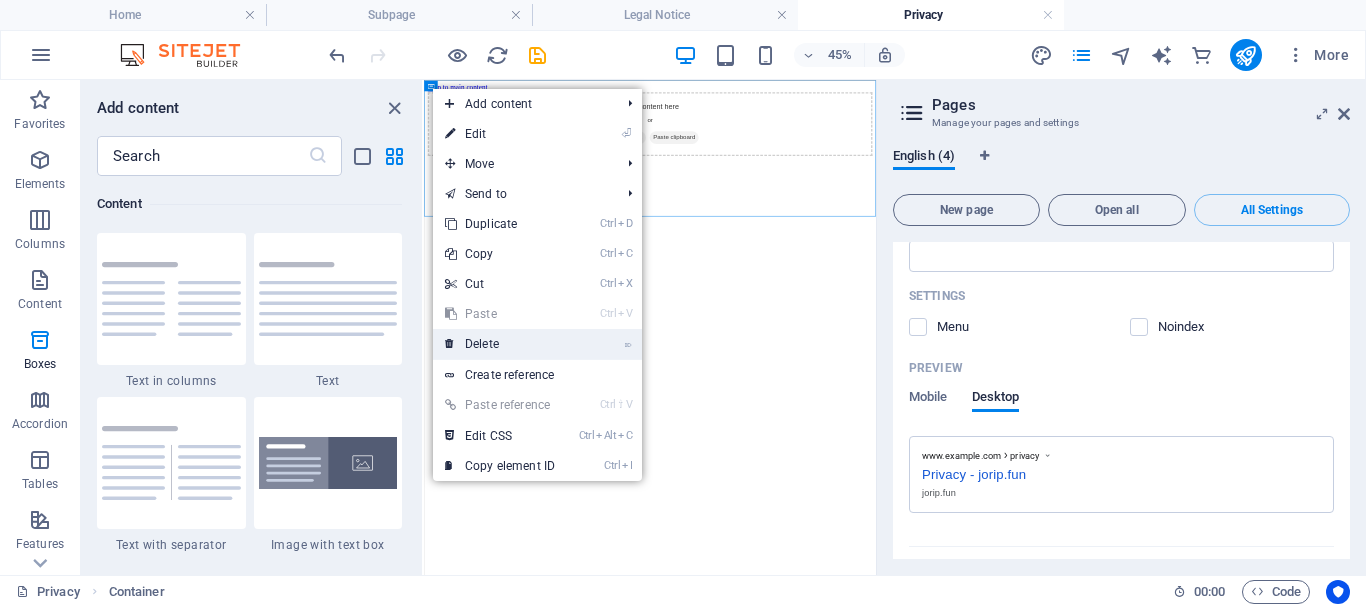 click on "⌦  Delete" at bounding box center (500, 344) 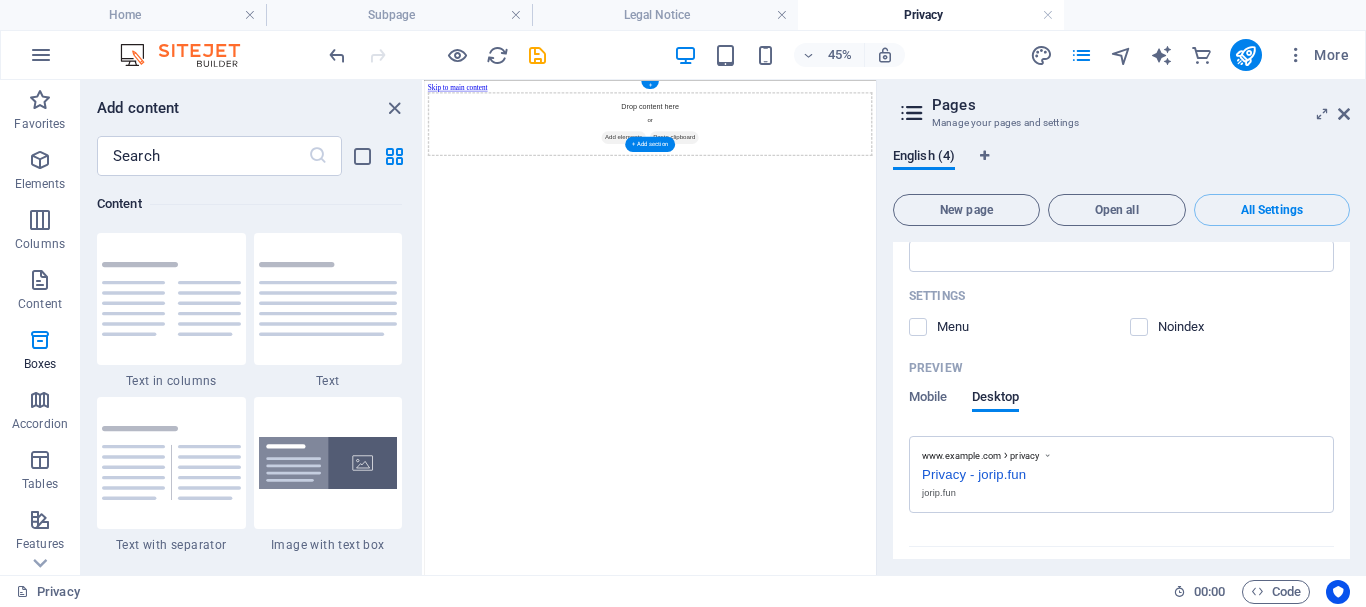 click on "Drop content here or  Add elements  Paste clipboard" at bounding box center [926, 177] 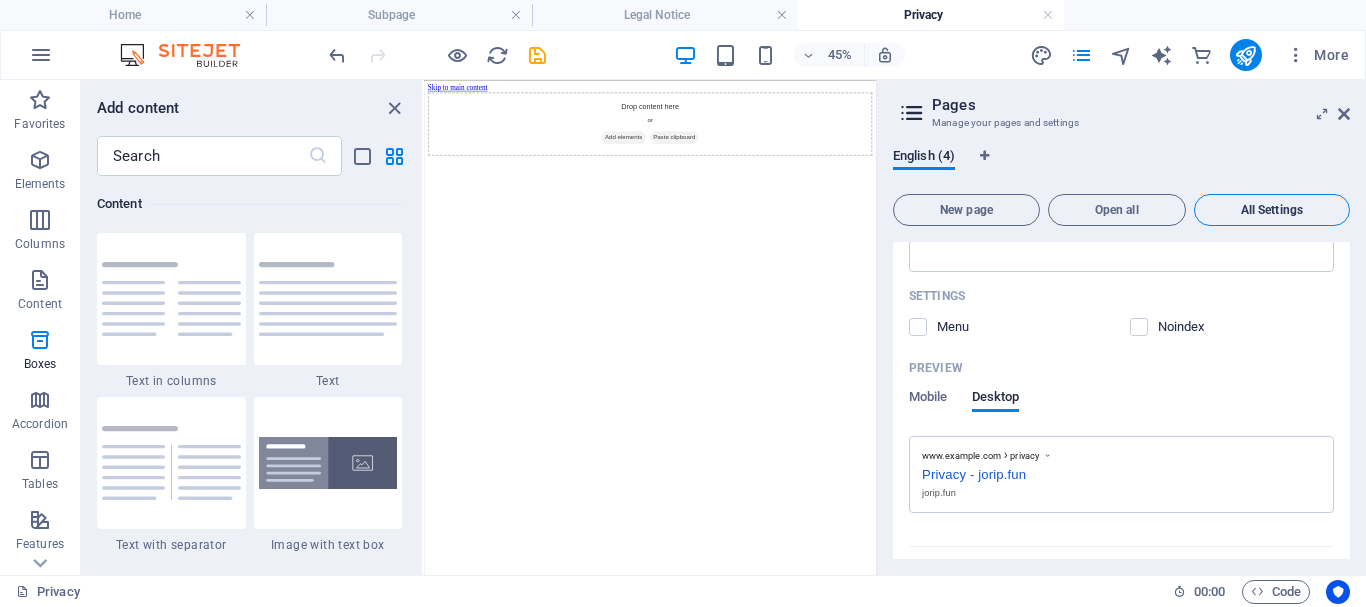 click on "All Settings" at bounding box center (1272, 210) 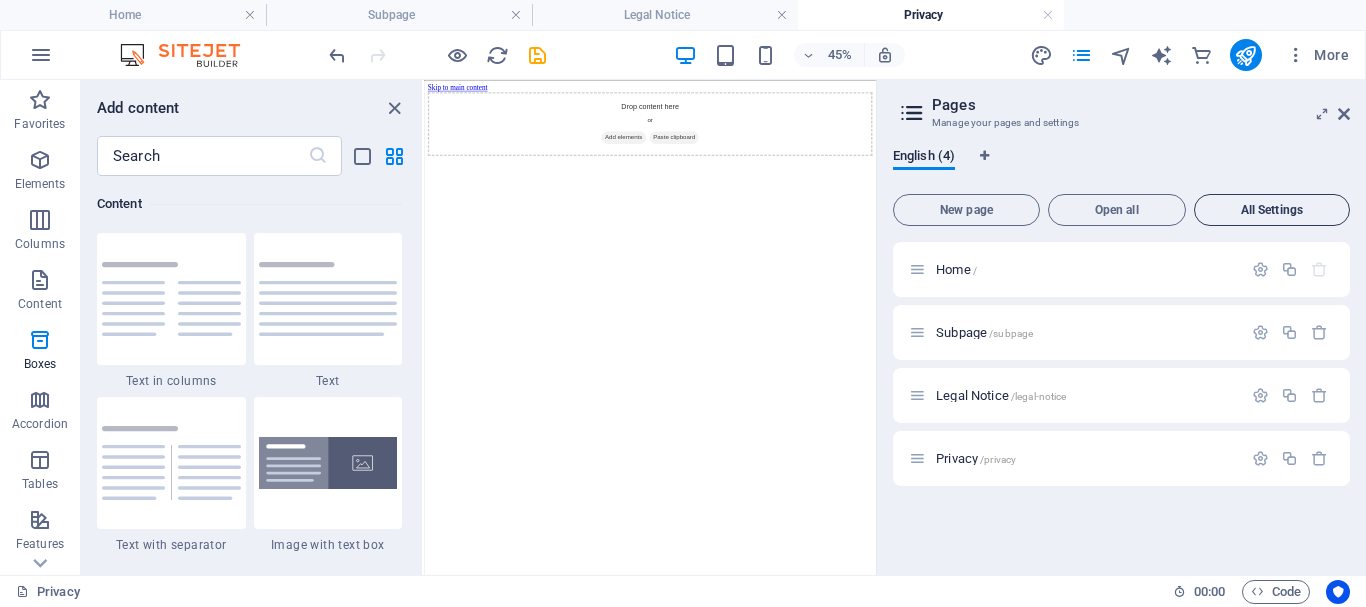 scroll, scrollTop: 0, scrollLeft: 0, axis: both 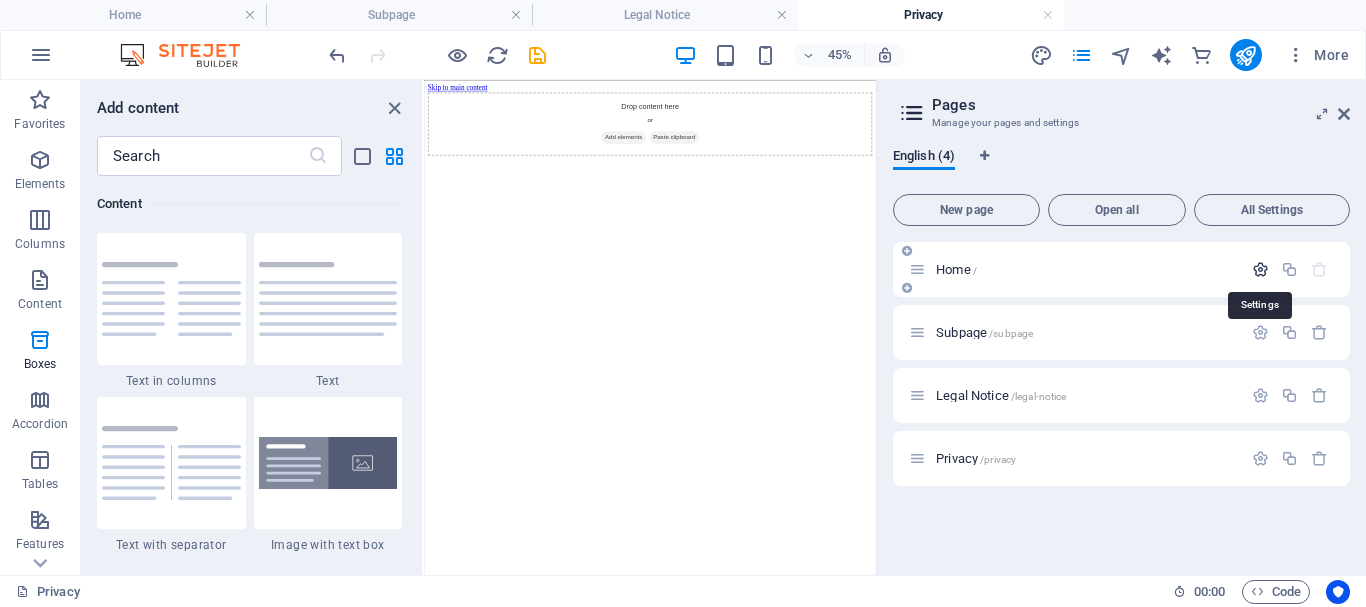 click at bounding box center [1260, 269] 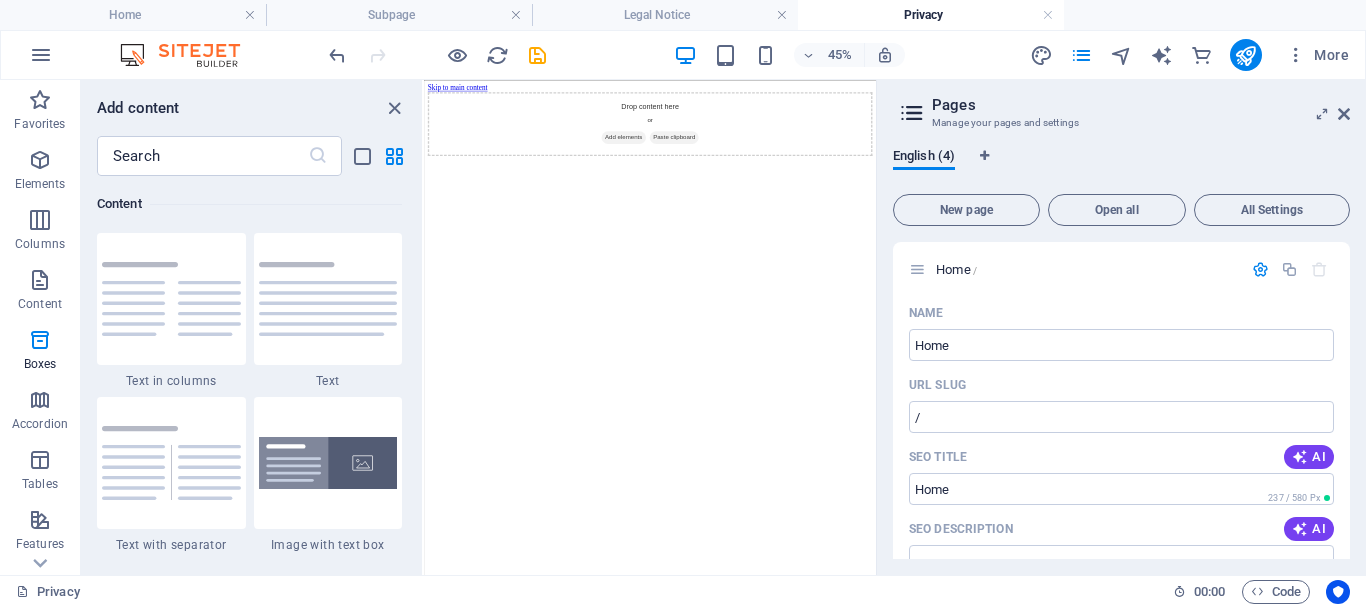 drag, startPoint x: 1351, startPoint y: 317, endPoint x: 1351, endPoint y: 352, distance: 35 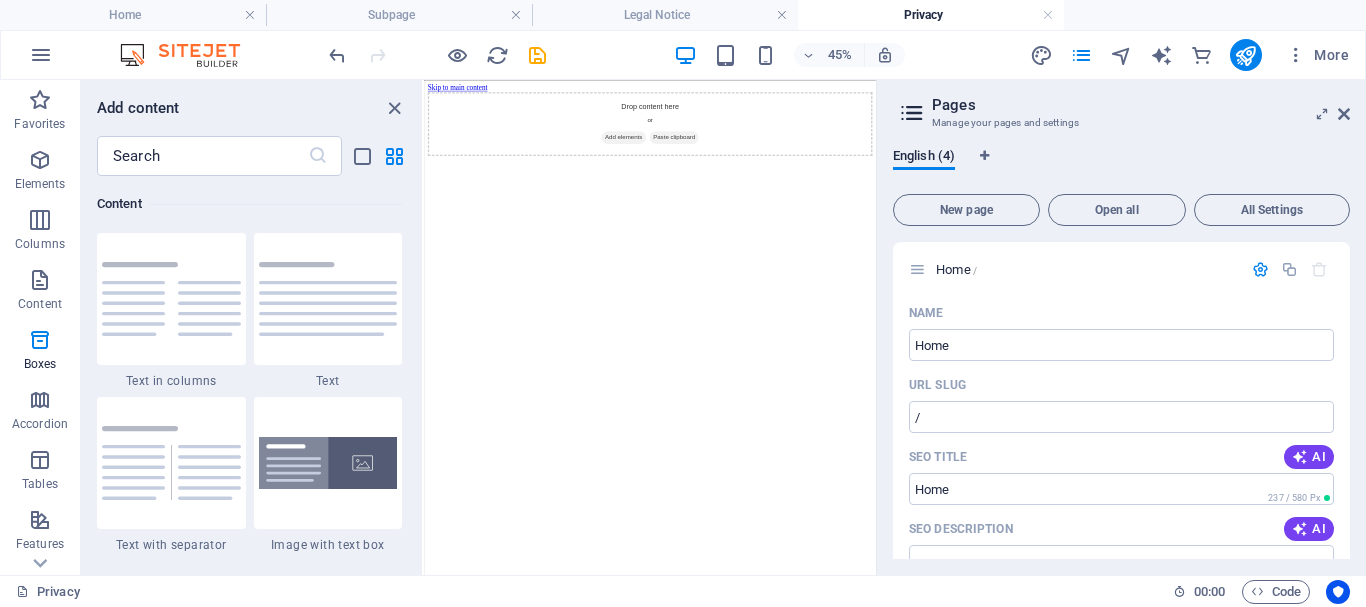 drag, startPoint x: 1345, startPoint y: 319, endPoint x: 1346, endPoint y: 386, distance: 67.00746 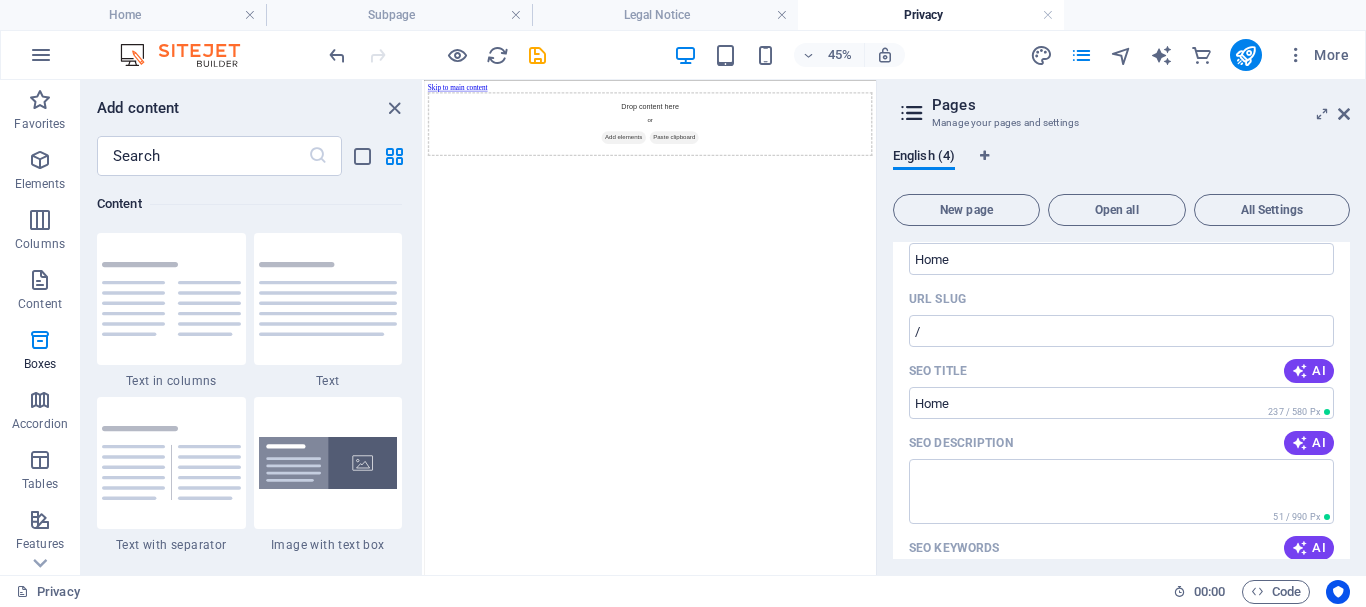 scroll, scrollTop: 0, scrollLeft: 0, axis: both 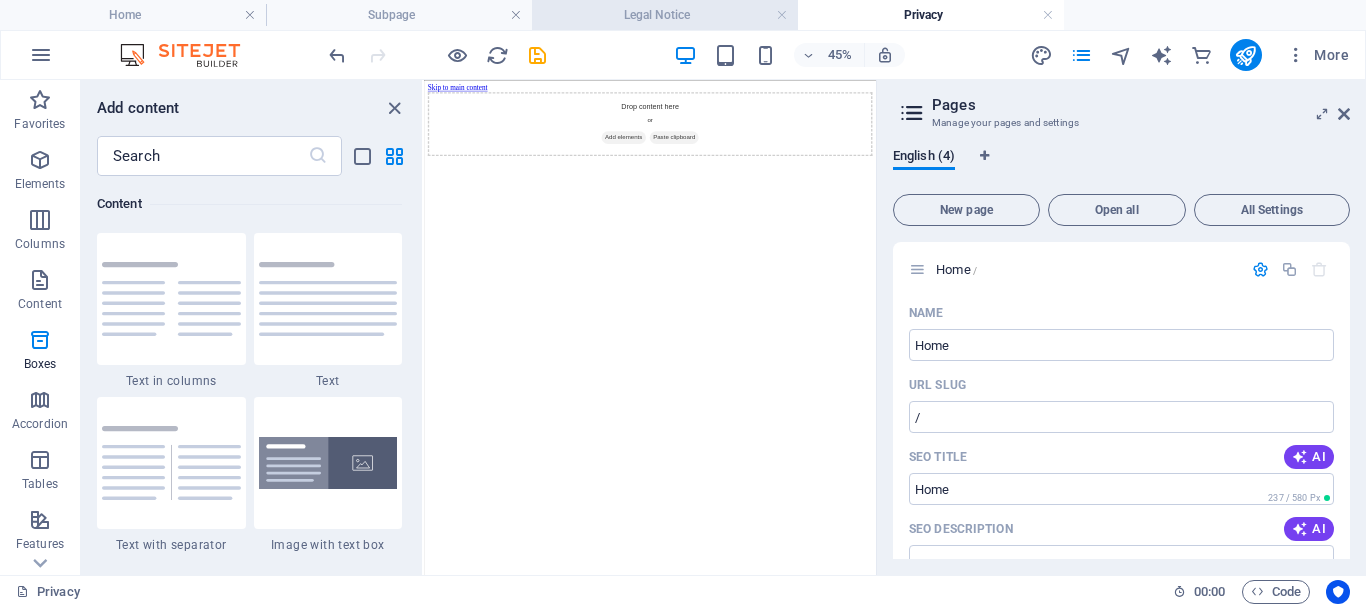 click on "Legal Notice" at bounding box center [665, 15] 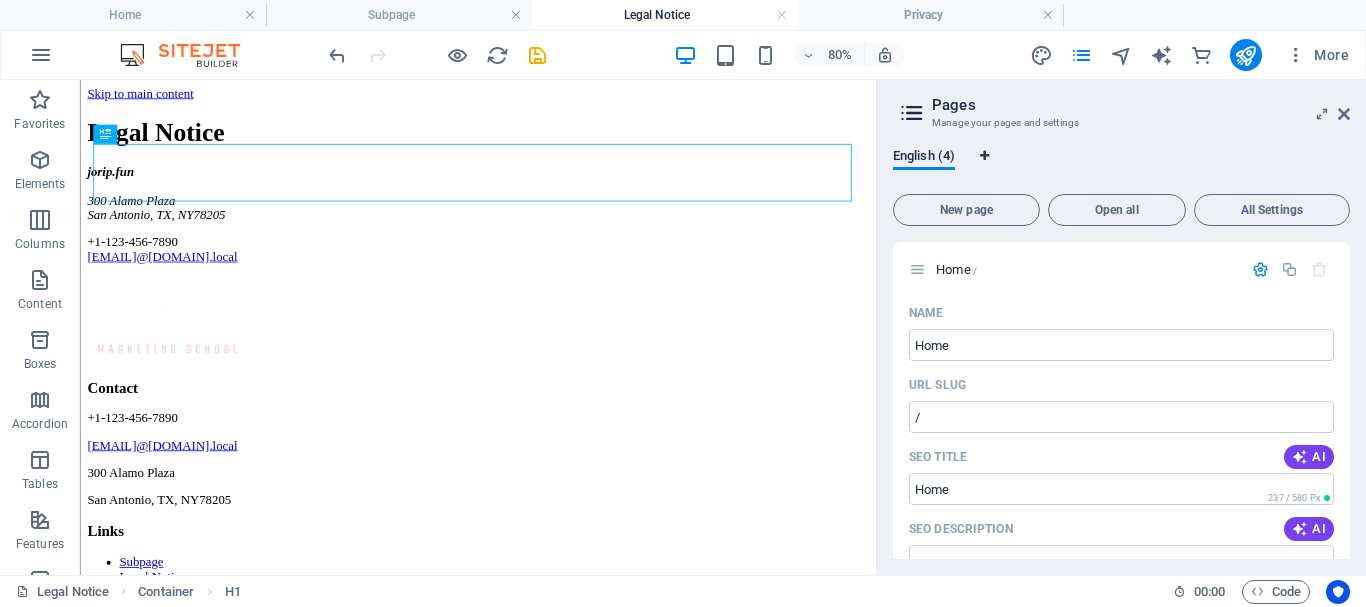 click at bounding box center [984, 156] 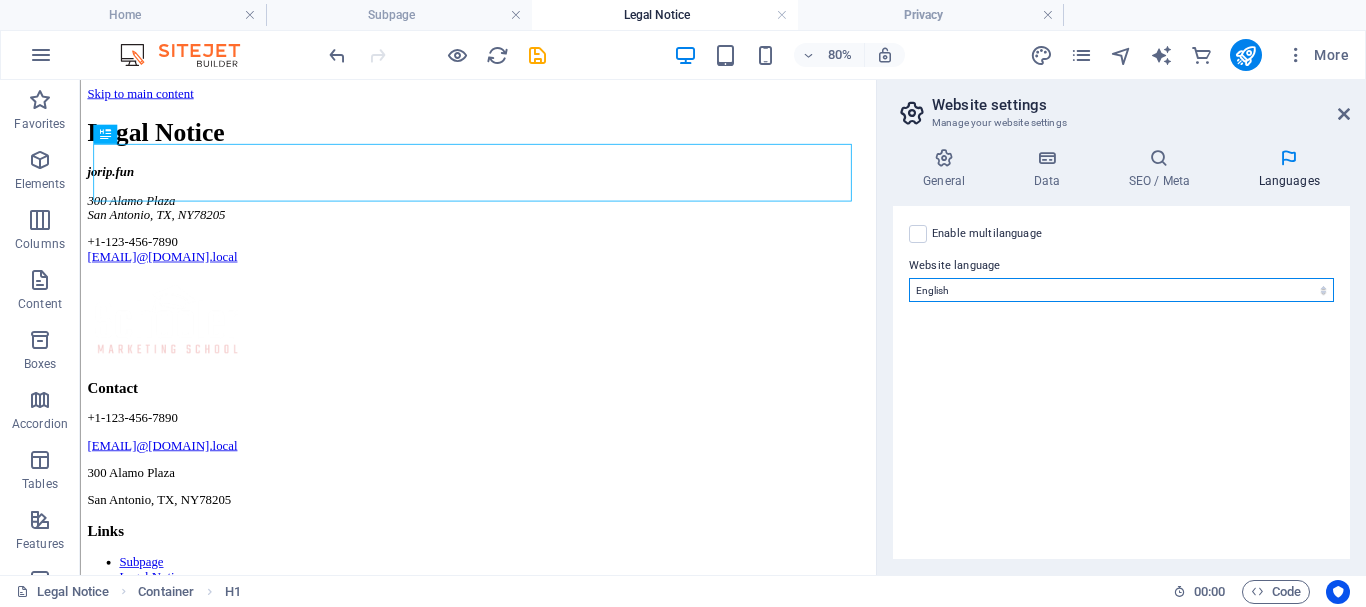 click on "Abkhazian Afar Afrikaans Akan Albanian Amharic Arabic Aragonese Armenian Assamese Avaric Avestan Aymara Azerbaijani Bambara Bashkir Basque Belarusian Bengali Bihari languages Bislama Bokmål Bosnian Breton Bulgarian Burmese Catalan Central Khmer Chamorro Chechen Chinese Church Slavic Chuvash Cornish Corsican Cree Croatian Czech Danish Dutch Dzongkha English Esperanto Estonian Ewe Faroese Farsi (Persian) Fijian Finnish French Fulah Gaelic Galician Ganda Georgian German Greek Greenlandic Guaraní Gujarati Haitian Creole Hausa Hebrew Herero Hindi Hiri Motu Hungarian Icelandic Ido Igbo Indonesian Interlingua Interlingue Inuktitut Inupiaq Irish Italian Japanese Javanese Kannada Kanuri Kashmiri Kazakh Kikuyu Kinyarwanda Komi Kongo Korean Kurdish Kwanyama Kyrgyz Lao Latin Latvian Limburgish Lingala Lithuanian Luba-Katanga Luxembourgish Macedonian Malagasy Malay Malayalam Maldivian Maltese Manx Maori Marathi Marshallese Mongolian Nauru Navajo Ndonga Nepali North Ndebele Northern Sami Norwegian Norwegian Nynorsk Nuosu" at bounding box center (1121, 290) 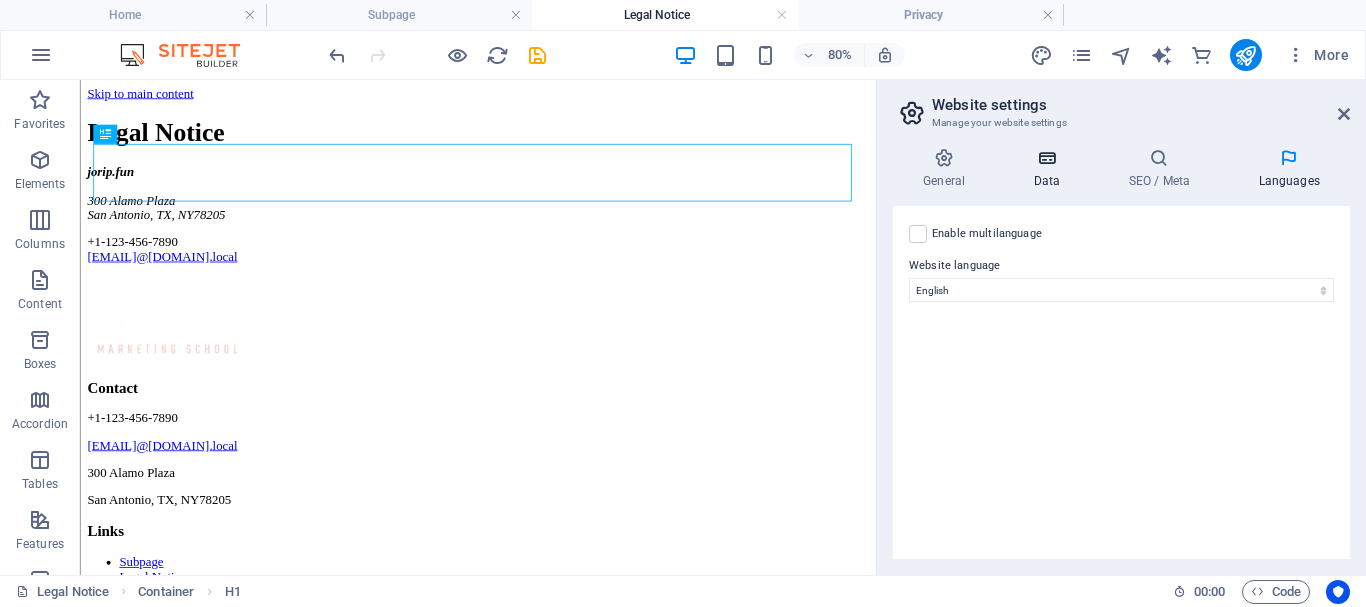 click at bounding box center (1046, 158) 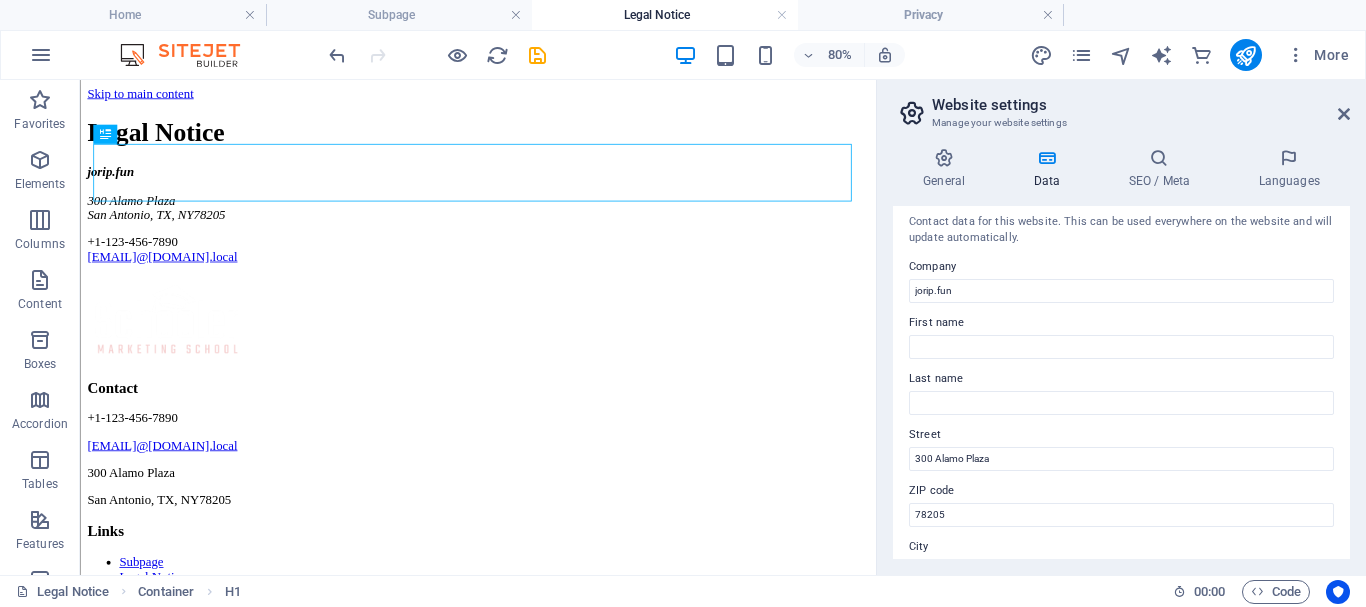 scroll, scrollTop: 0, scrollLeft: 0, axis: both 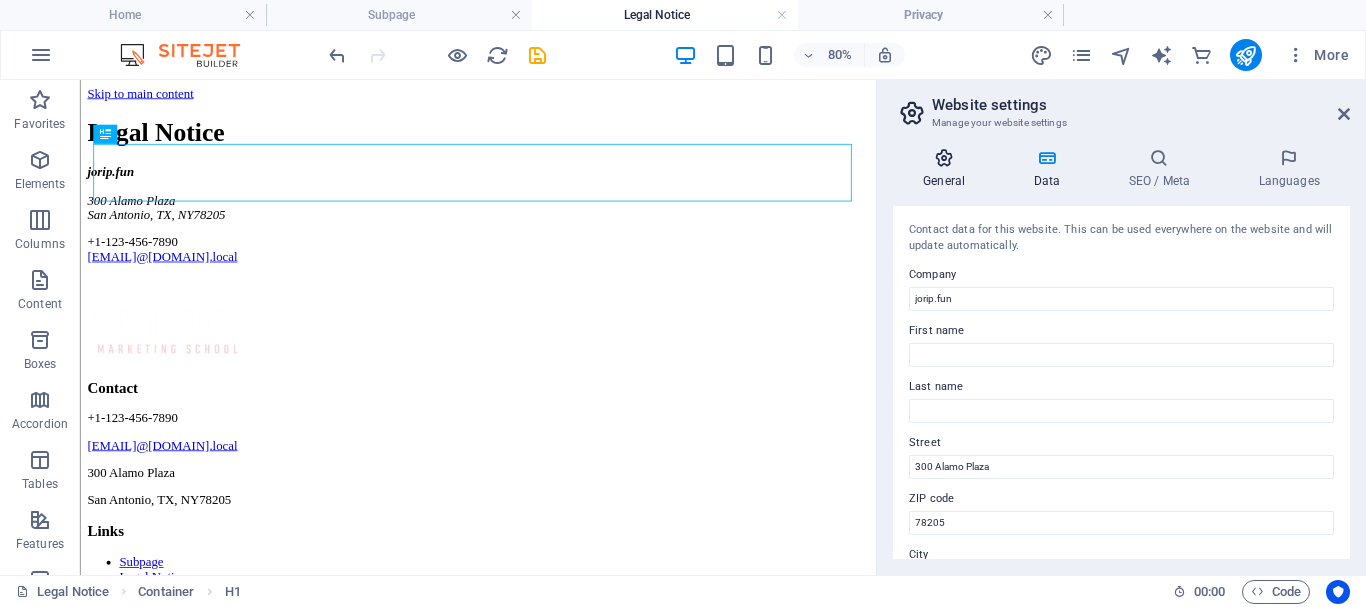 click at bounding box center [944, 158] 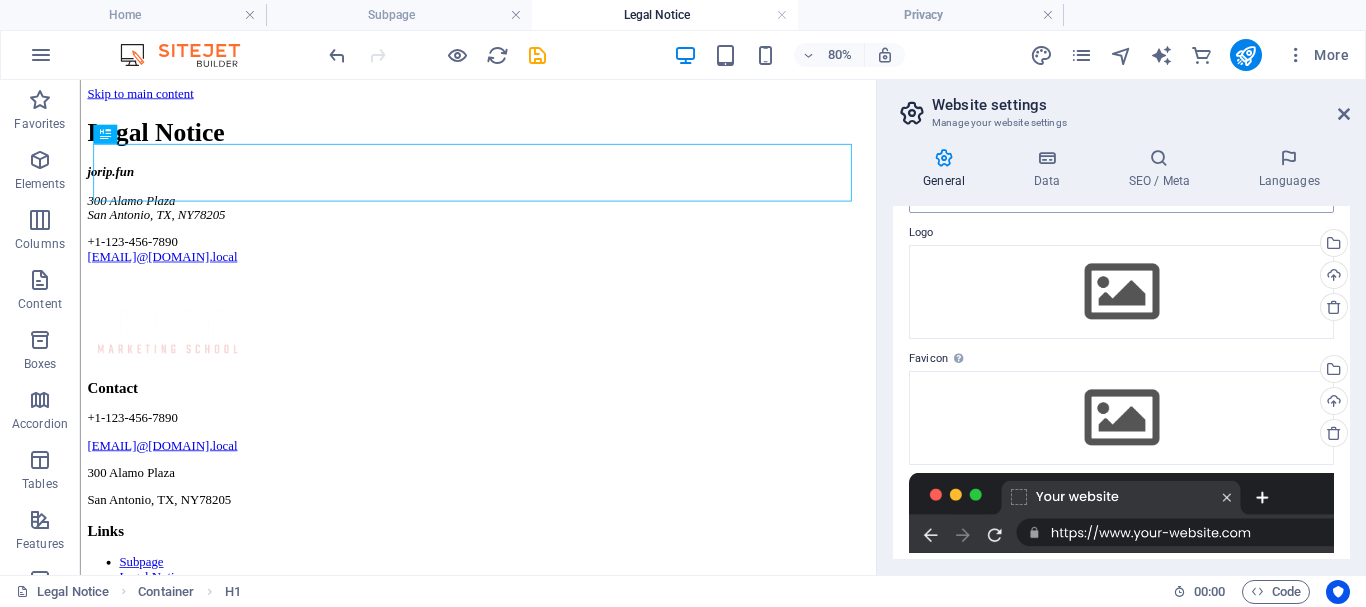 scroll, scrollTop: 0, scrollLeft: 0, axis: both 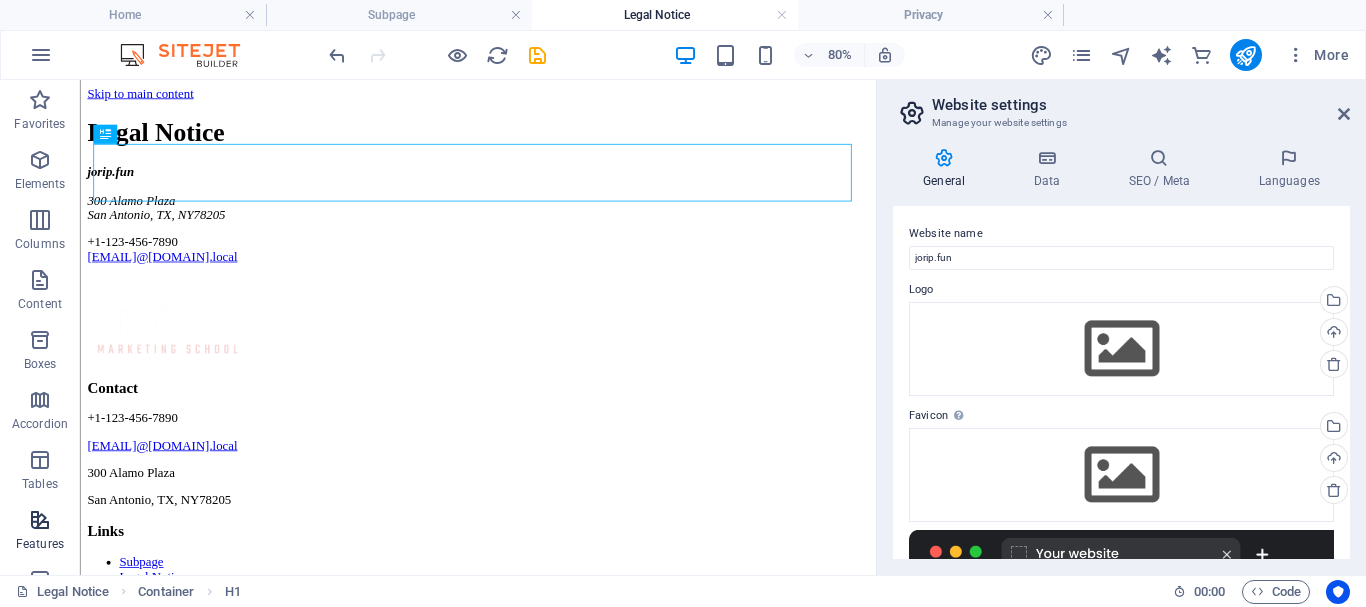 click at bounding box center [40, 520] 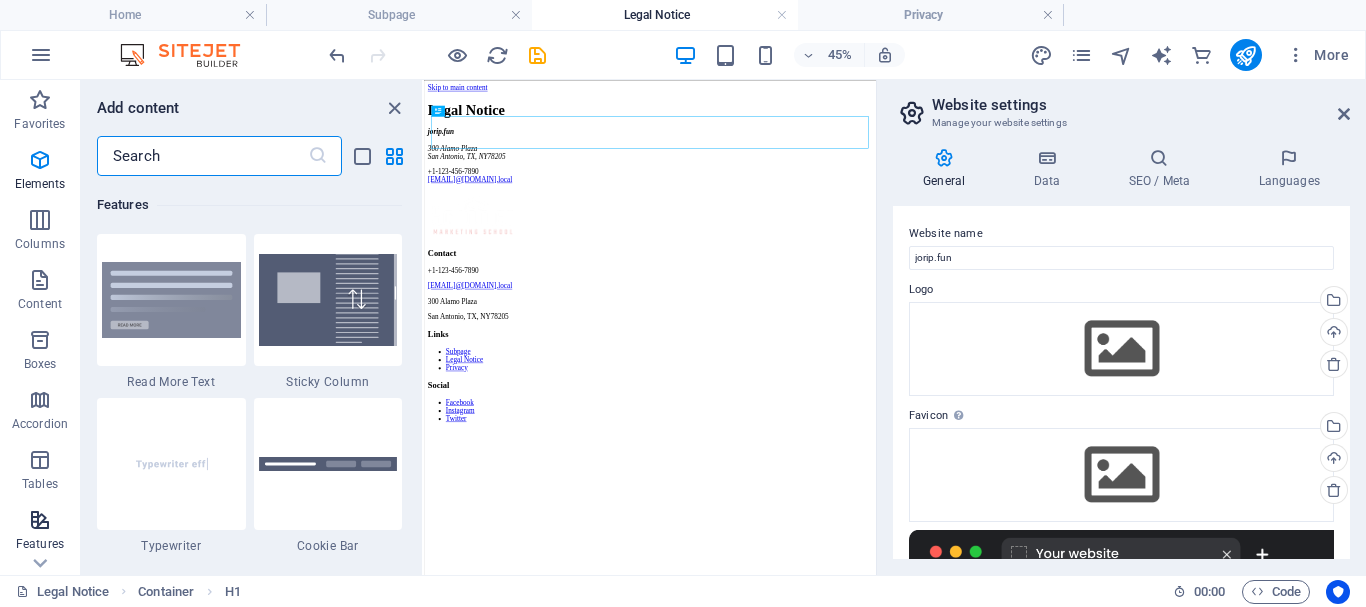 scroll, scrollTop: 7795, scrollLeft: 0, axis: vertical 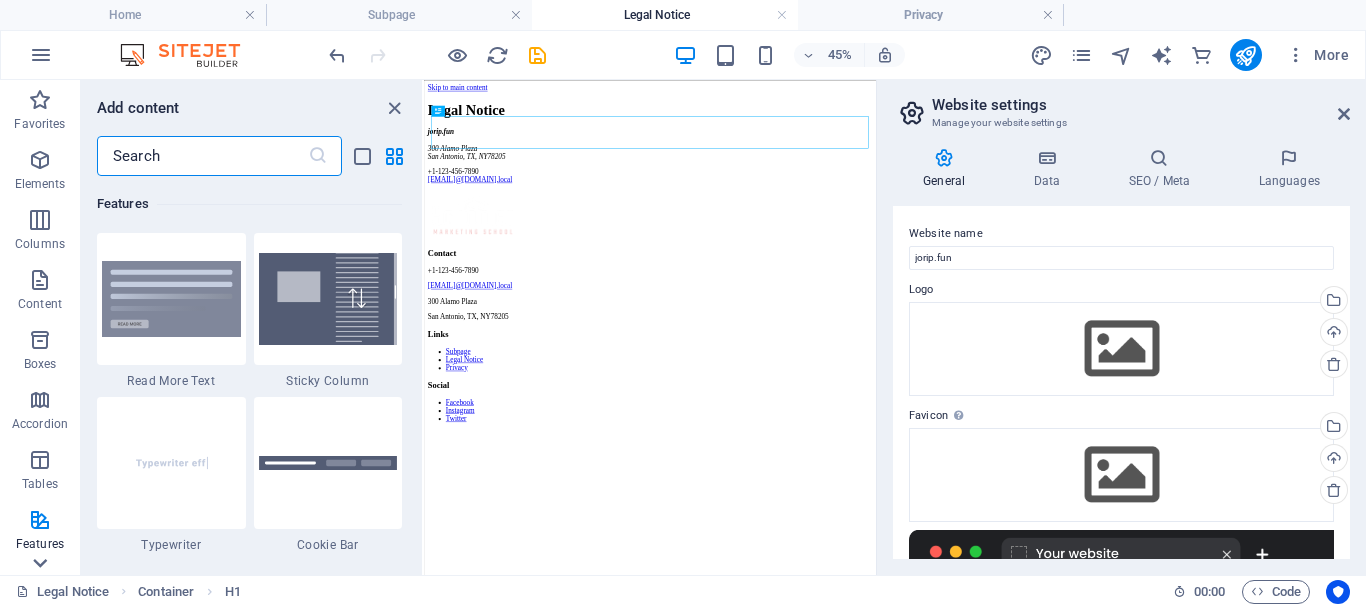 click 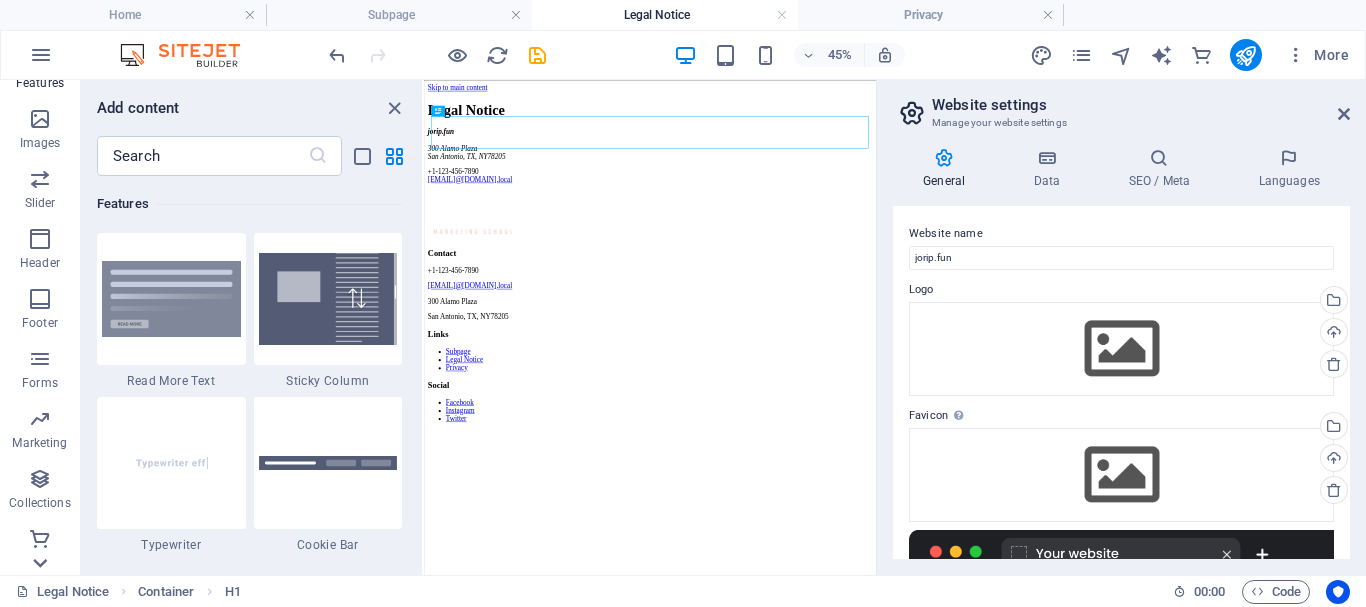 scroll, scrollTop: 465, scrollLeft: 0, axis: vertical 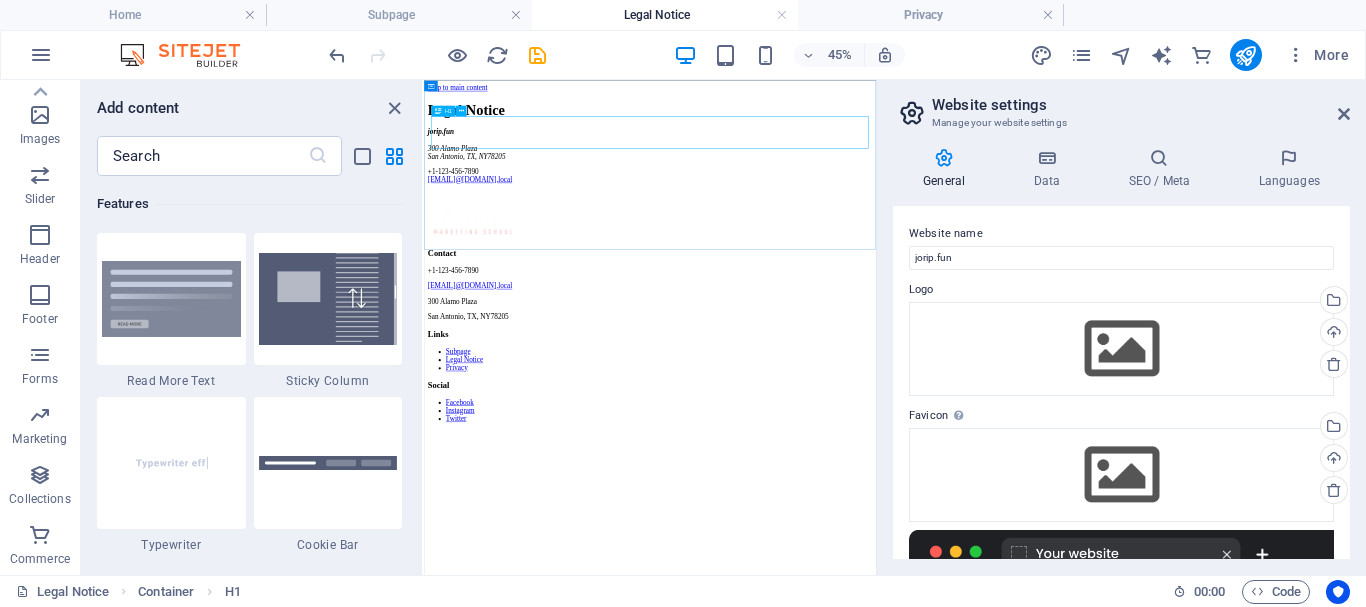 click on "H1" at bounding box center (448, 110) 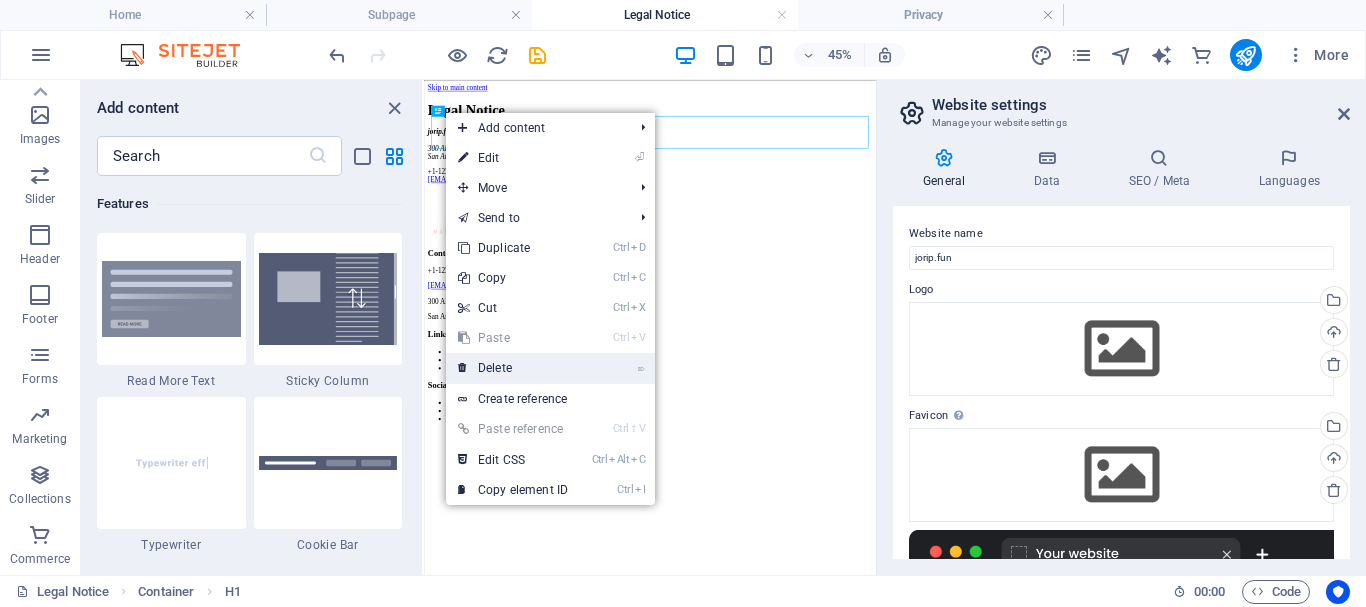 click on "⌦  Delete" at bounding box center [513, 368] 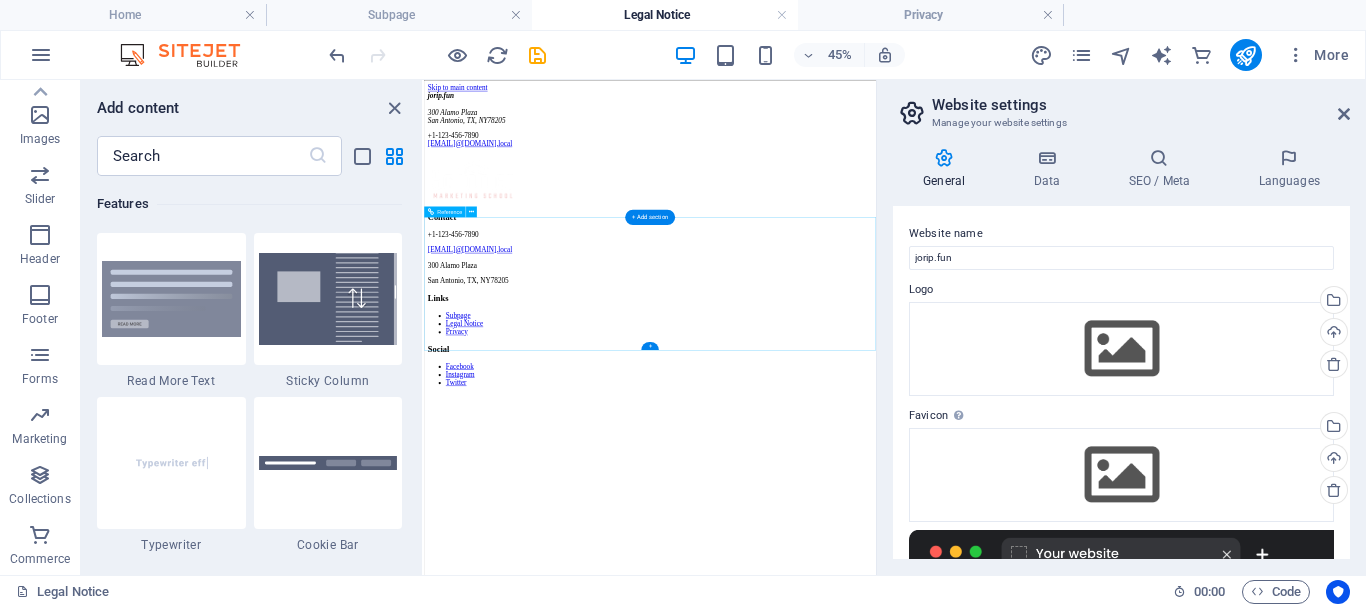 click on "Contact +1-[PHONE] [EMAIL]@[DOMAIN].local [NUMBER] [STREET] [CITY], [STATE] , [STATE] [POSTAL_CODE] Links Subpage Legal Notice Privacy Social Facebook Instagram Twitter" at bounding box center (926, 503) 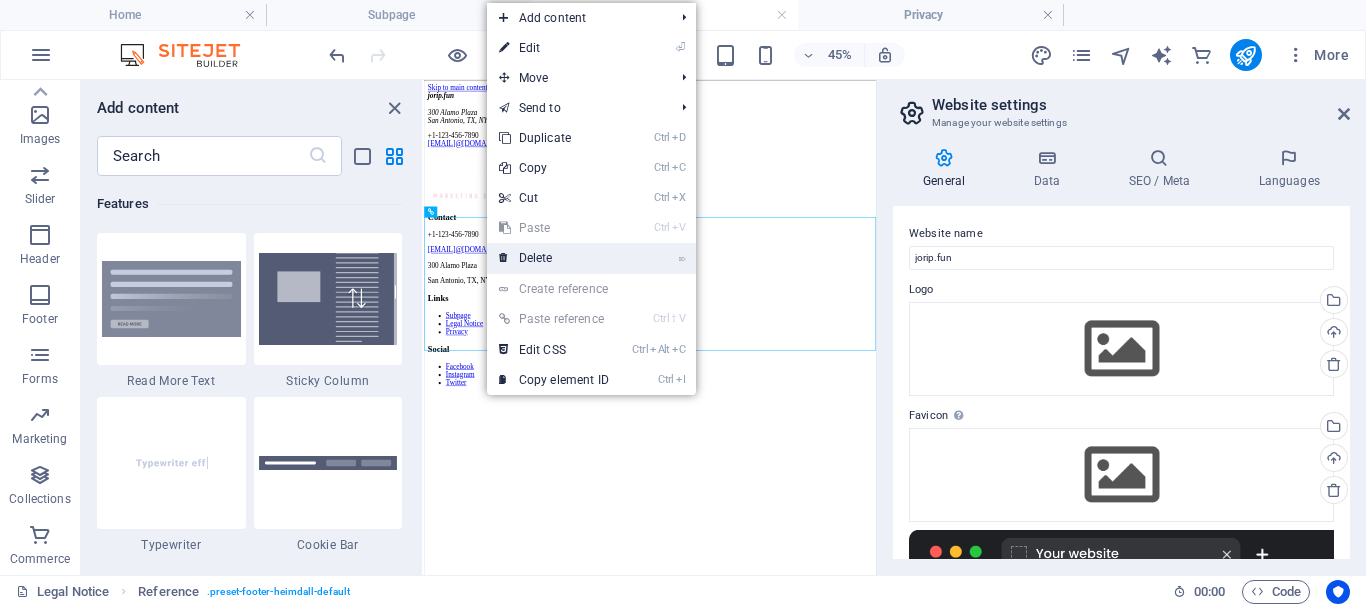 click on "⌦  Delete" at bounding box center [554, 258] 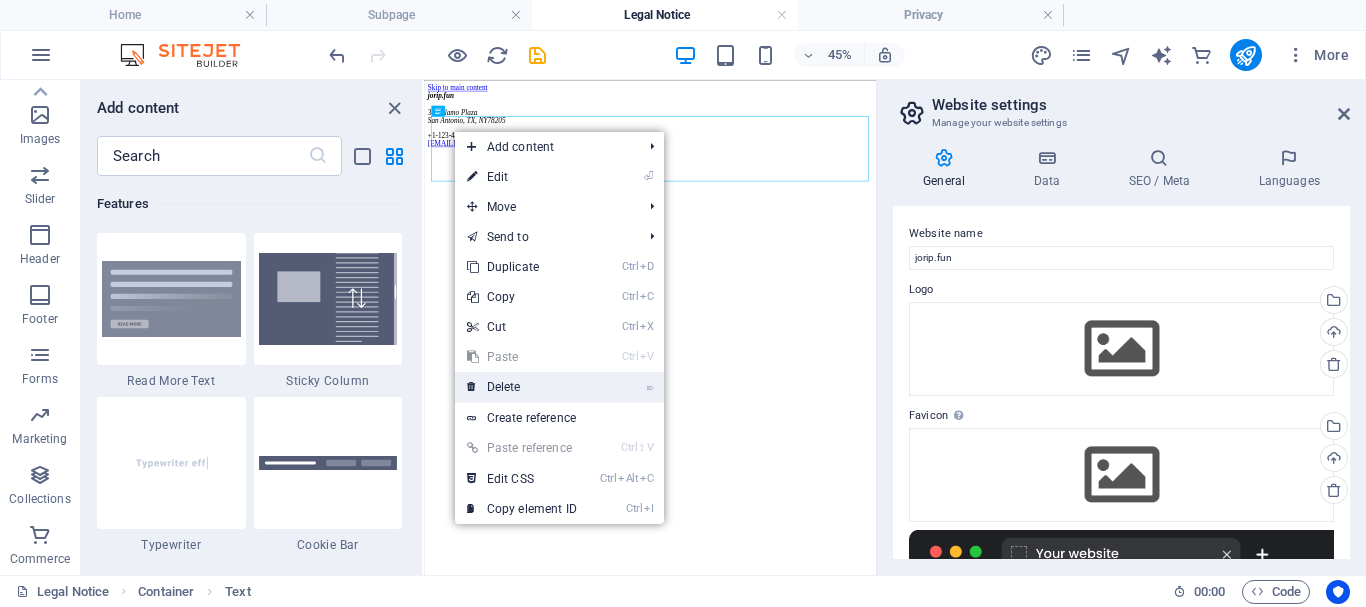 click on "⌦  Delete" at bounding box center [522, 387] 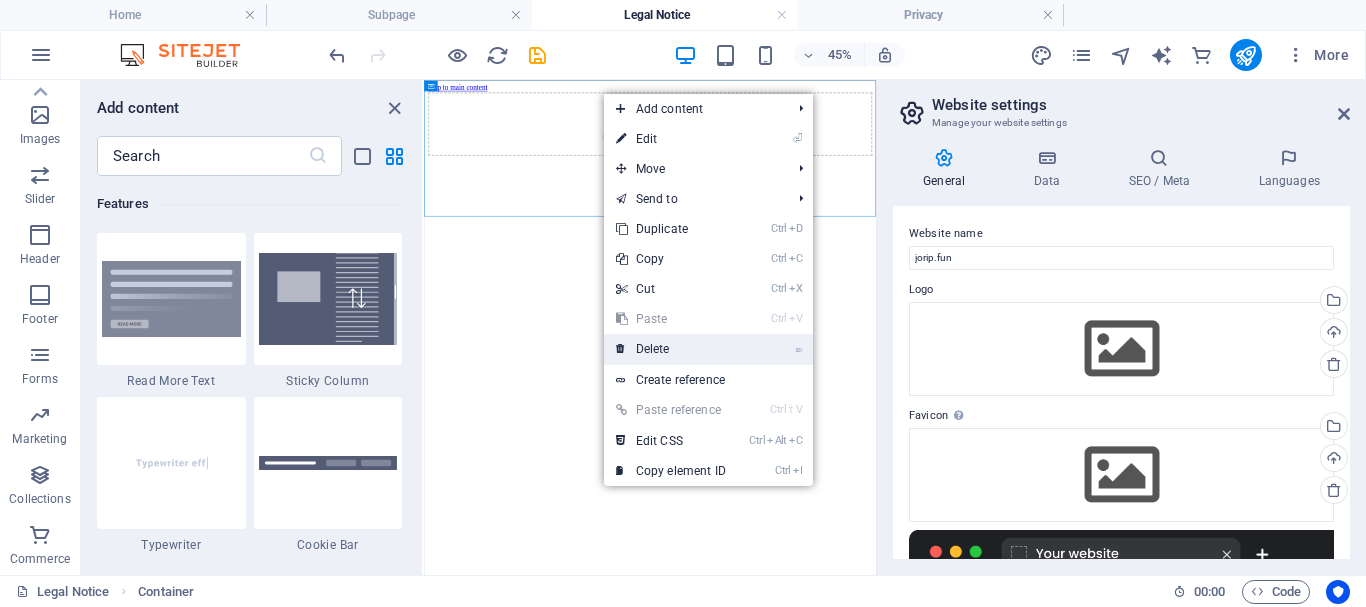 click on "⌦  Delete" at bounding box center (671, 349) 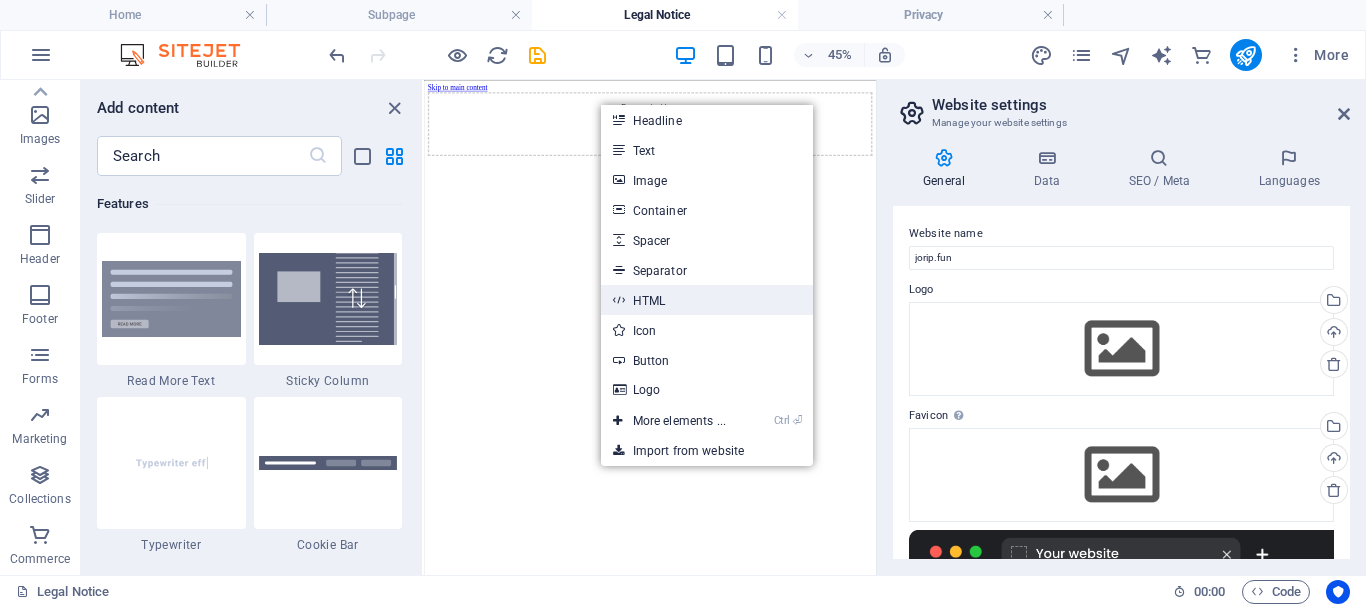 click on "HTML" at bounding box center (707, 300) 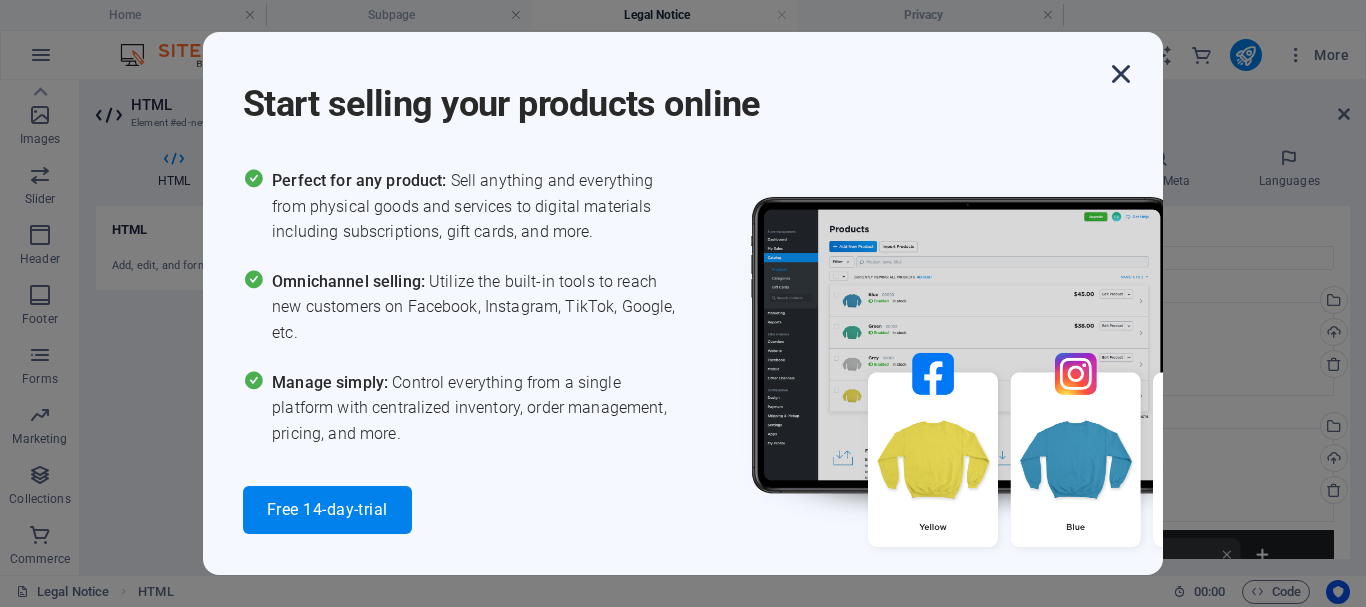 click at bounding box center [1121, 74] 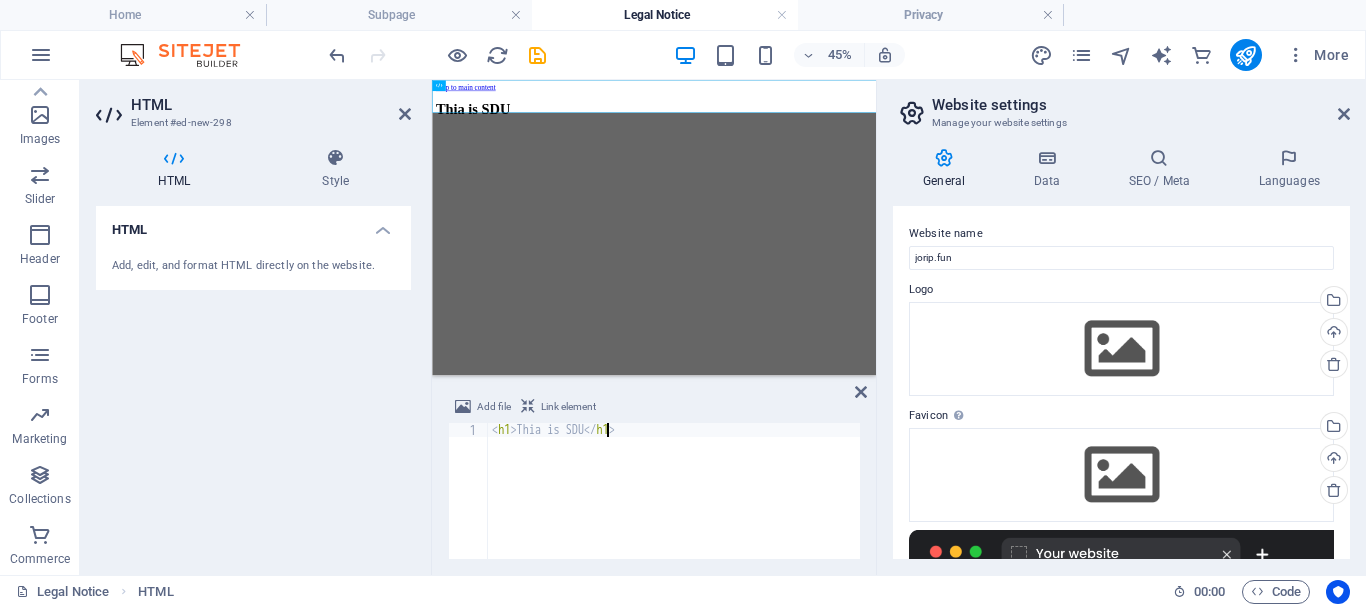 scroll, scrollTop: 0, scrollLeft: 9, axis: horizontal 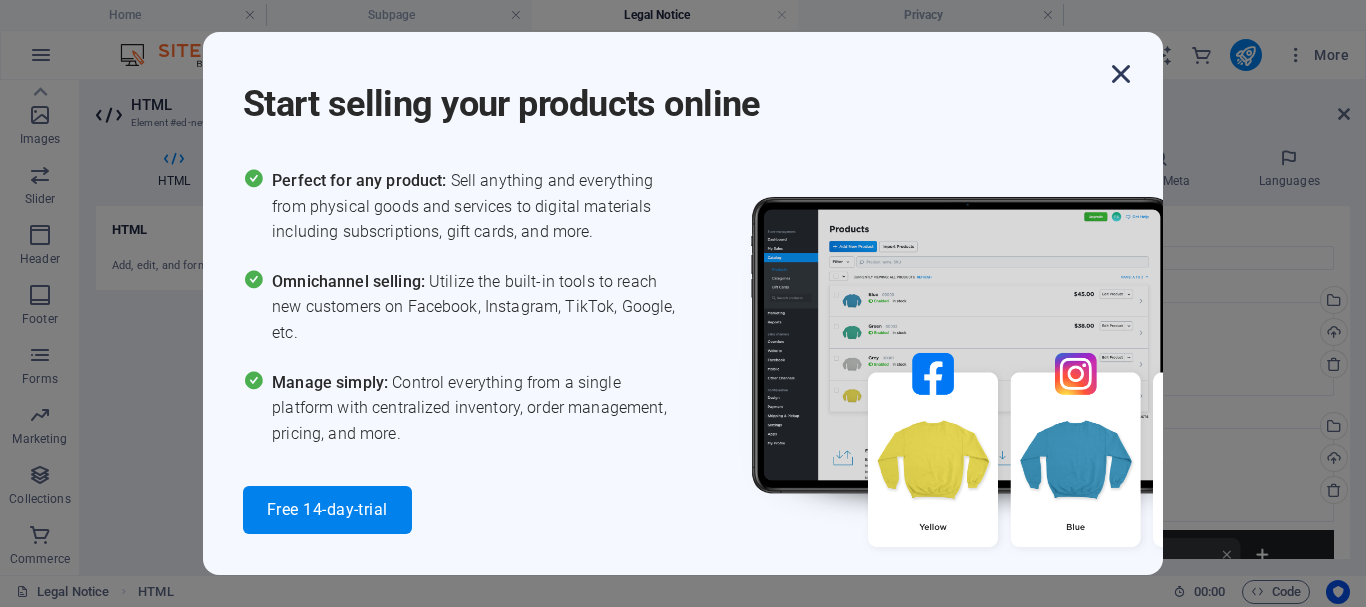 click at bounding box center (1121, 74) 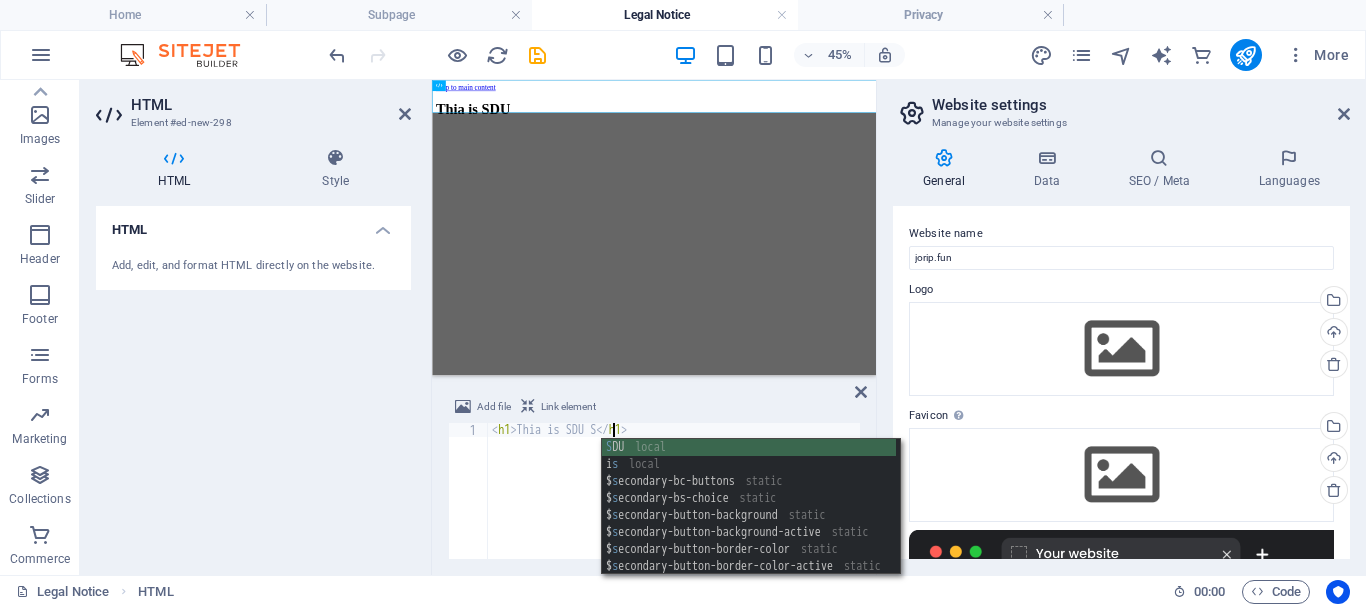 scroll, scrollTop: 0, scrollLeft: 10, axis: horizontal 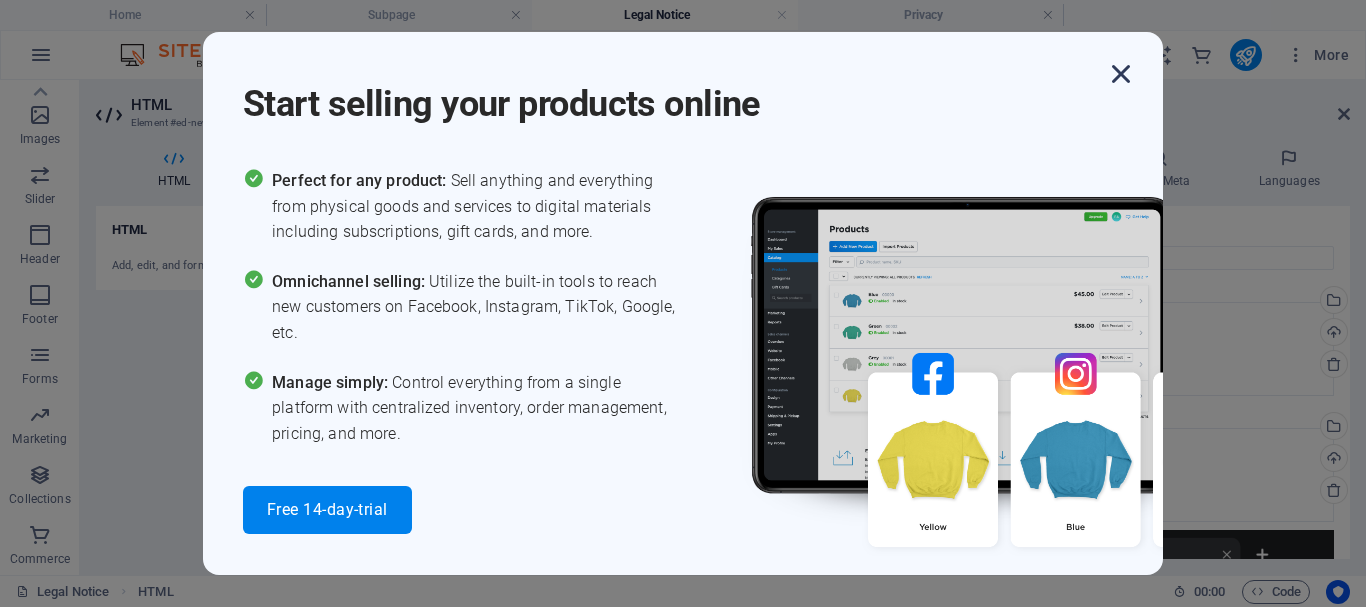 click at bounding box center (1121, 74) 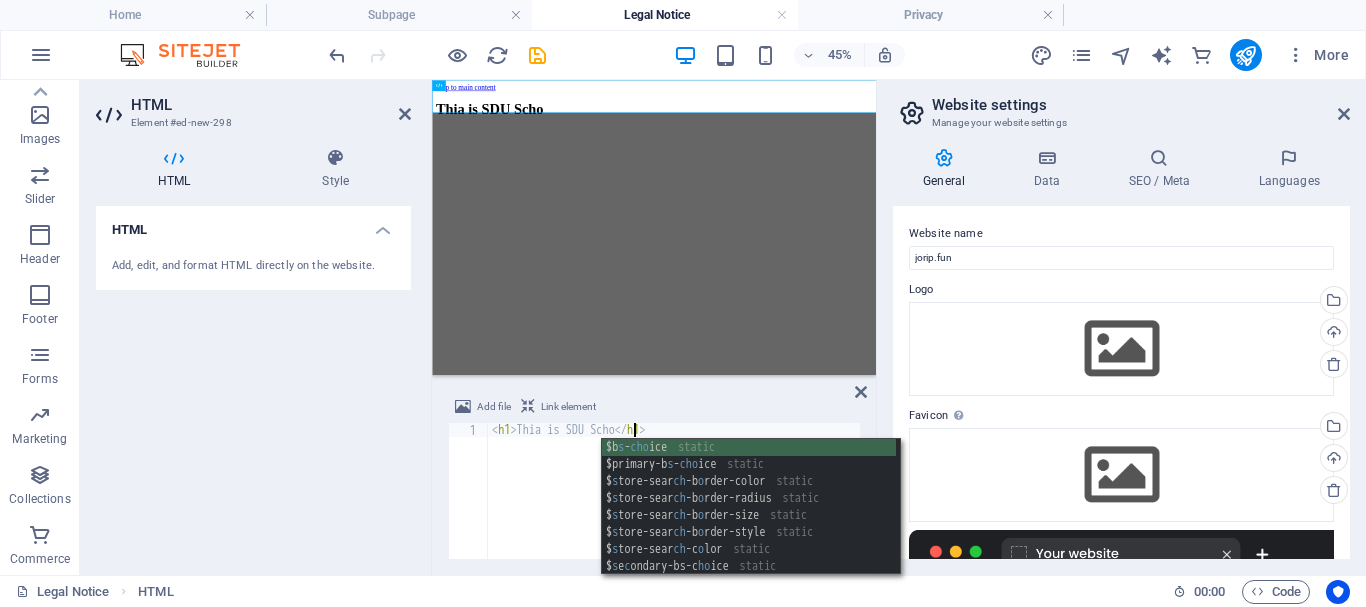 scroll, scrollTop: 0, scrollLeft: 12, axis: horizontal 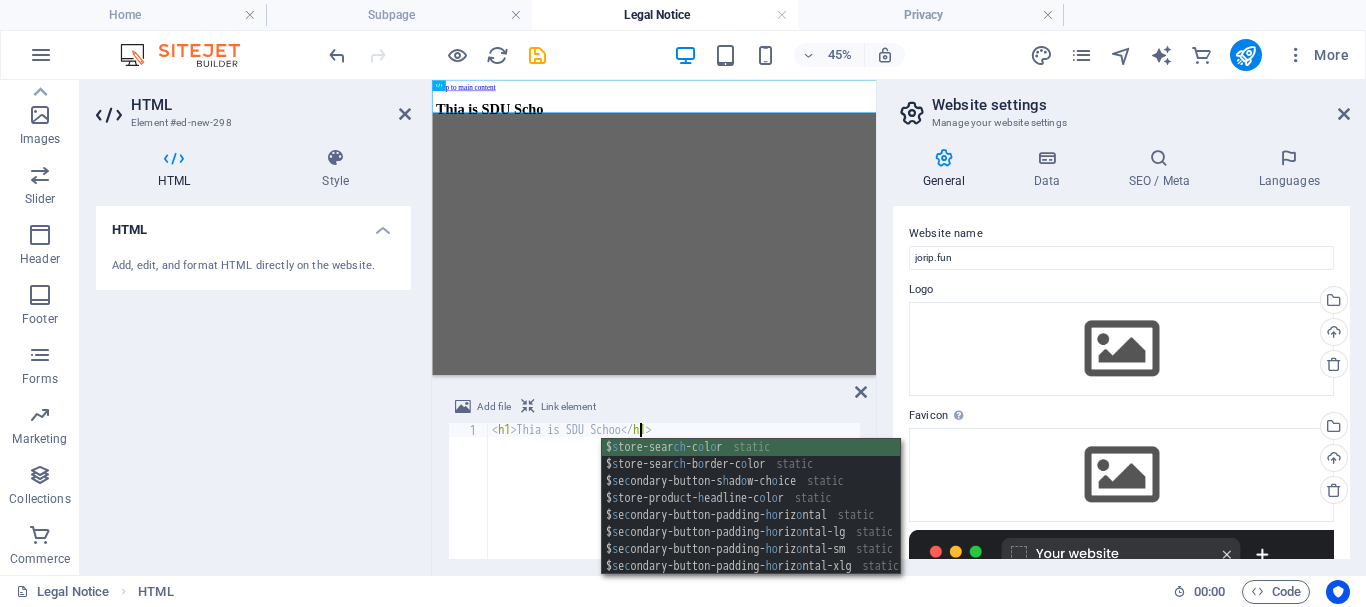 type on "<h1> Thia is SDU School </h1>" 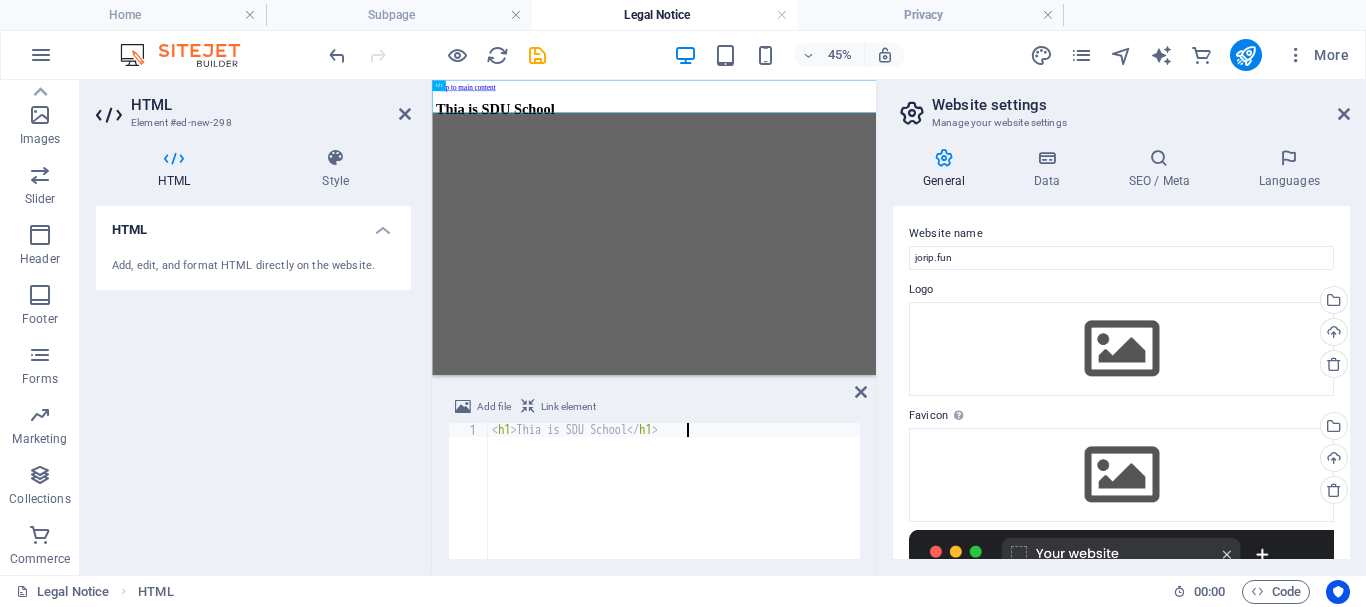 click on "< h1 >  Thia is SDU School  </ h1 >" at bounding box center (674, 505) 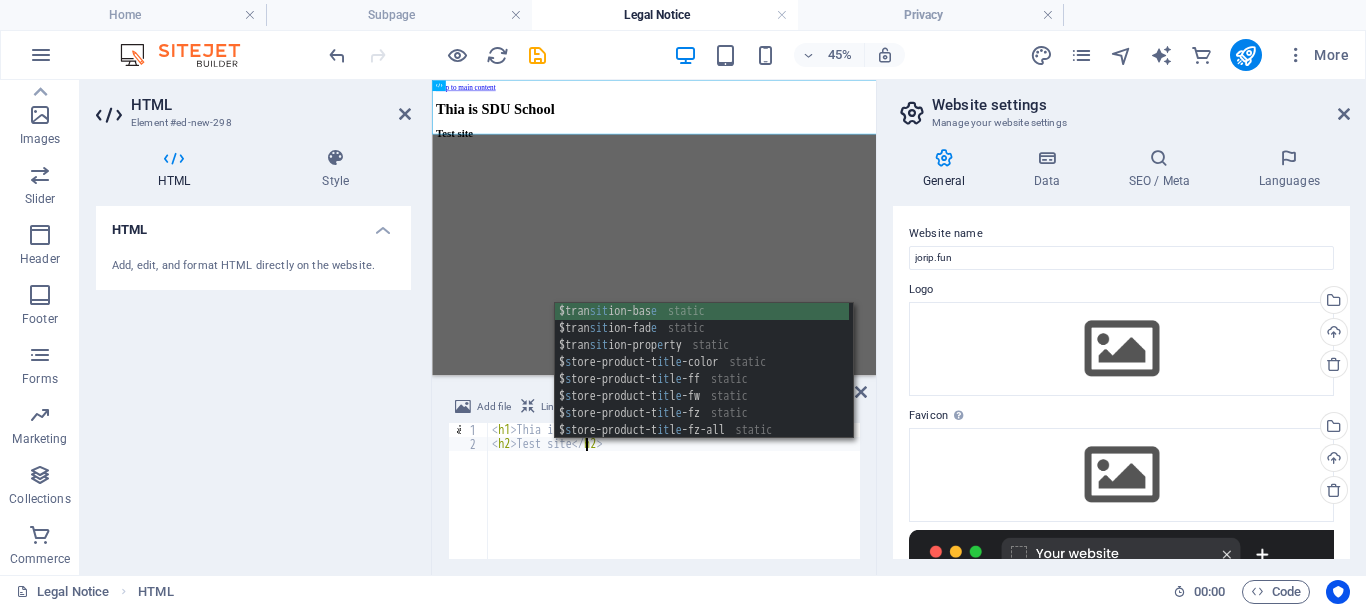 scroll, scrollTop: 0, scrollLeft: 7, axis: horizontal 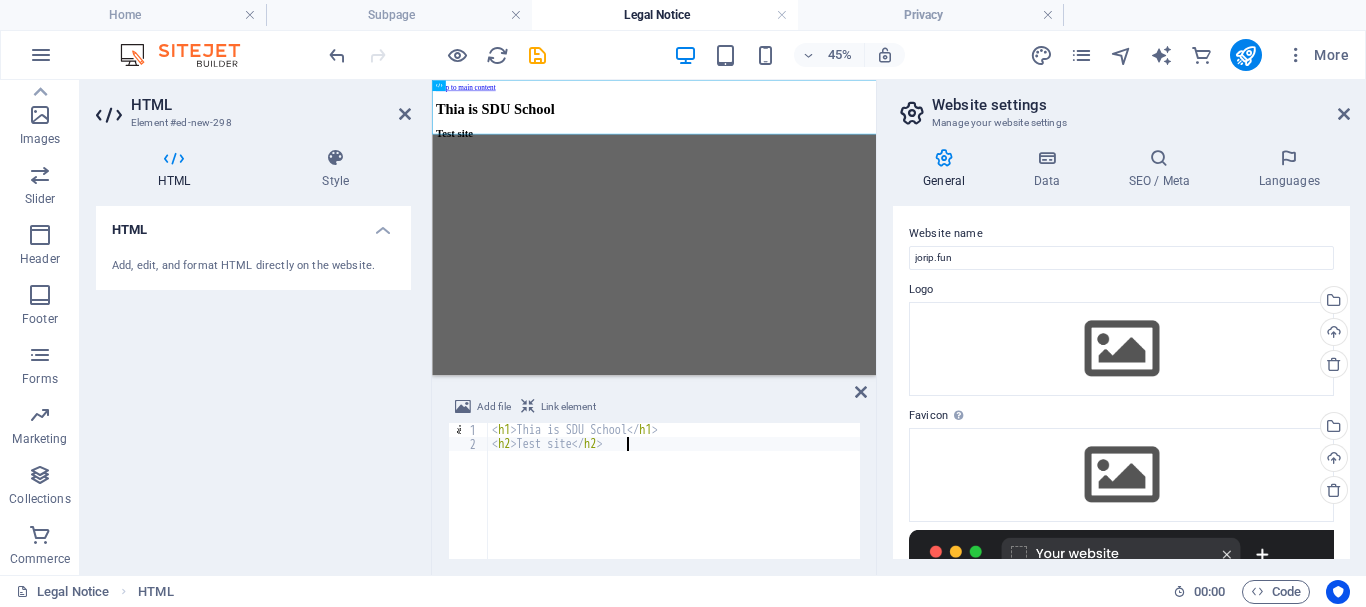 click on "< h1 >  Thia is SDU School  </ h1 > < h2 >  Test site  </ h2 >" at bounding box center [674, 505] 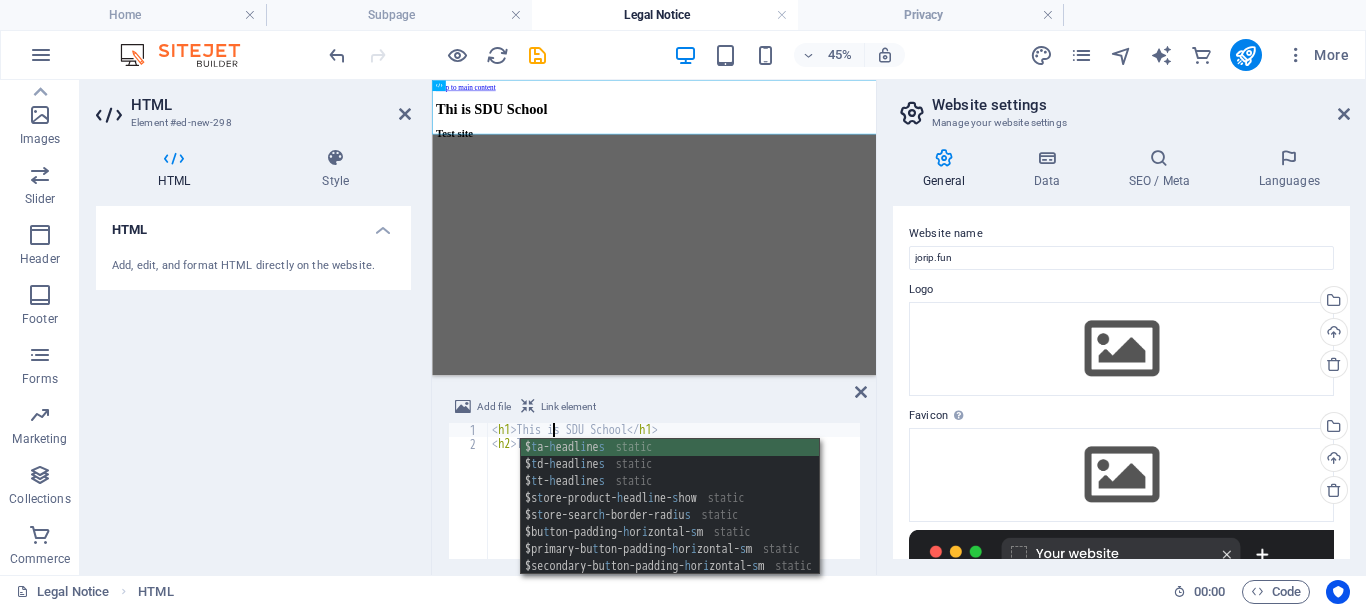 scroll, scrollTop: 0, scrollLeft: 5, axis: horizontal 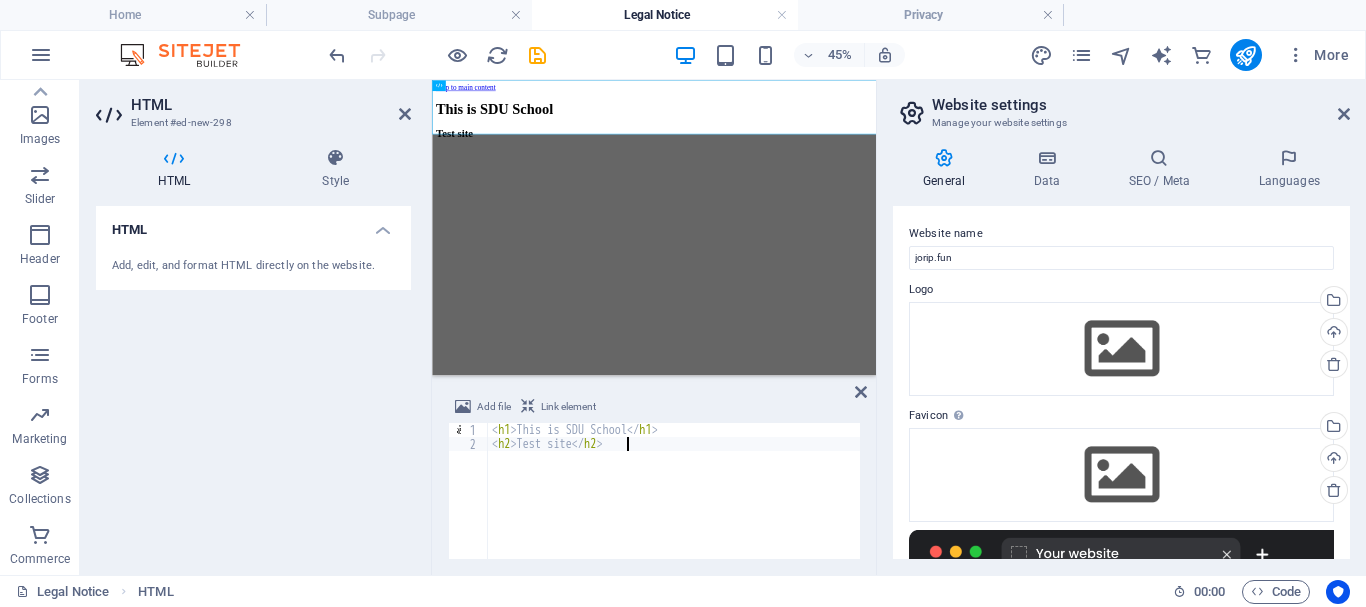 click on "< h1 >  This is SDU School  </ h1 > < h2 >  Test site  </ h2 >" at bounding box center [674, 505] 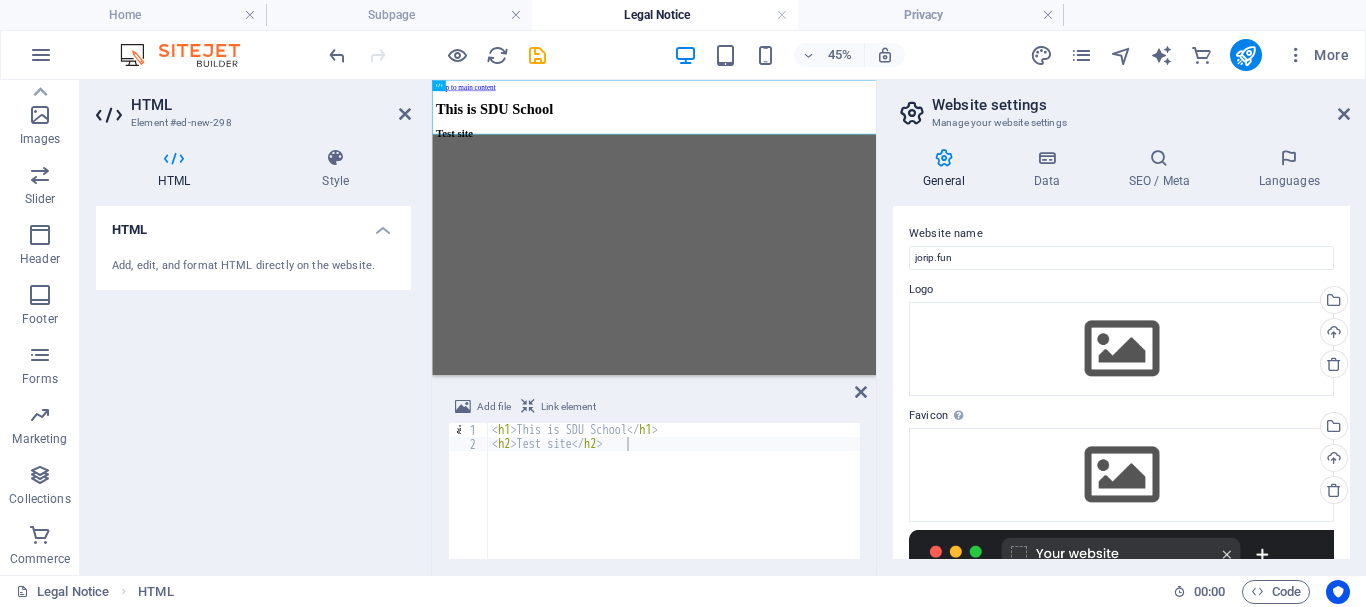 click on "General  Data  SEO / Meta  Languages Website name jorip.fun Logo Drag files here, click to choose files or select files from Files or our free stock photos & videos Select files from the file manager, stock photos, or upload file(s) Upload Favicon Set the favicon of your website here. A favicon is a small icon shown in the browser tab next to your website title. It helps visitors identify your website. Drag files here, click to choose files or select files from Files or our free stock photos & videos Select files from the file manager, stock photos, or upload file(s) Upload Preview Image (Open Graph) This image will be shown when the website is shared on social networks Drag files here, click to choose files or select files from Files or our free stock photos & videos Select files from the file manager, stock photos, or upload file(s) Upload Contact data for this website. This can be used everywhere on the website and will update automatically. Company jorip.fun First name Last name Street [NUMBER] [STREET] AI" at bounding box center (1121, 353) 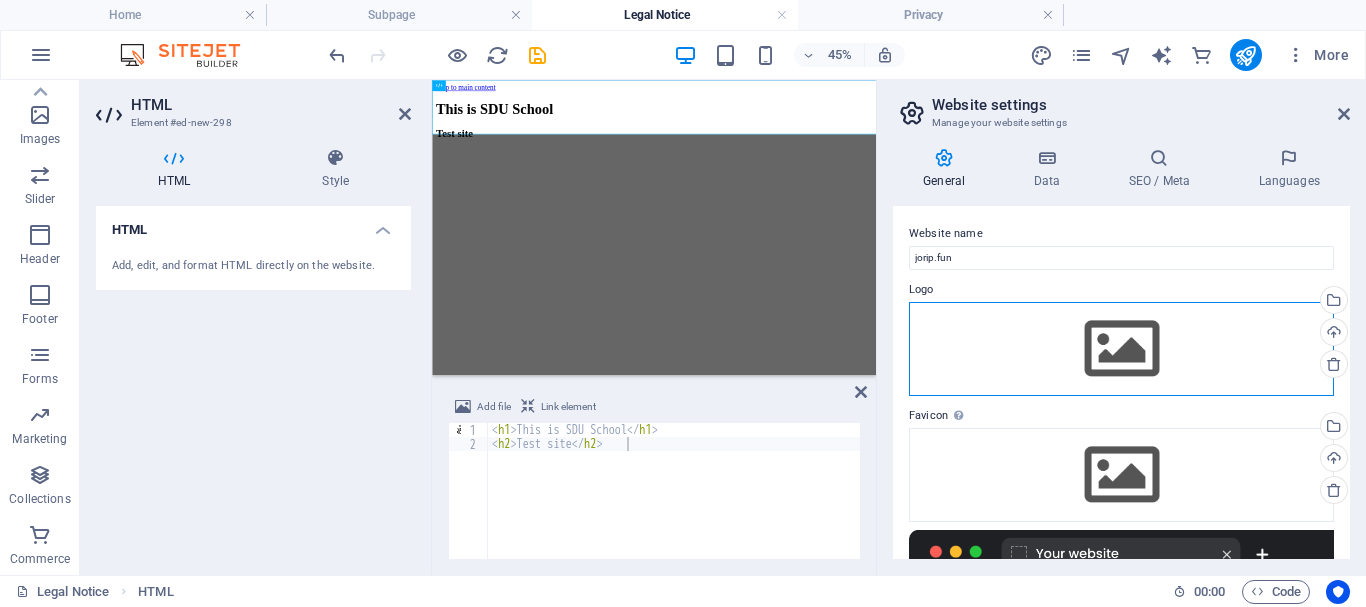 click on "Drag files here, click to choose files or select files from Files or our free stock photos & videos" at bounding box center (1121, 349) 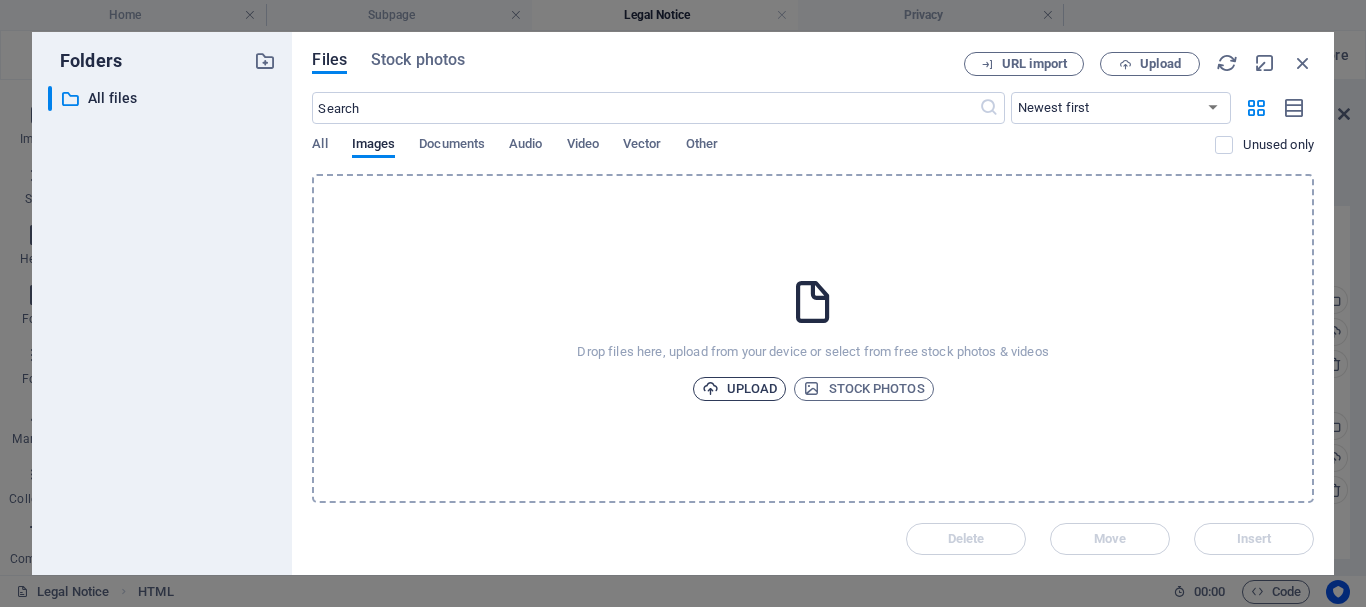 click on "Upload" at bounding box center (740, 389) 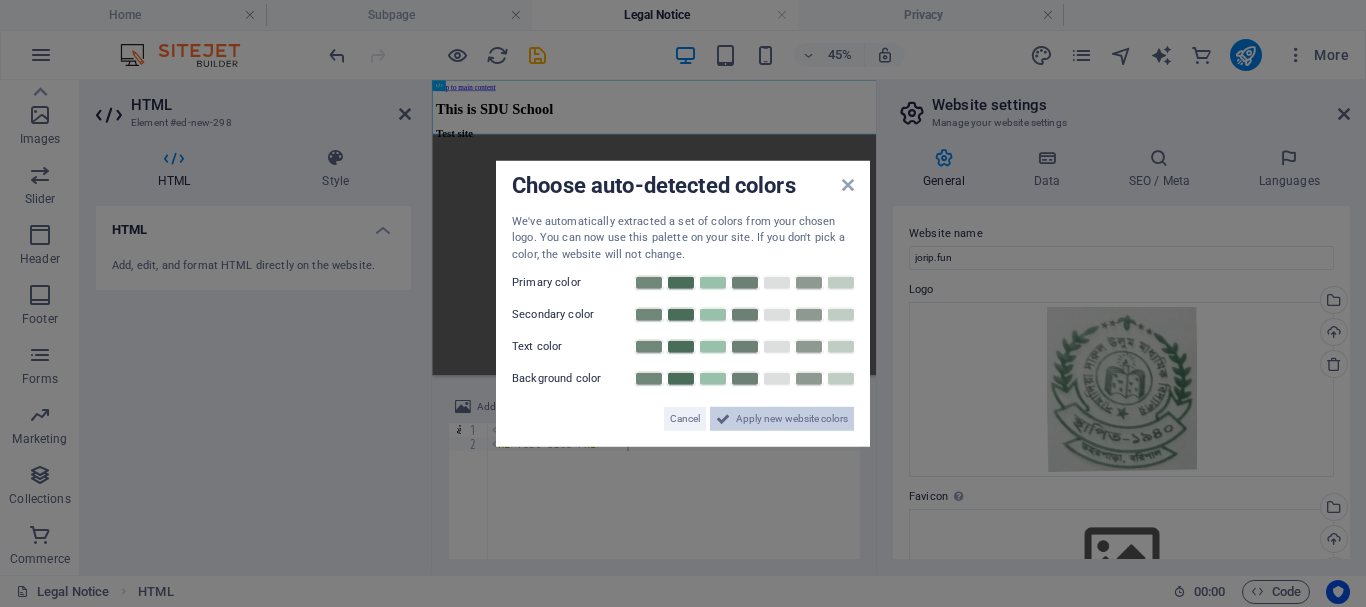 click on "Apply new website colors" at bounding box center [792, 419] 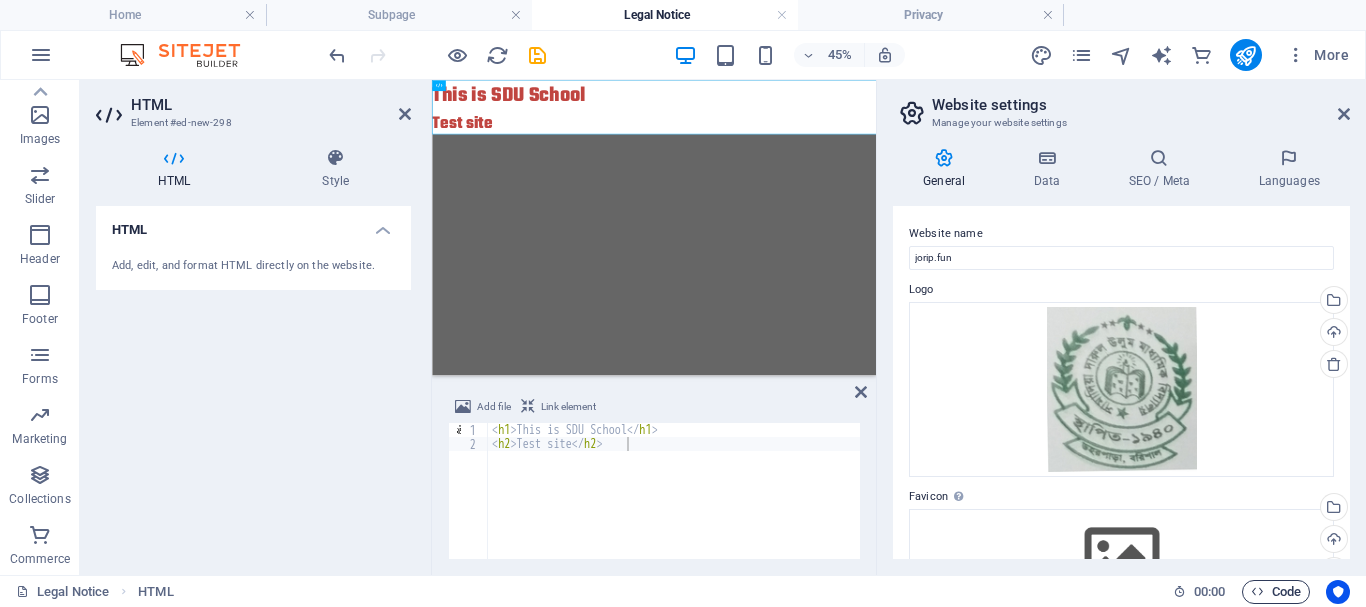 click on "Code" at bounding box center (1276, 592) 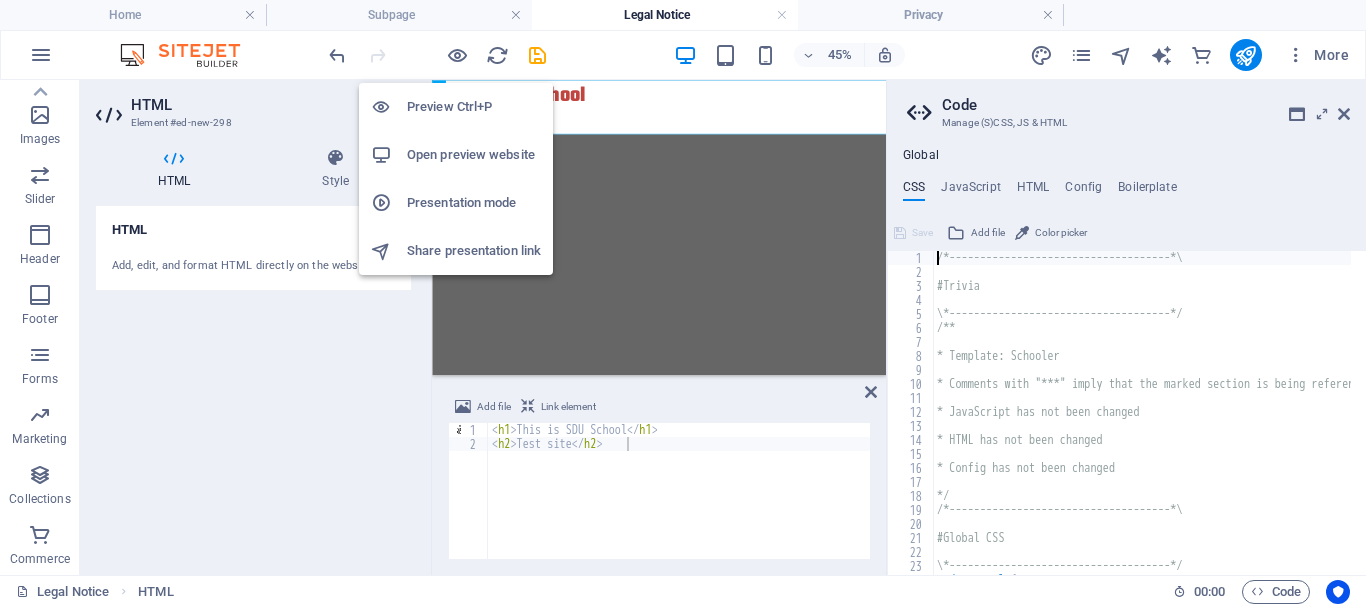 click on "Preview Ctrl+P" at bounding box center (474, 107) 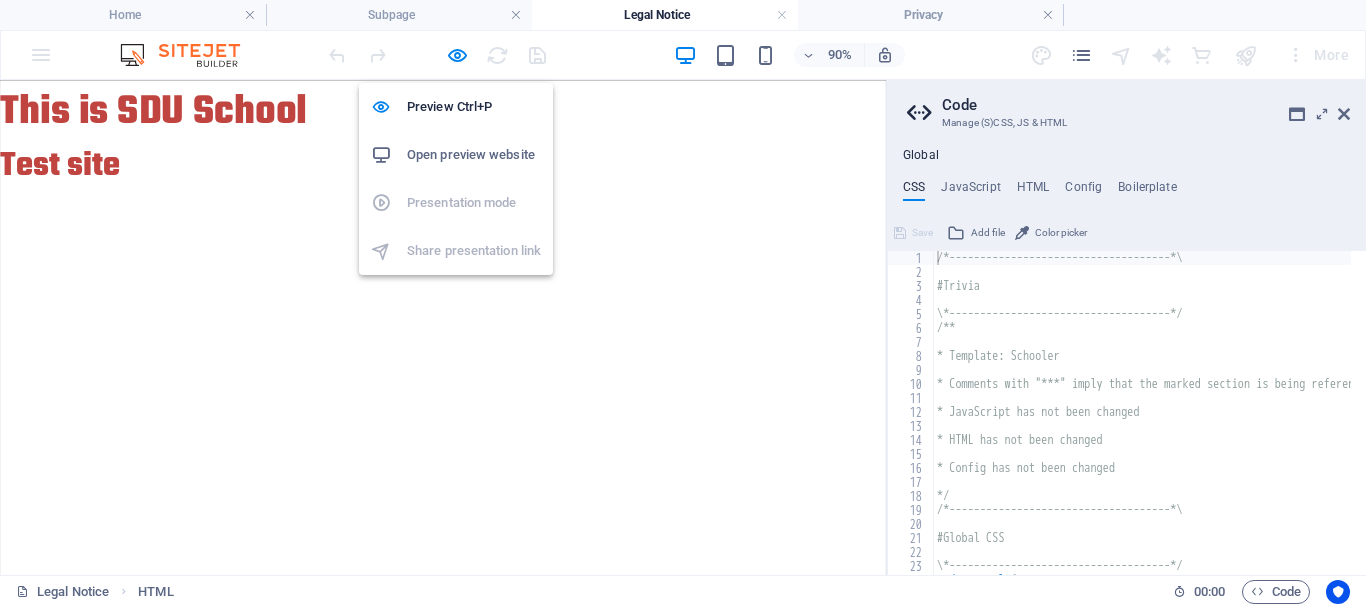 drag, startPoint x: 456, startPoint y: 153, endPoint x: 431, endPoint y: 151, distance: 25.079872 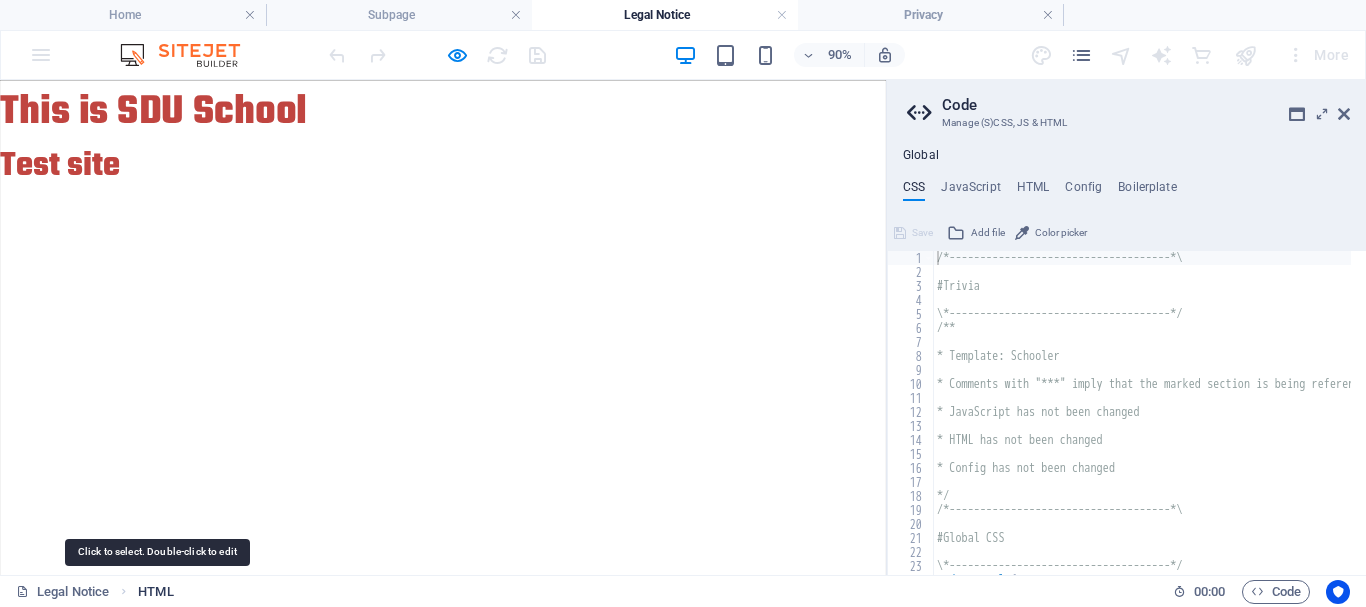 click on "HTML" at bounding box center [155, 592] 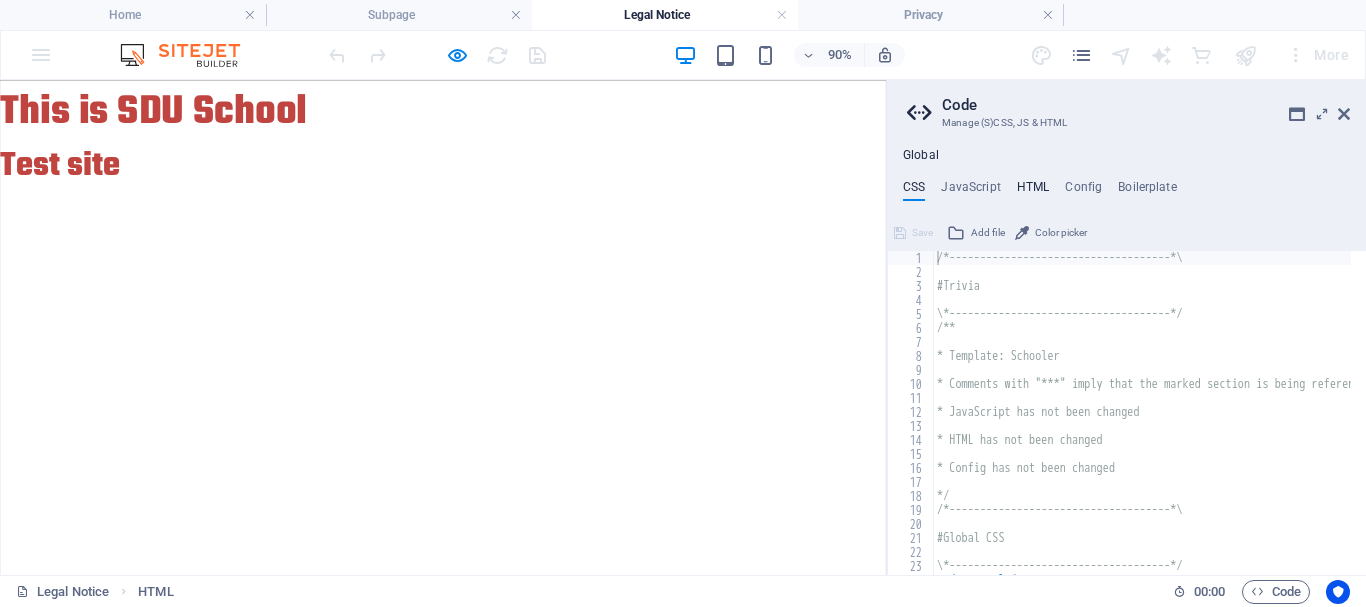 click on "HTML" at bounding box center [1033, 191] 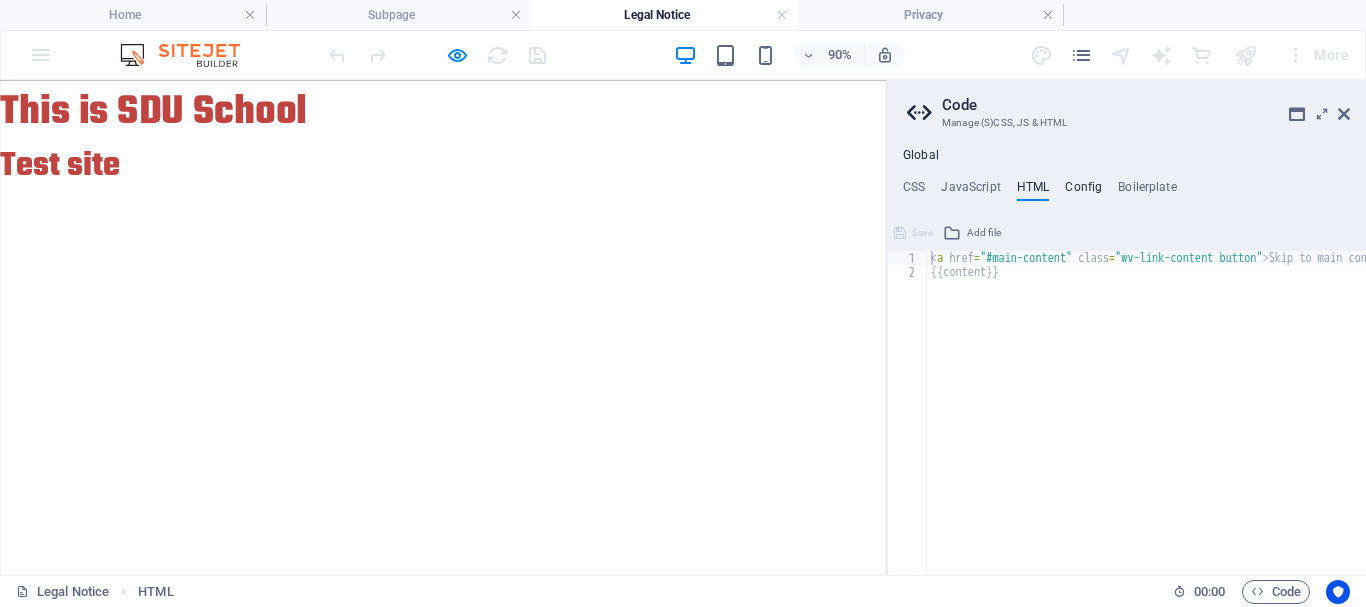 click on "Config" at bounding box center (1083, 191) 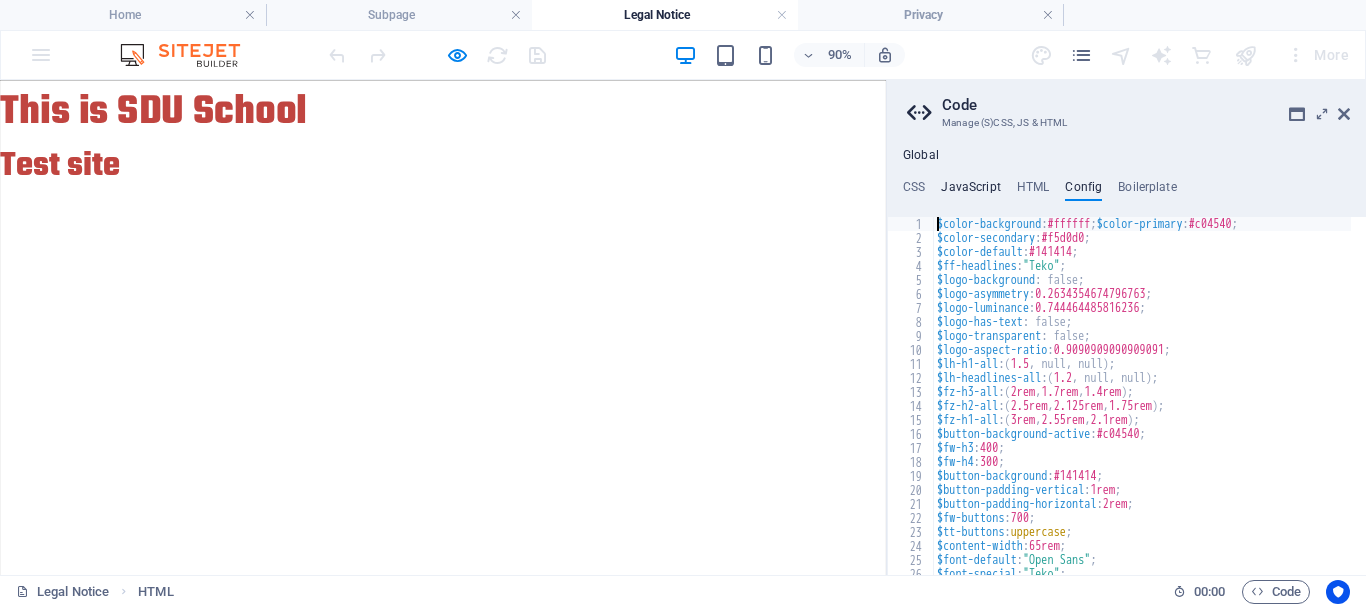 click on "JavaScript" at bounding box center (970, 191) 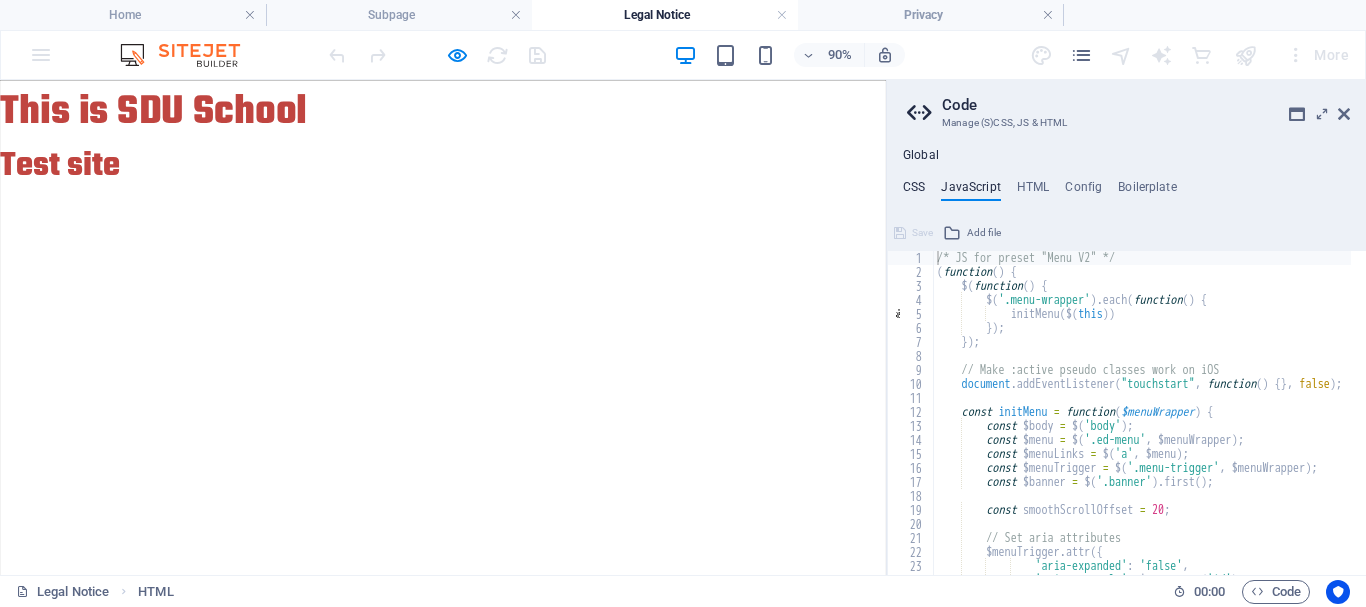 click on "CSS" at bounding box center [914, 191] 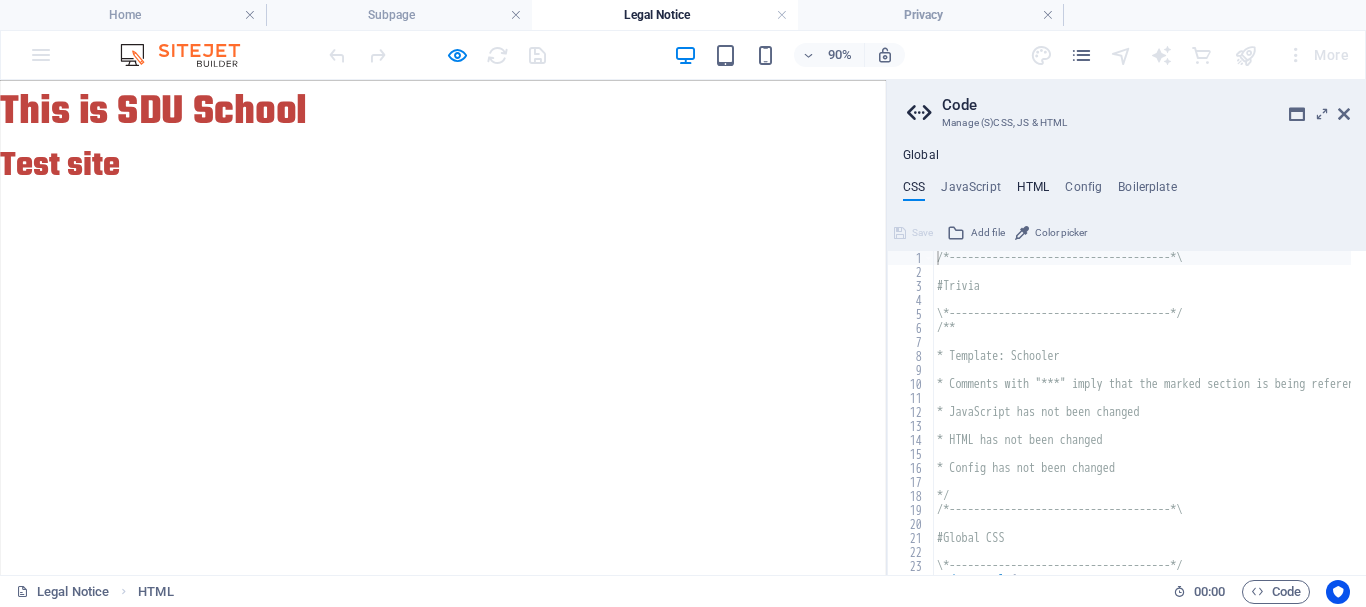 click on "HTML" at bounding box center [1033, 191] 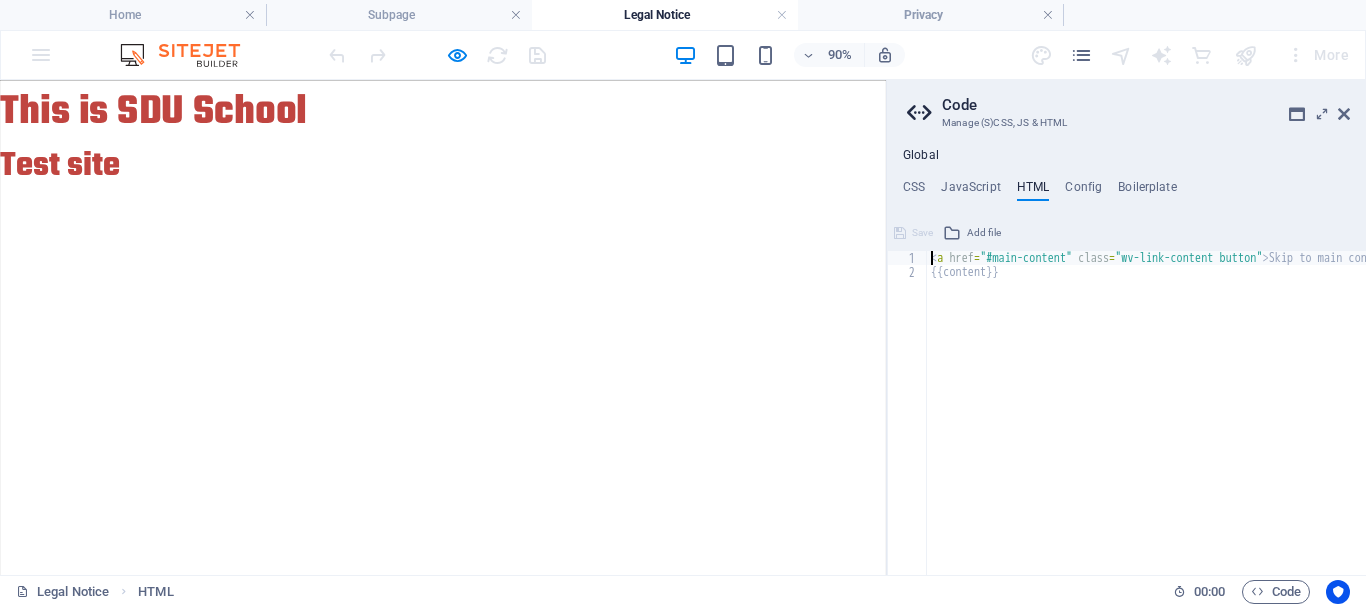 click on "Global CSS JavaScript HTML Config Boilerplate /*------------------------------------*\ 1 2 3 4 5 6 7 8 9 10 11 12 13 14 15 16 17 18 19 20 21 22 23 24 25 26 /*------------------------------------*\     #Trivia \*------------------------------------*/ /**   * Template: Schooler   * Comments with "***" imply that the marked section is being referenced somewhere else   * JavaScript has not been changed   * HTML has not been changed   * Config has not been changed   */ /*------------------------------------*\     #Global CSS \*------------------------------------*/ .ed-text   ul   {     XXXXXXXXXXXXXXXXXXXXXXXXXXXXXXXXXXXXXXXXXXXXXXXXXXXXXXXXXXXXXXXXXXXXXXXXXXXXXXXXXXXXXXXXXXXXXXXXXXXXXXXXXXXXXXXXXXXXXXXXXXXXXXXXXXXXXXXXXXXXXXXXXXXXXXXXXXXXXXXXXXXXXXXXXXXXXXXXXXXXXXXXXXXXXXXXXXXXXXXXXXXXXXXXXXXXXXXXXXXXXXXXXXXXXXXXXXXXXXXXXXXXXXXXXXXXXXXX Save Add file Color picker /* JS for preset "Menu V2" */ 1 2 3 4 5 6 7 8 9 10 11 12 13 14 15 16 17 18 19 20 21 22 23 24 25 26 /* JS for preset "Menu V2" */ ( function ( )   { $" at bounding box center [1126, 361] 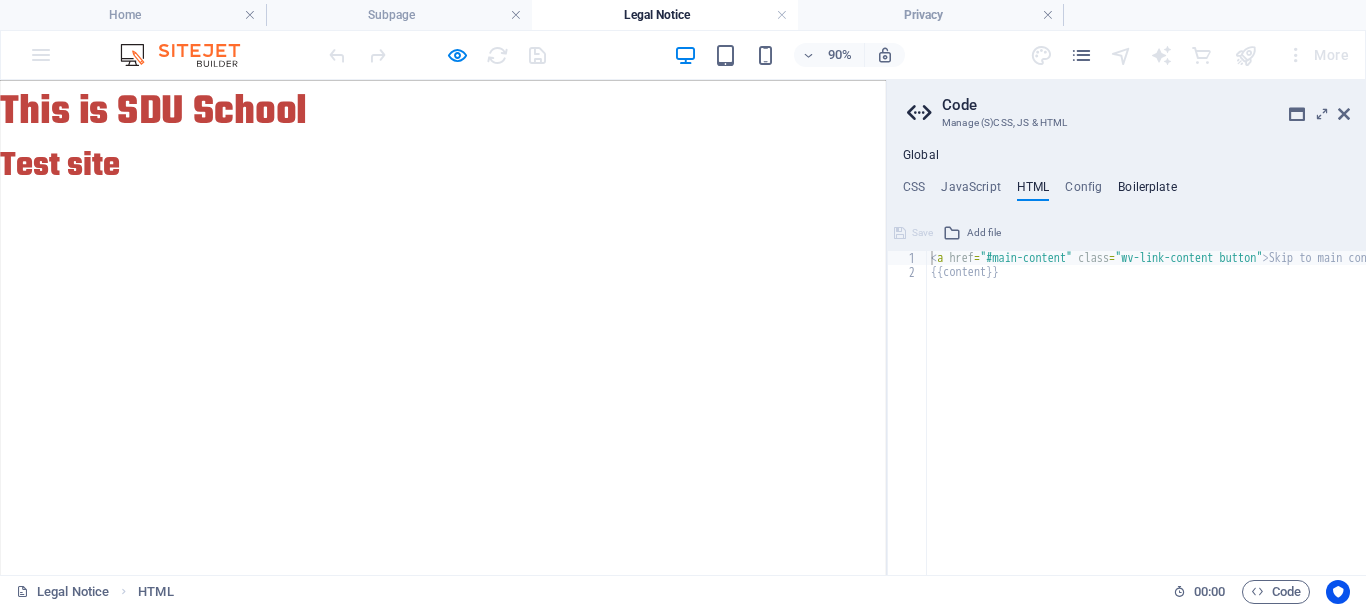 click on "Boilerplate" at bounding box center [1147, 191] 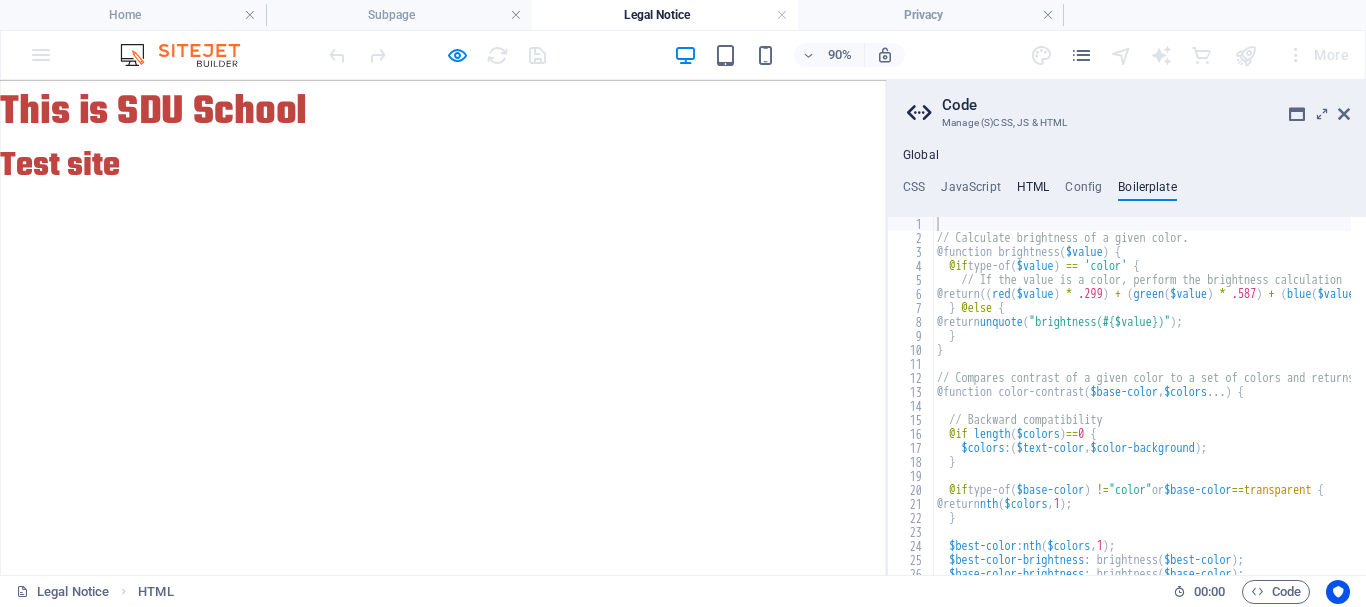 click on "HTML" at bounding box center [1033, 191] 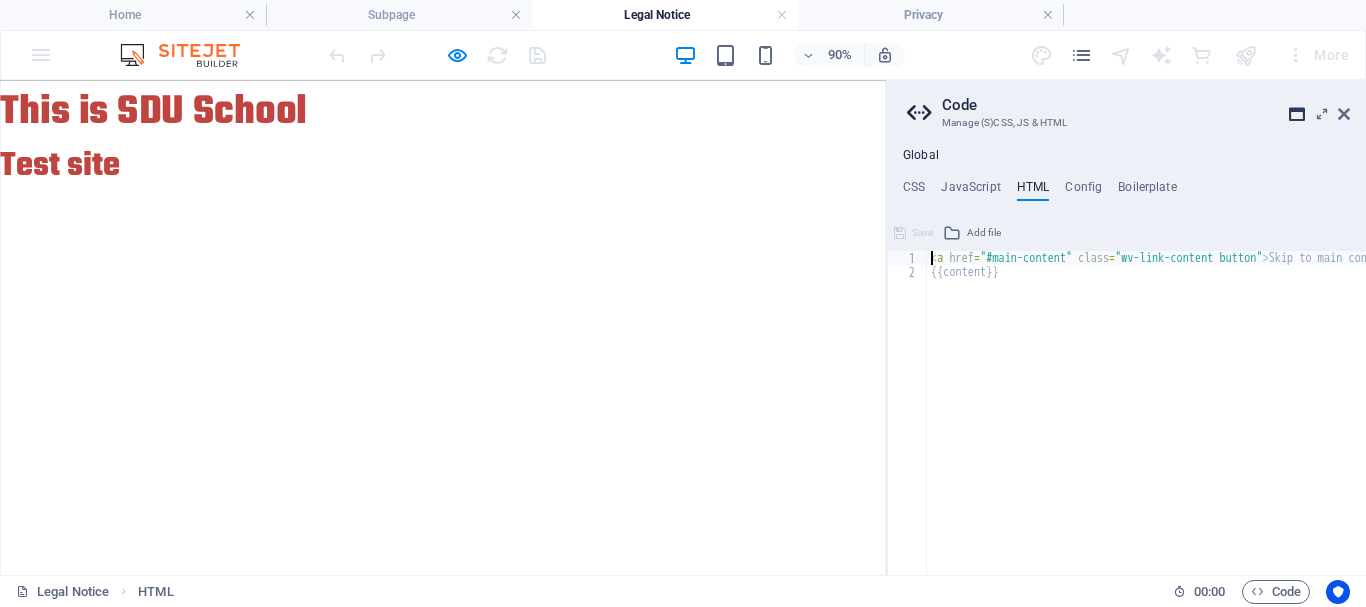 click at bounding box center (1297, 114) 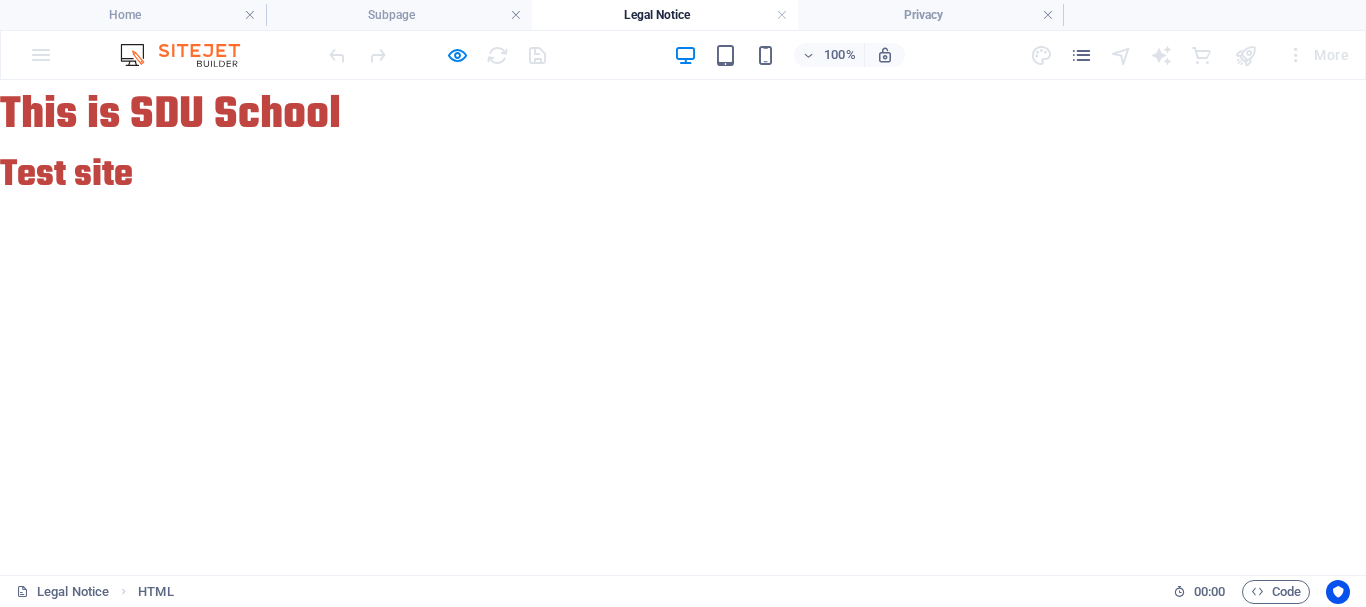 click on "100% More" at bounding box center (683, 55) 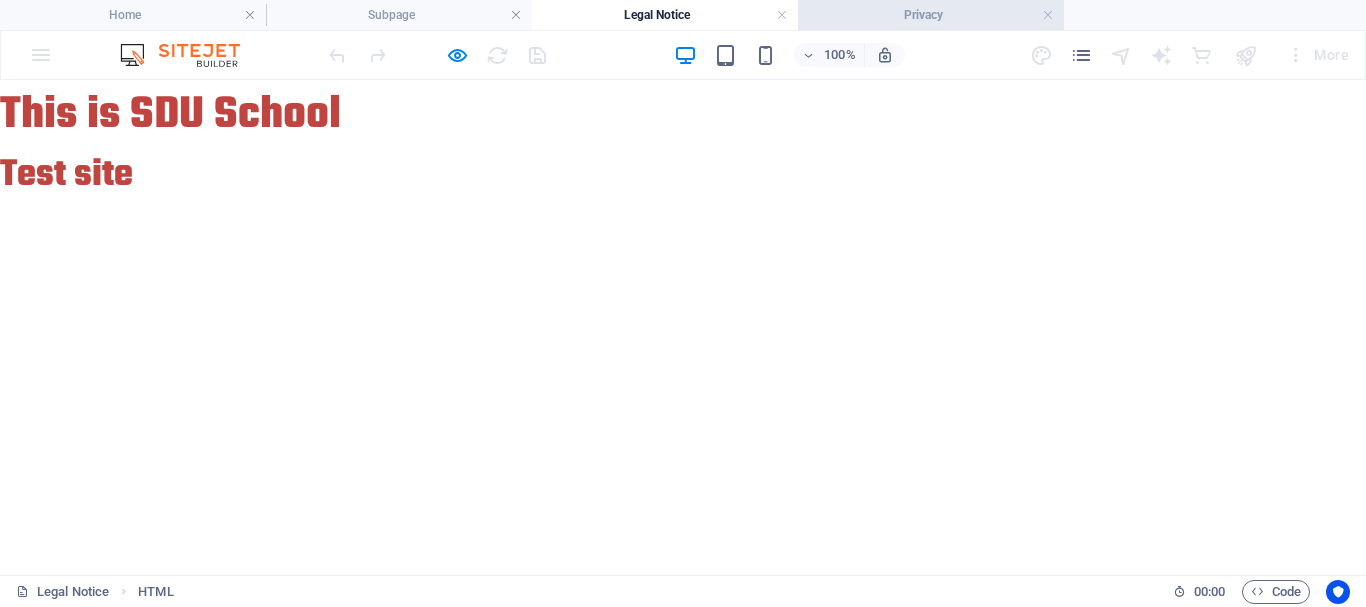 click on "Privacy" at bounding box center (931, 15) 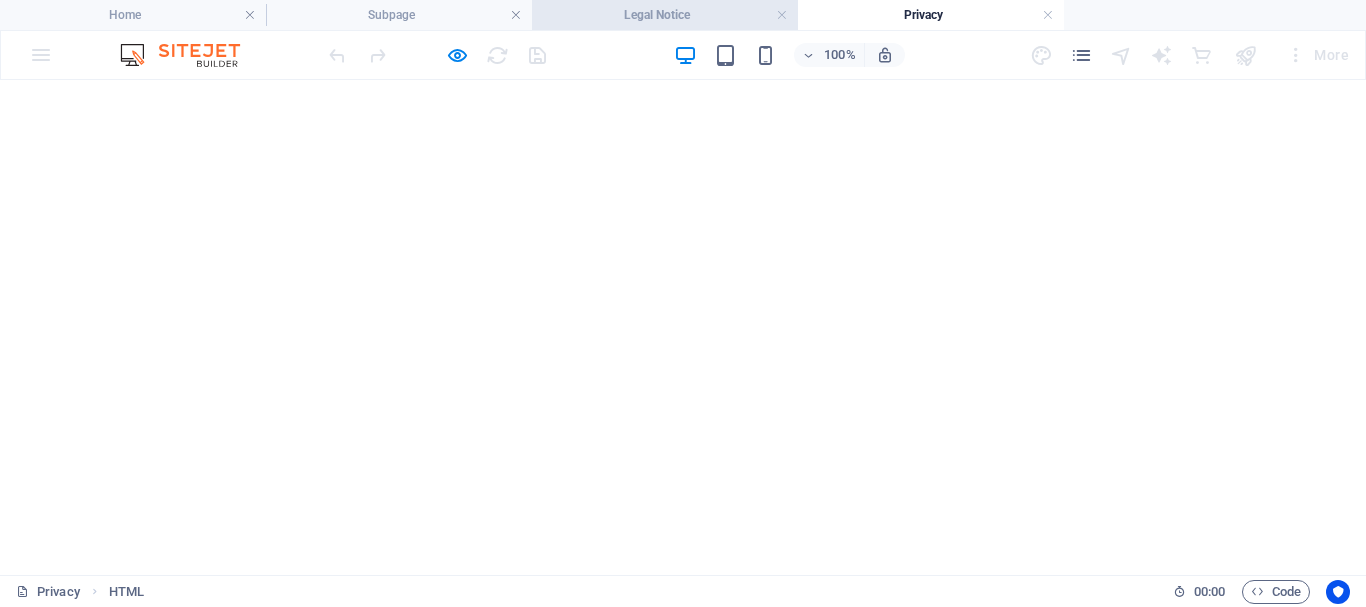 click on "Legal Notice" at bounding box center (665, 15) 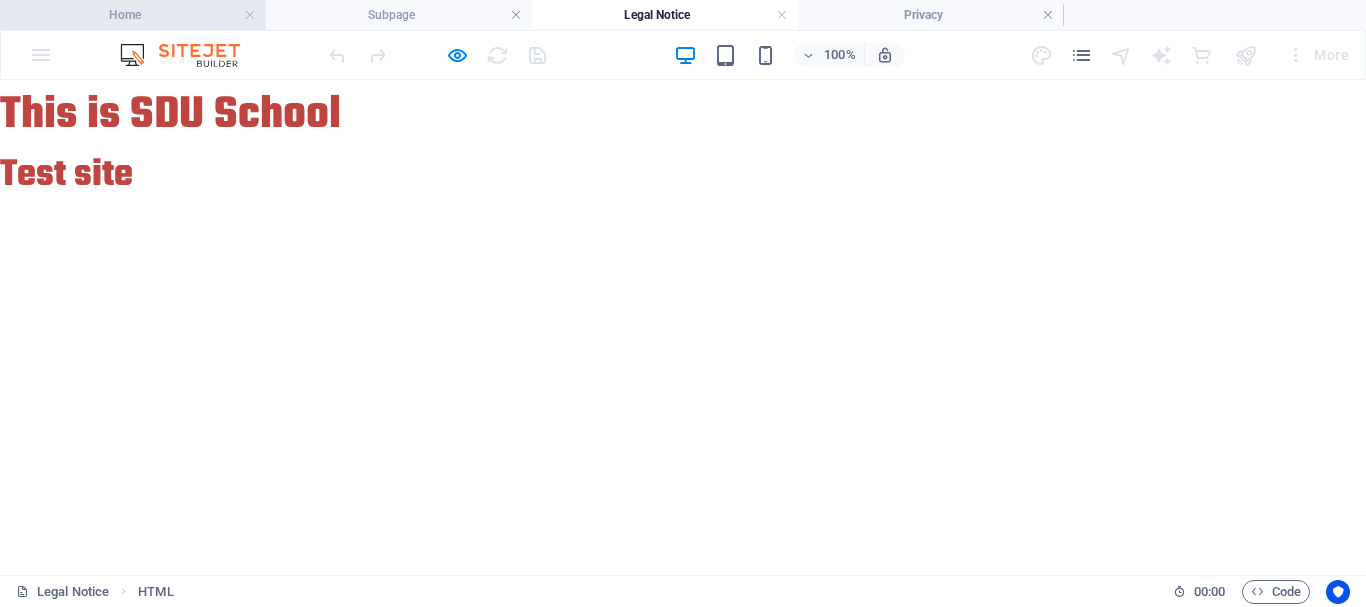 click on "Home" at bounding box center (133, 15) 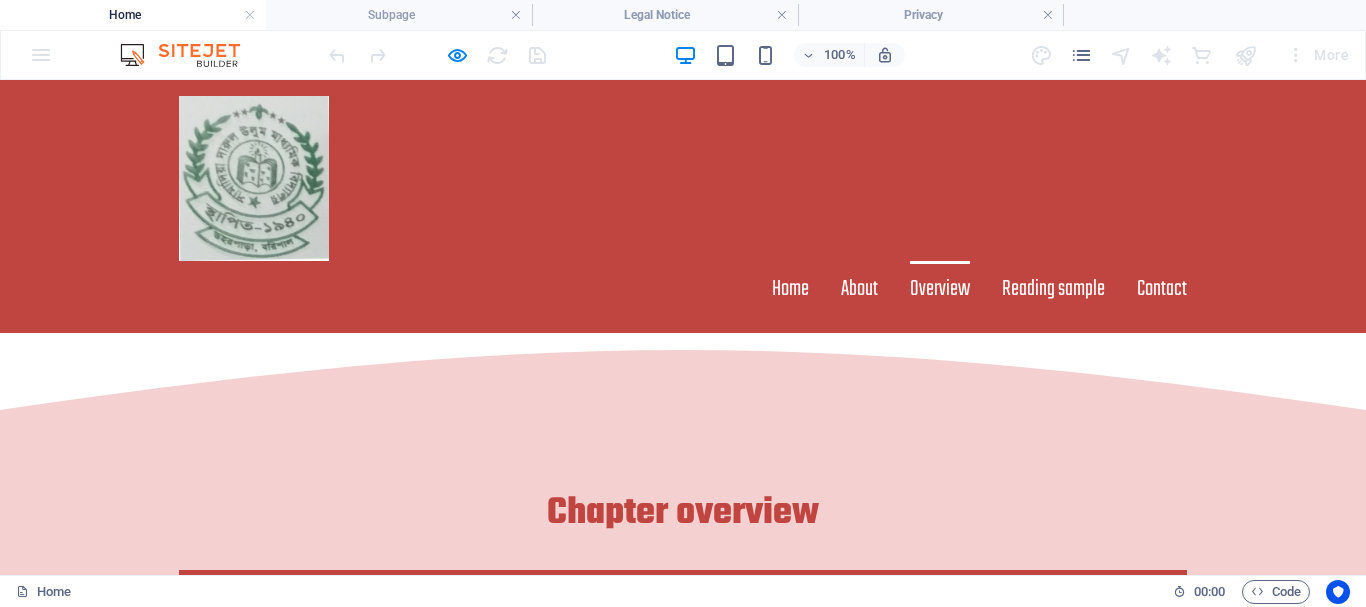 scroll, scrollTop: 2987, scrollLeft: 0, axis: vertical 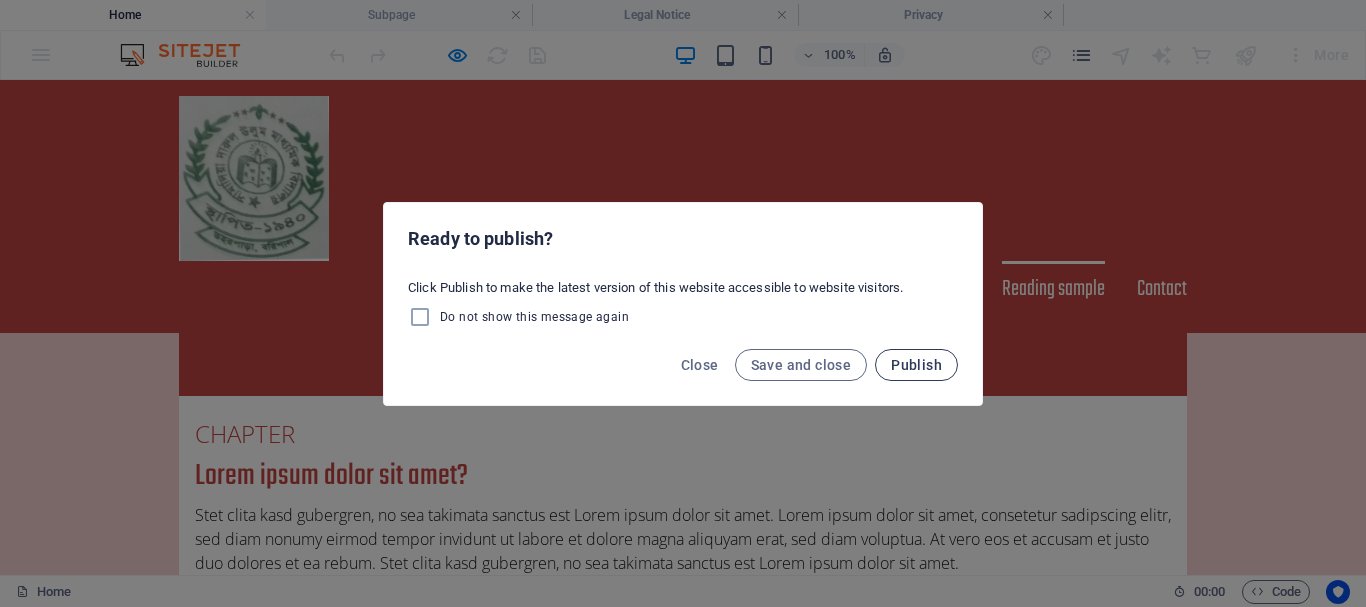 click on "Publish" at bounding box center [916, 365] 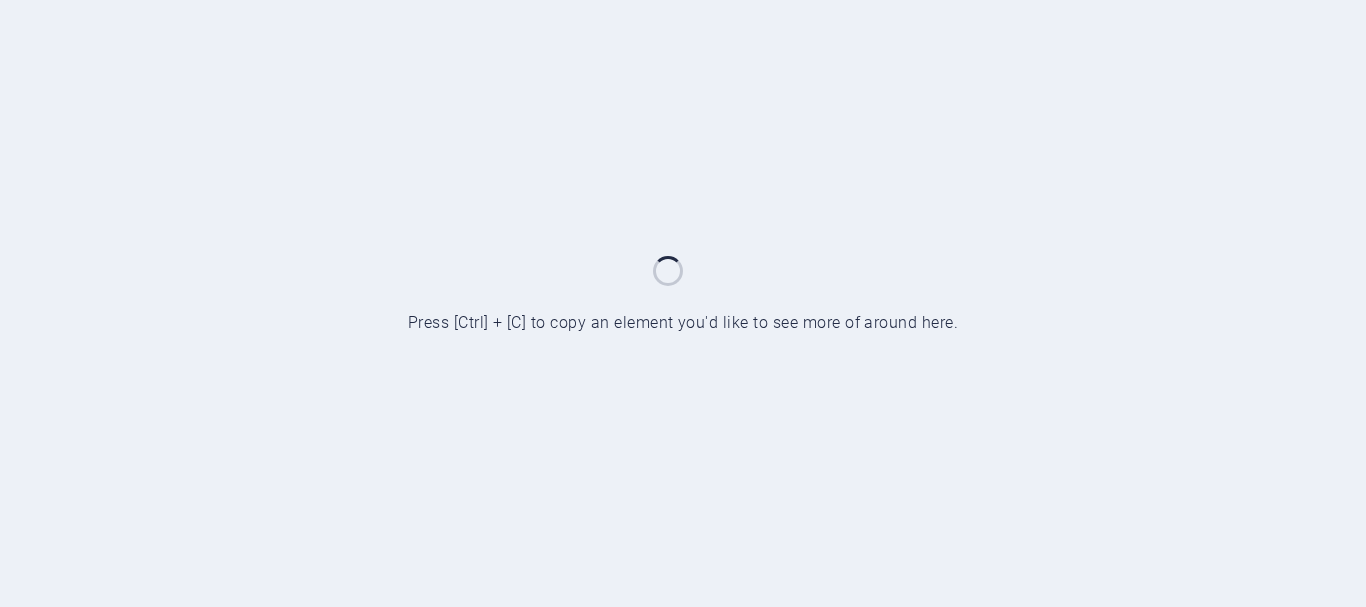 scroll, scrollTop: 0, scrollLeft: 0, axis: both 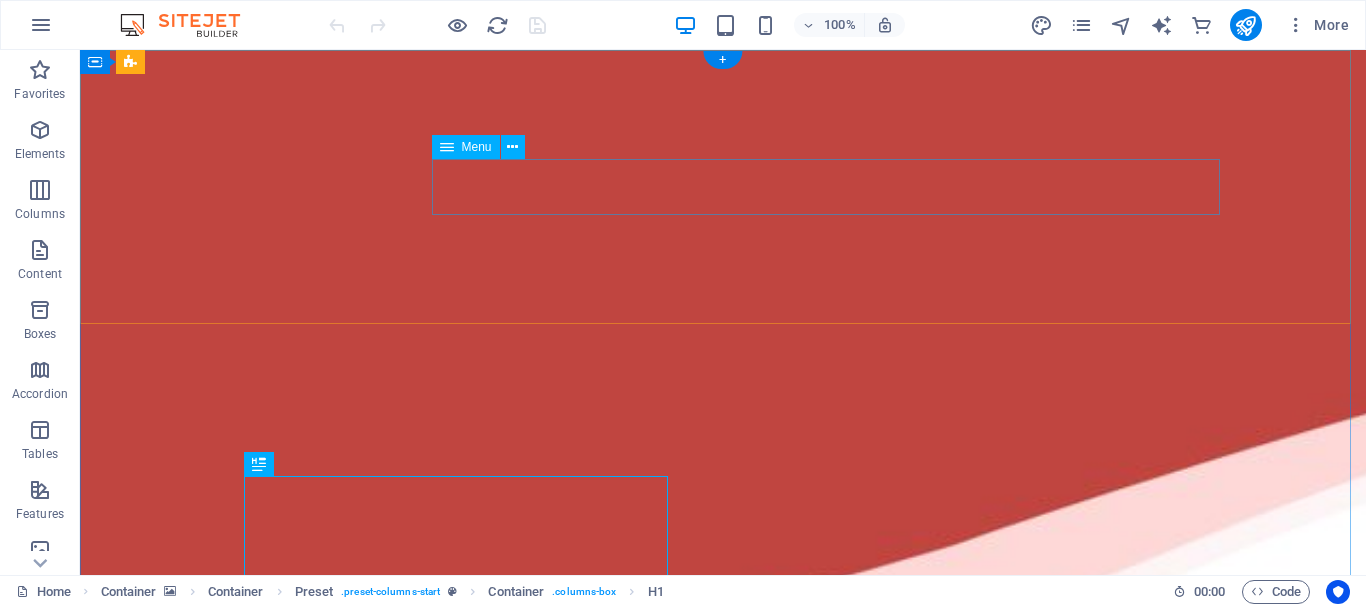 click on "Home About Overview Reading sample Contact" at bounding box center [723, 1239] 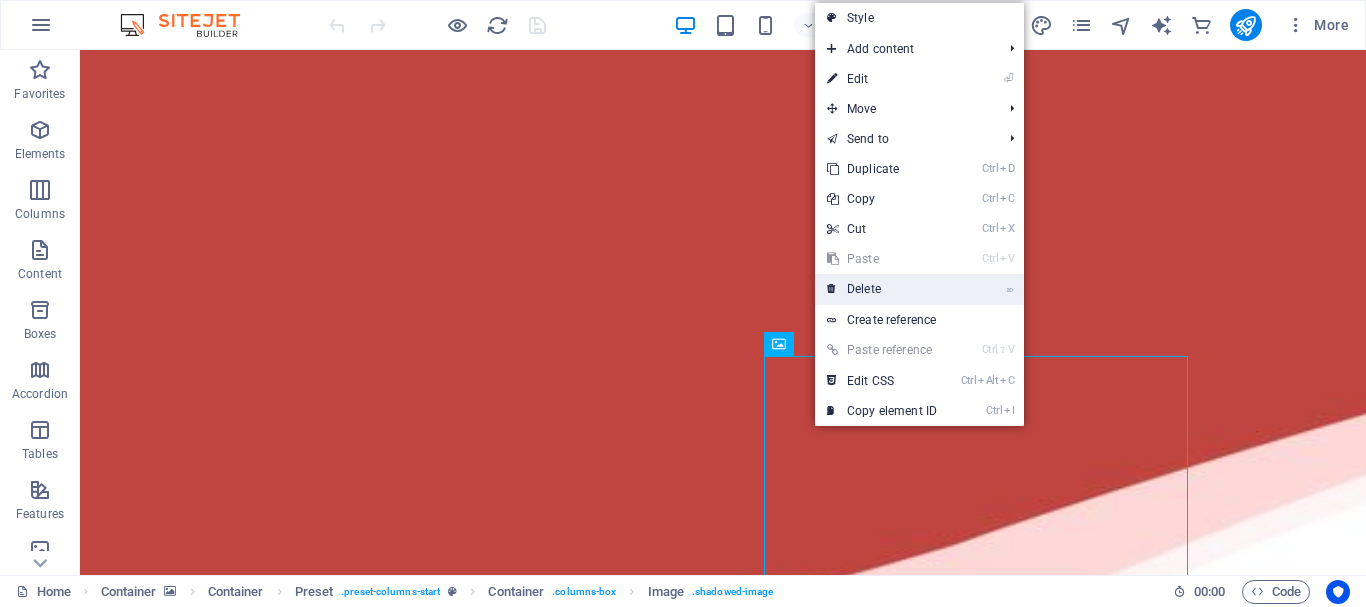 click on "⌦  Delete" at bounding box center [882, 289] 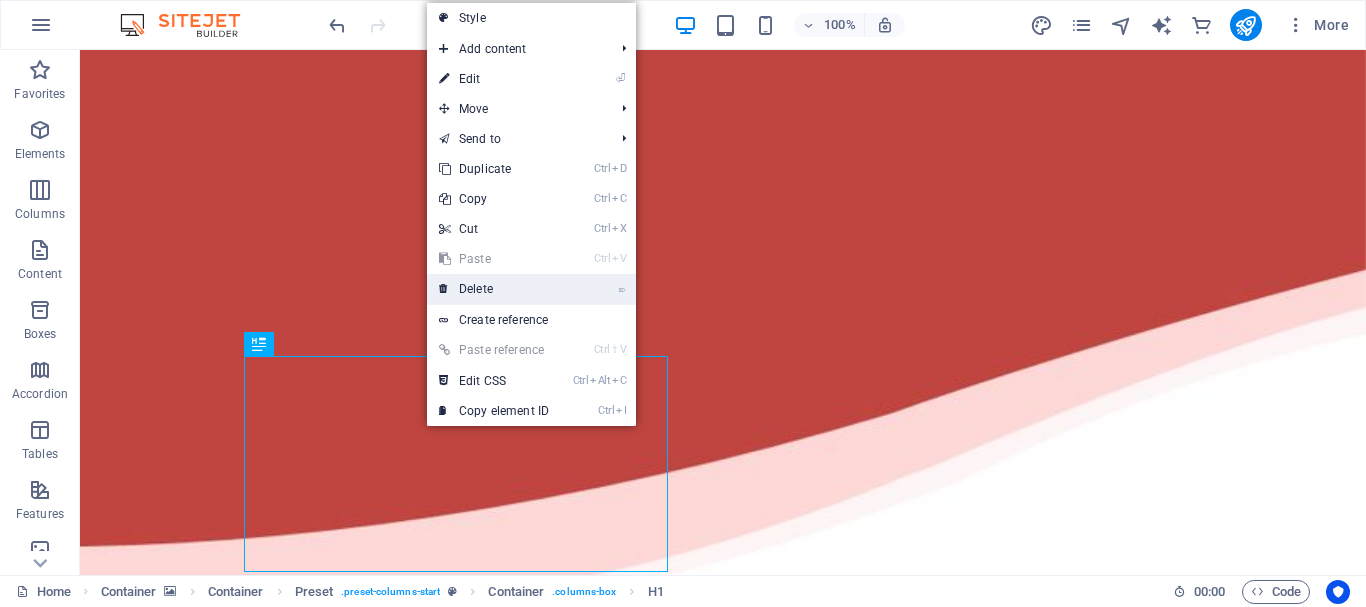 click on "⌦  Delete" at bounding box center (494, 289) 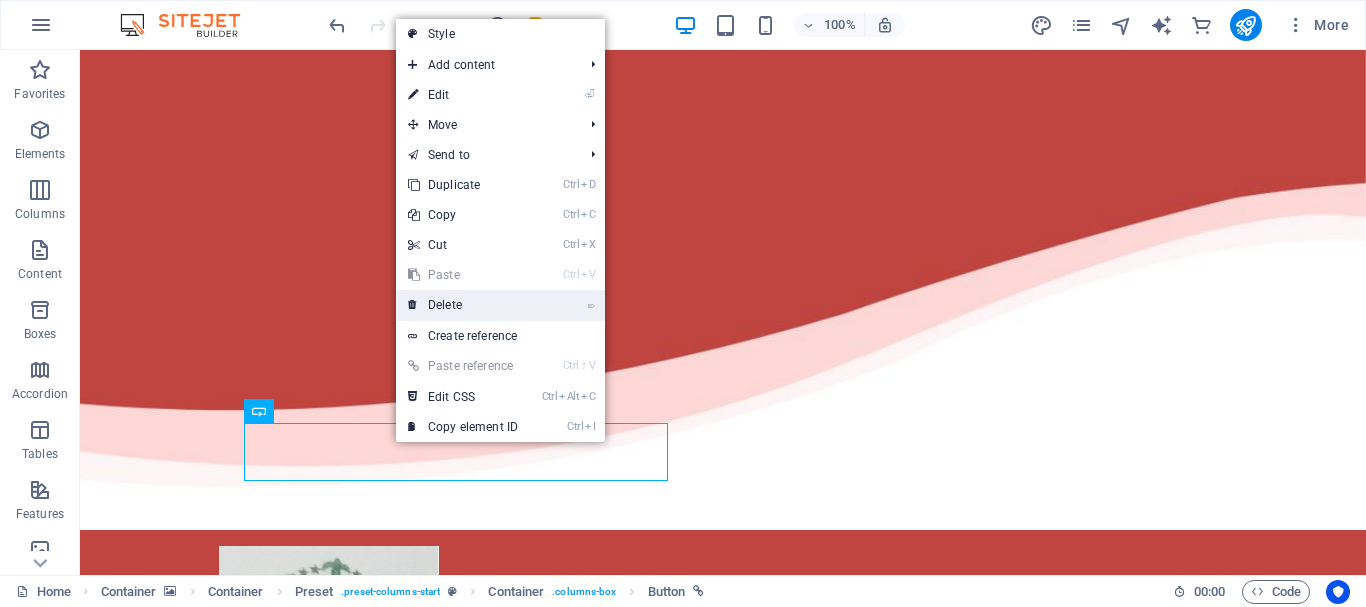 click on "⌦  Delete" at bounding box center (463, 305) 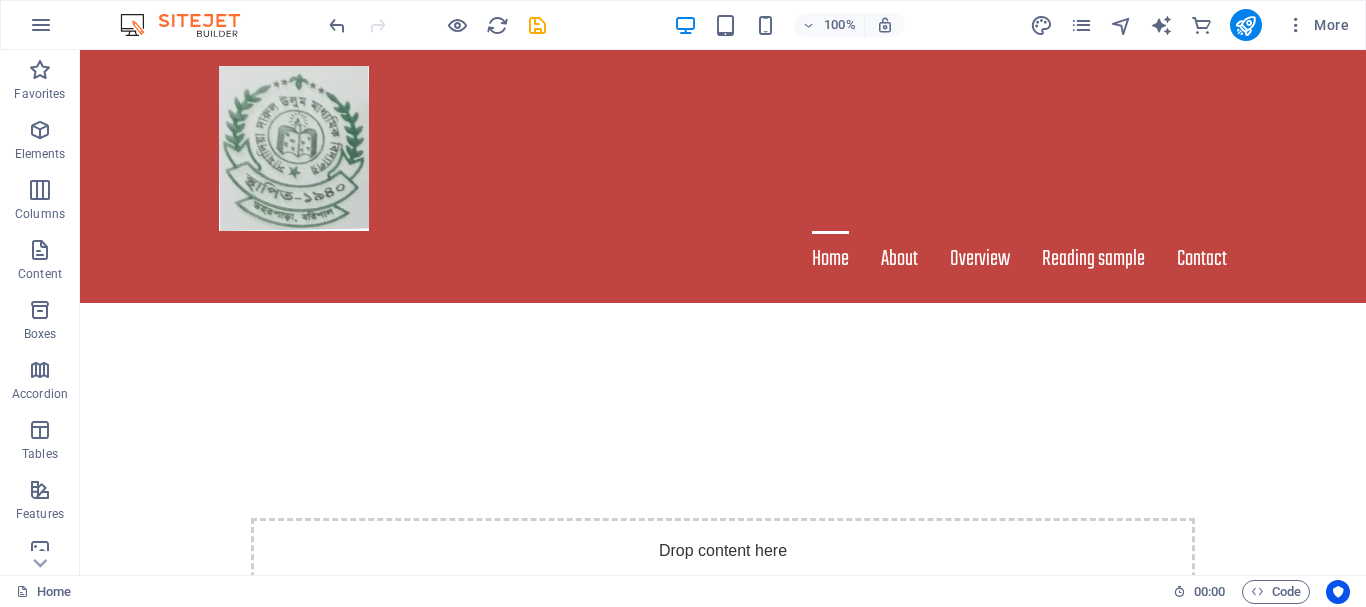 scroll, scrollTop: 404, scrollLeft: 0, axis: vertical 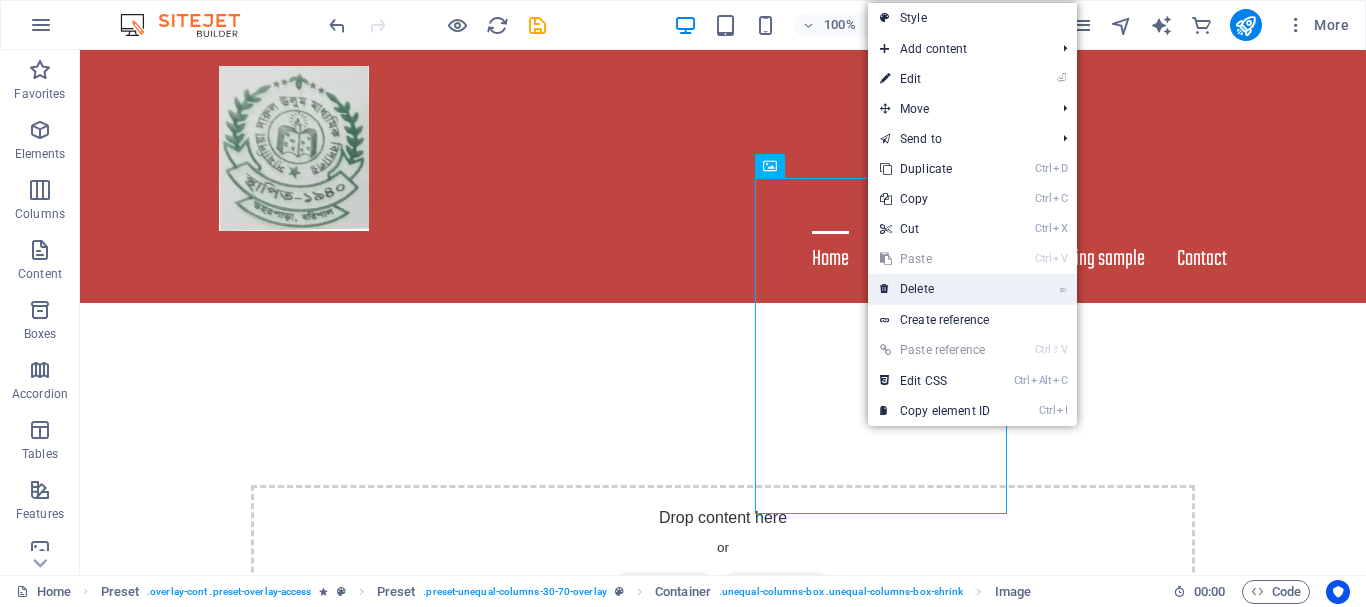 click on "⌦  Delete" at bounding box center [935, 289] 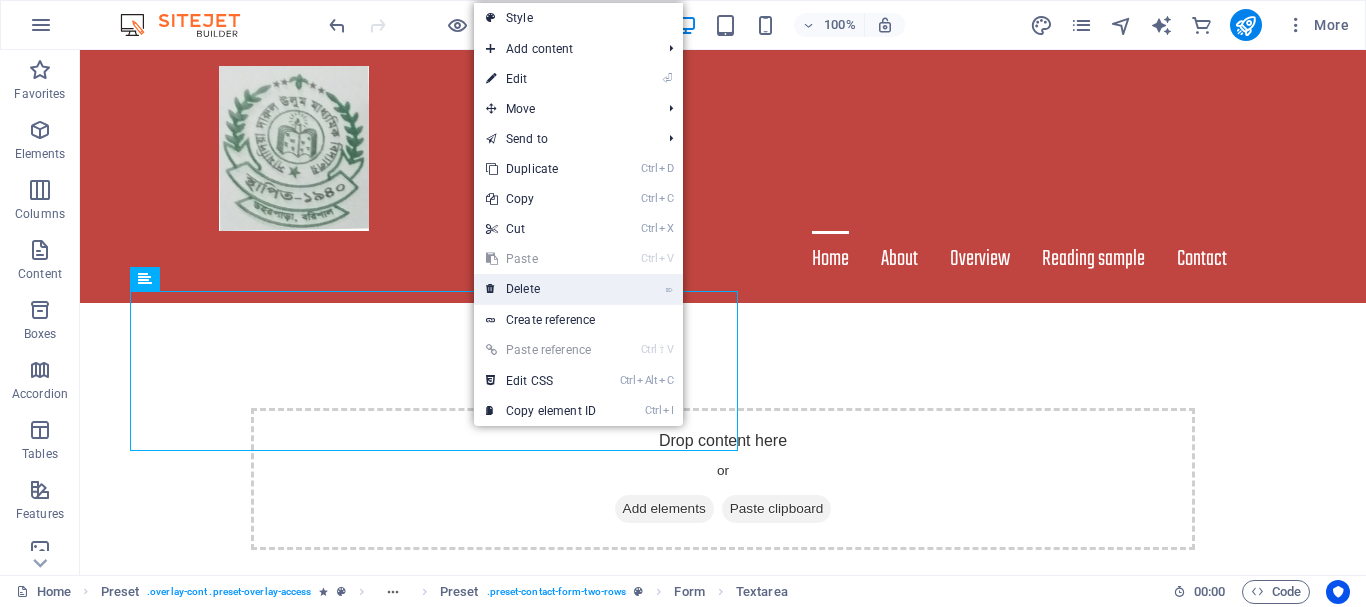click on "⌦  Delete" at bounding box center [541, 289] 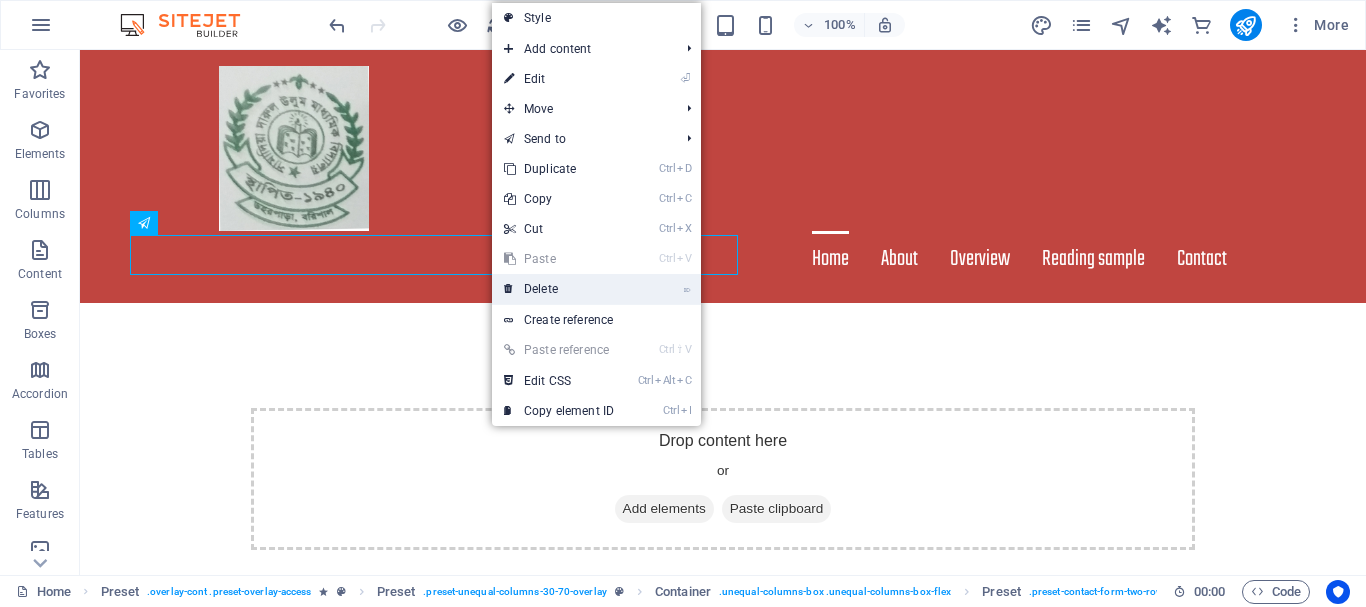click on "⌦  Delete" at bounding box center (559, 289) 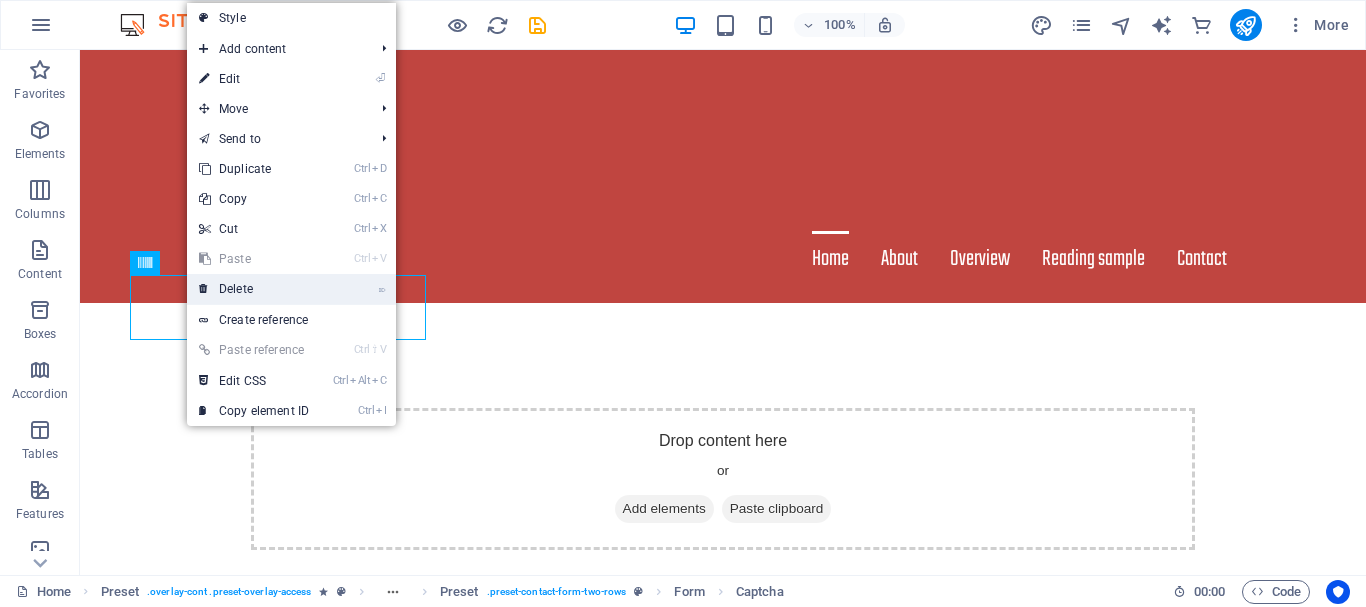 click on "⌦  Delete" at bounding box center [254, 289] 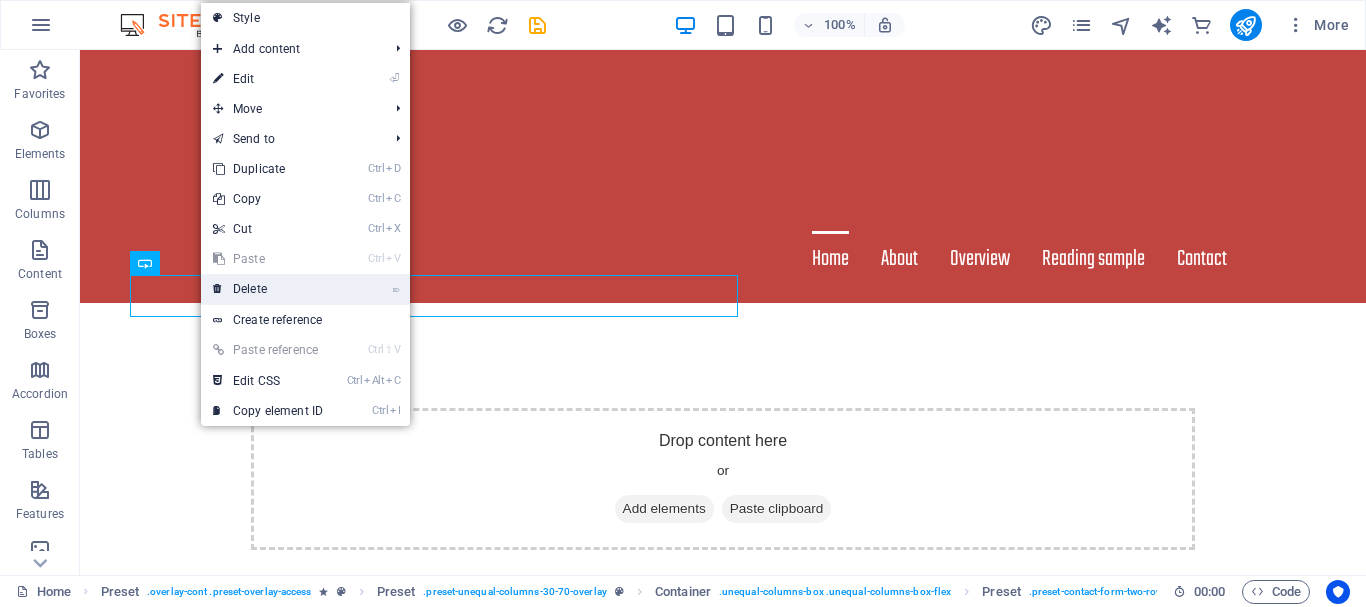 click on "⌦  Delete" at bounding box center [268, 289] 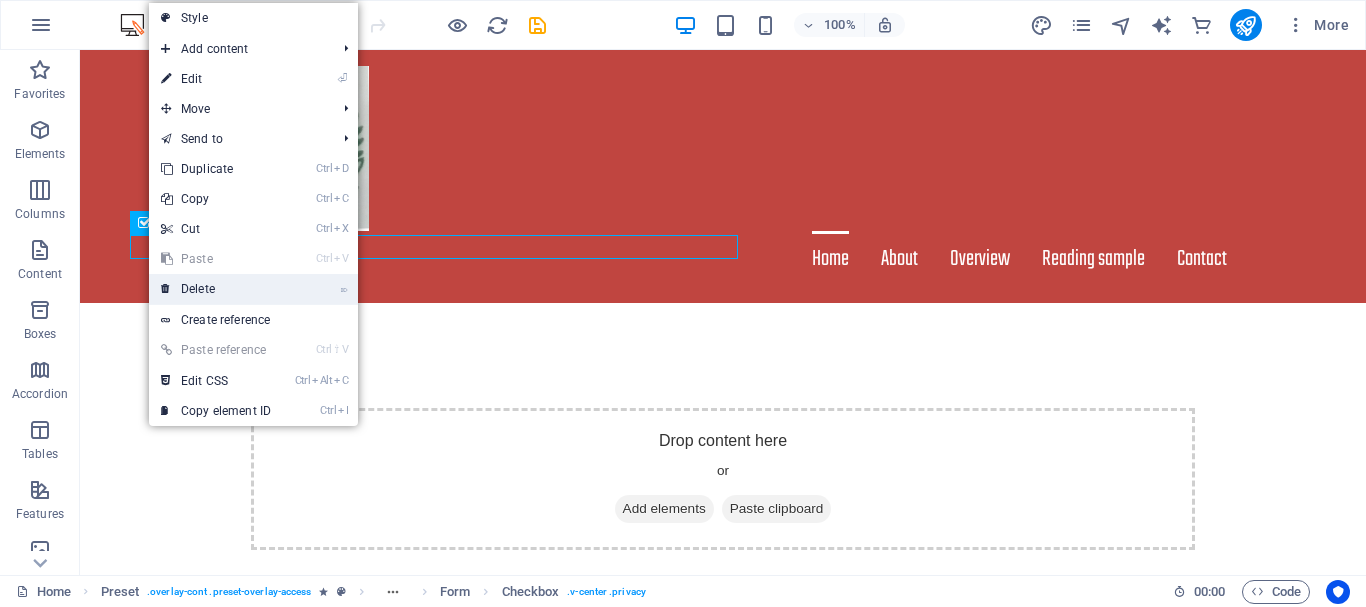 click on "⌦  Delete" at bounding box center (216, 289) 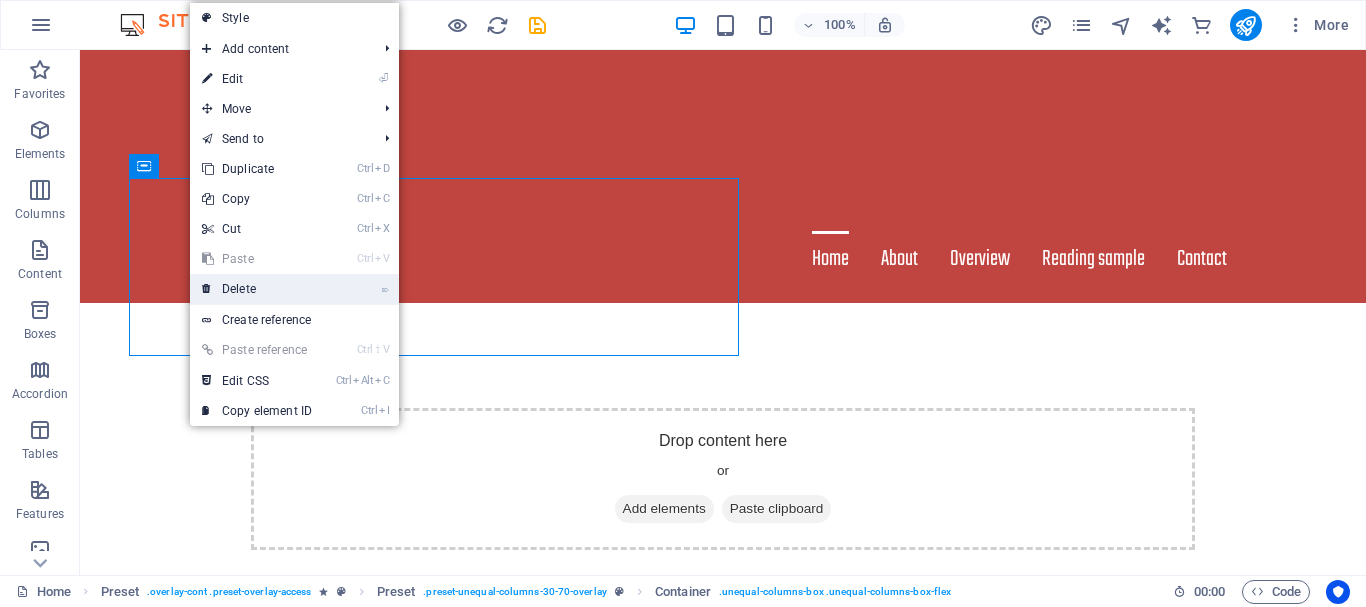click on "⌦  Delete" at bounding box center [257, 289] 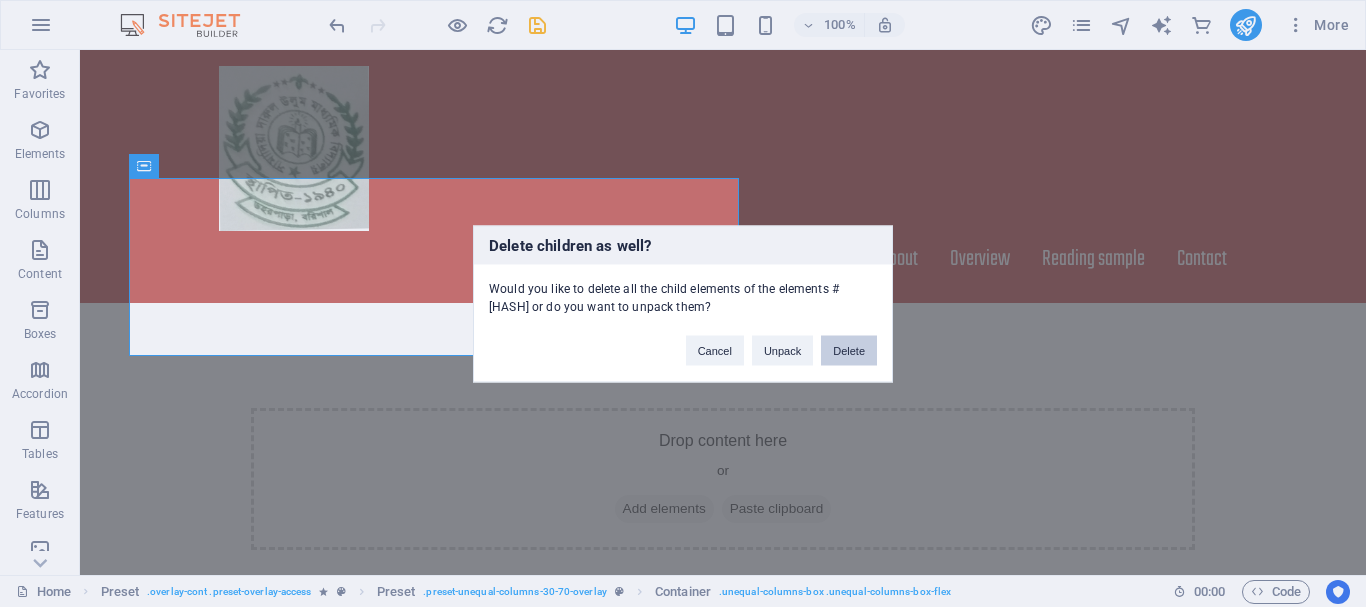 click on "Delete" at bounding box center [849, 350] 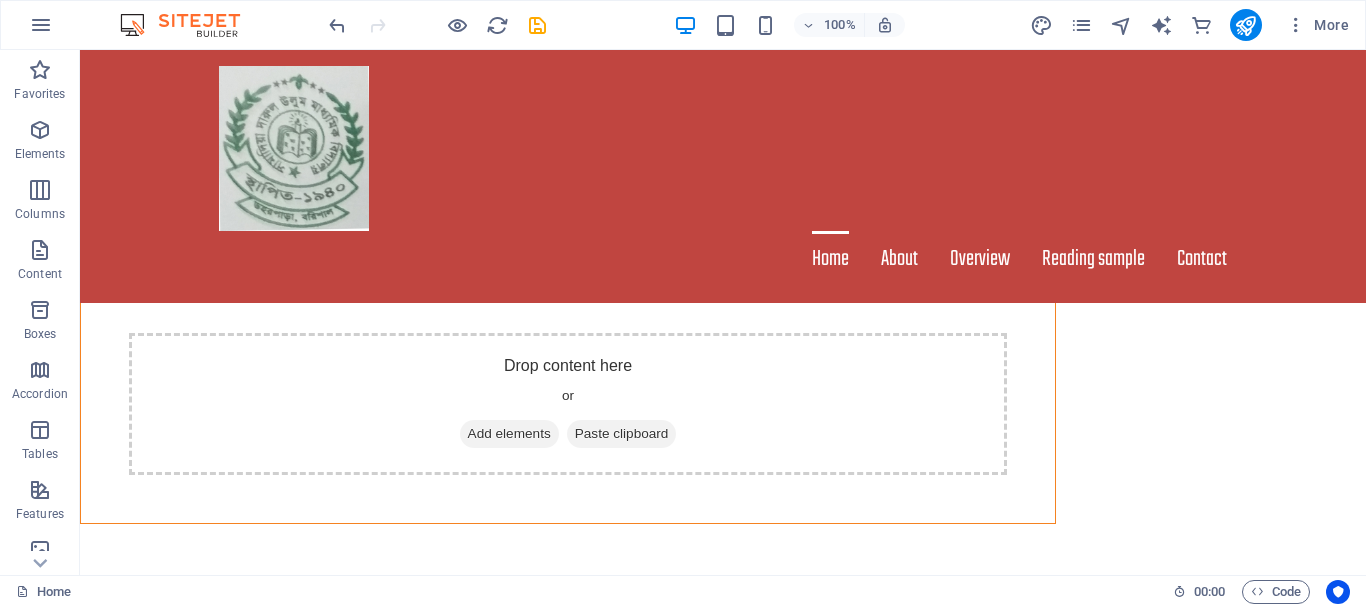 scroll, scrollTop: 1017, scrollLeft: 0, axis: vertical 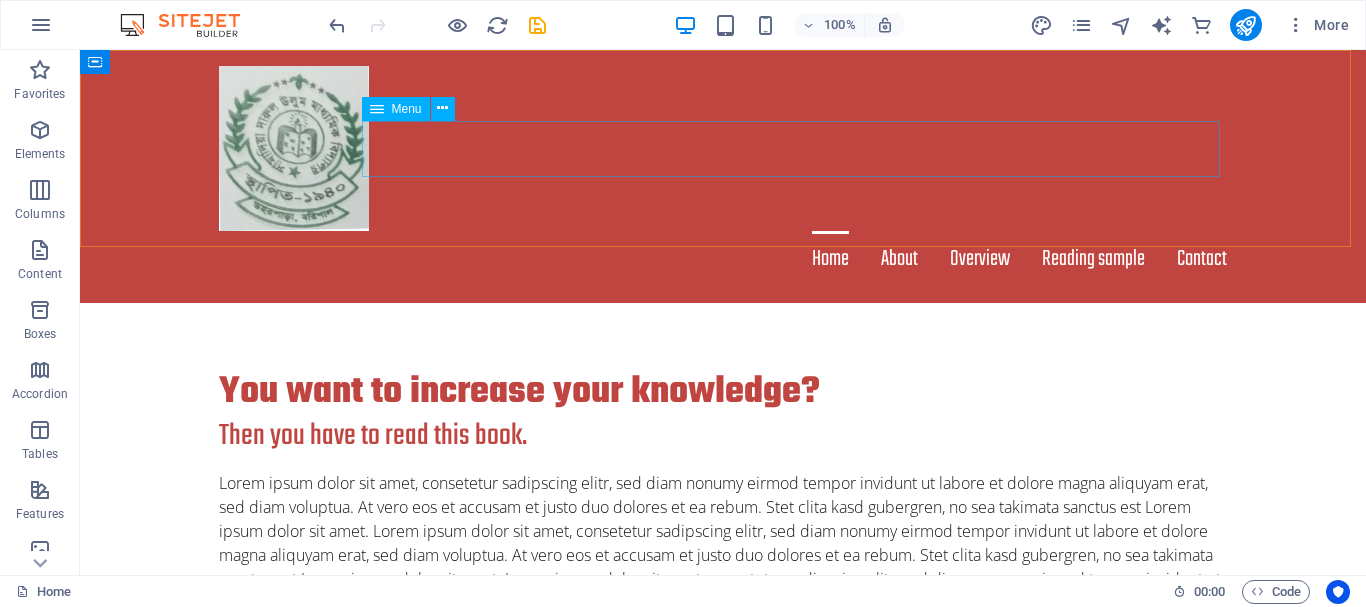 click on "Home About Overview Reading sample Contact" at bounding box center [723, 259] 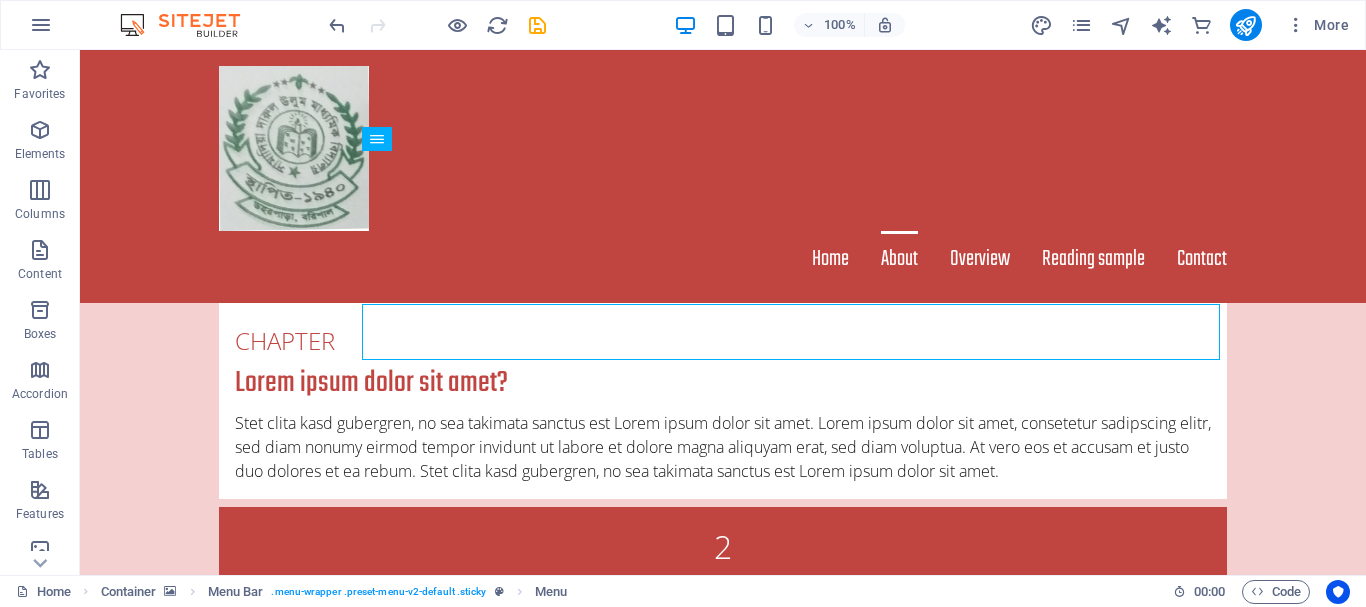 scroll, scrollTop: 1583, scrollLeft: 0, axis: vertical 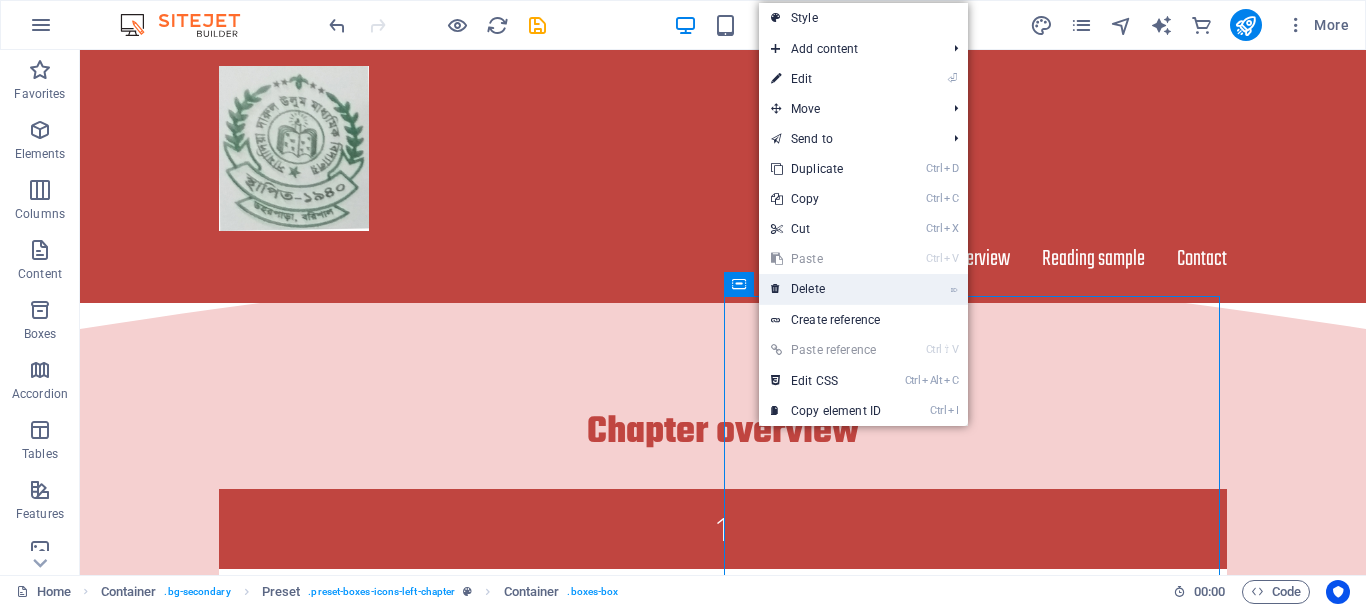 click on "⌦  Delete" at bounding box center (826, 289) 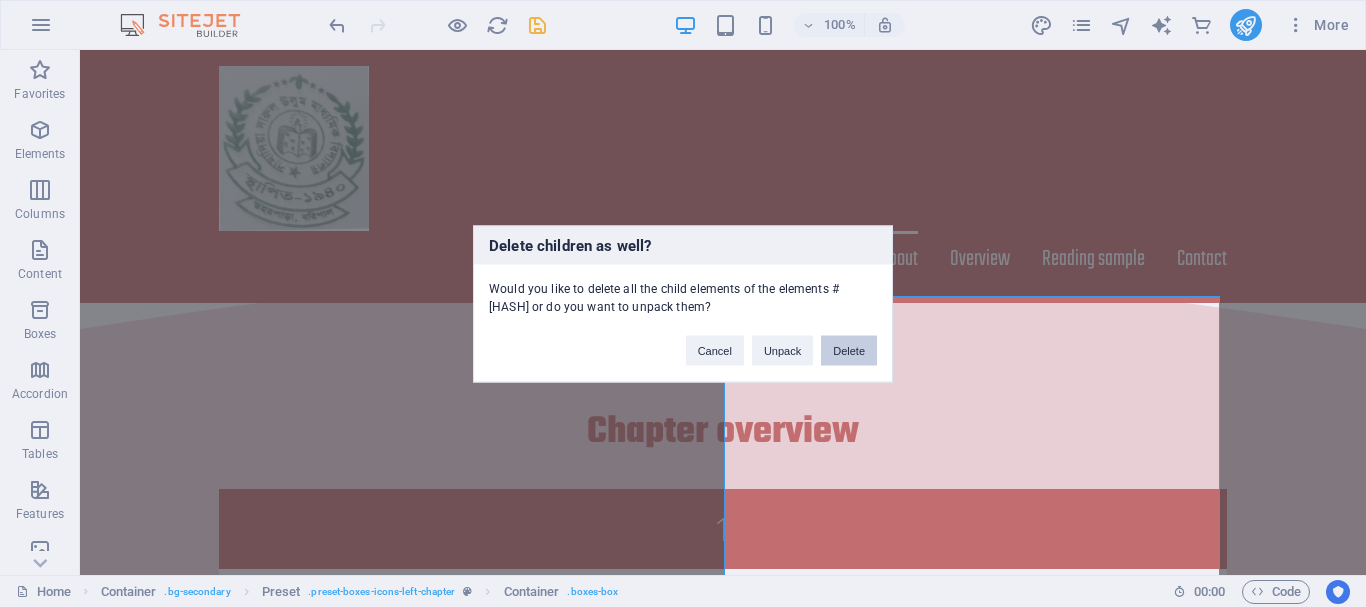 click on "Delete" at bounding box center [849, 350] 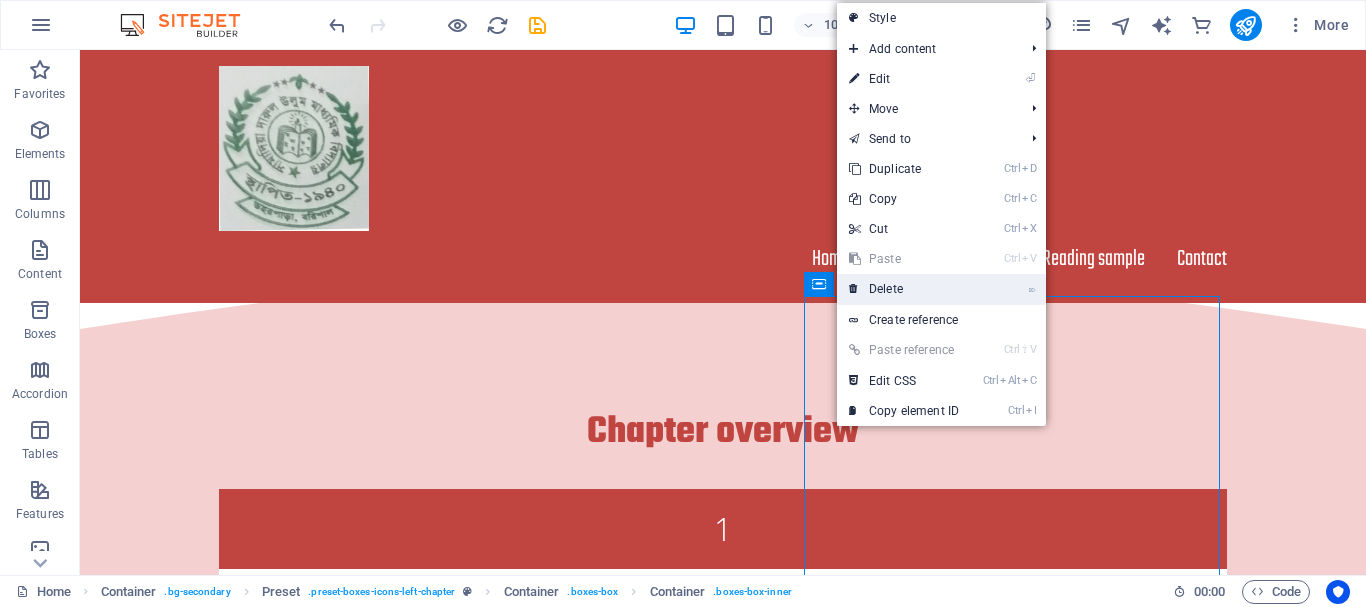 click on "⌦  Delete" at bounding box center [904, 289] 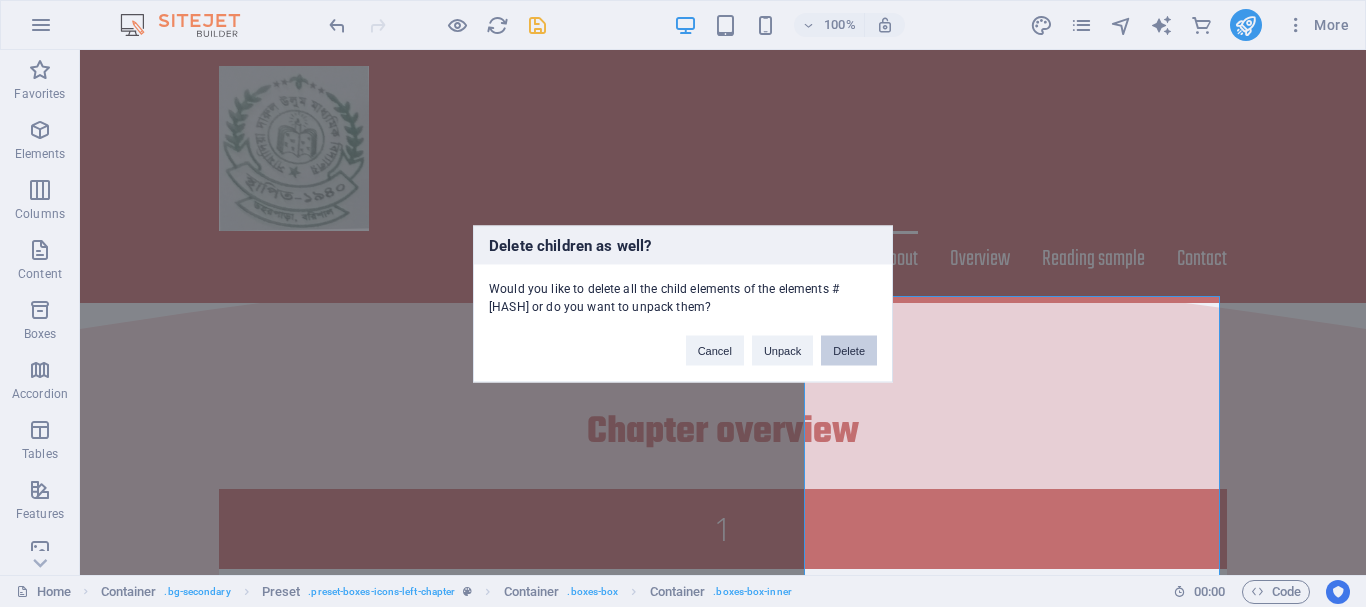 click on "Delete" at bounding box center (849, 350) 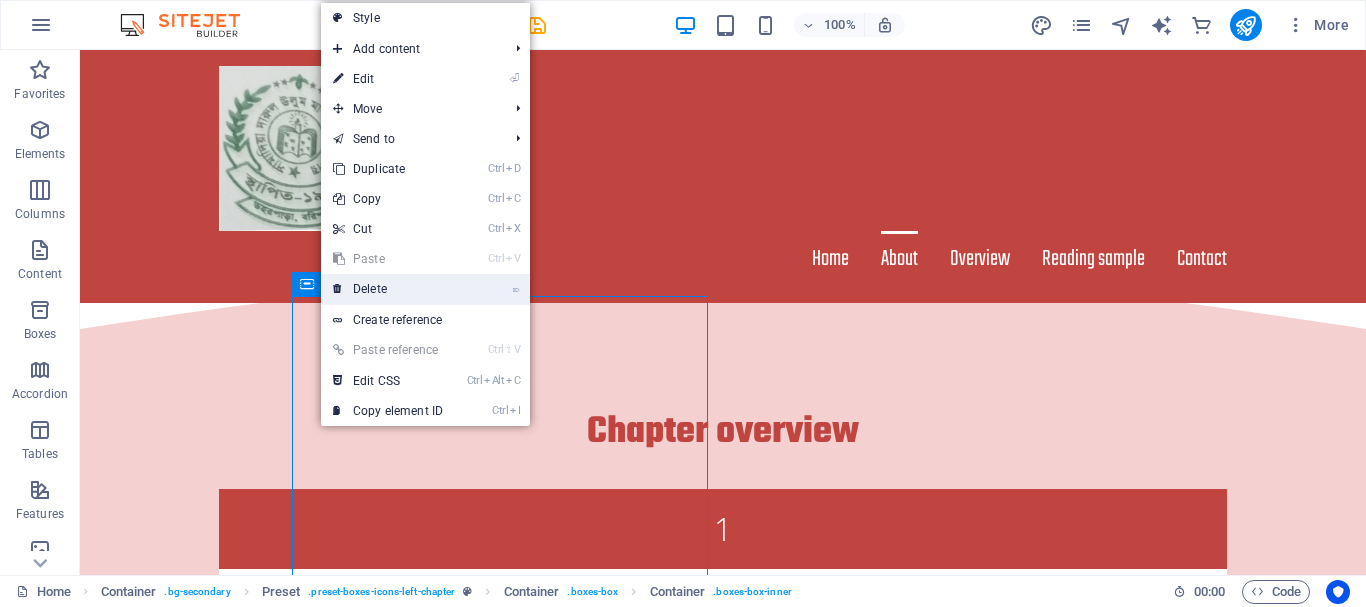 click on "⌦  Delete" at bounding box center (388, 289) 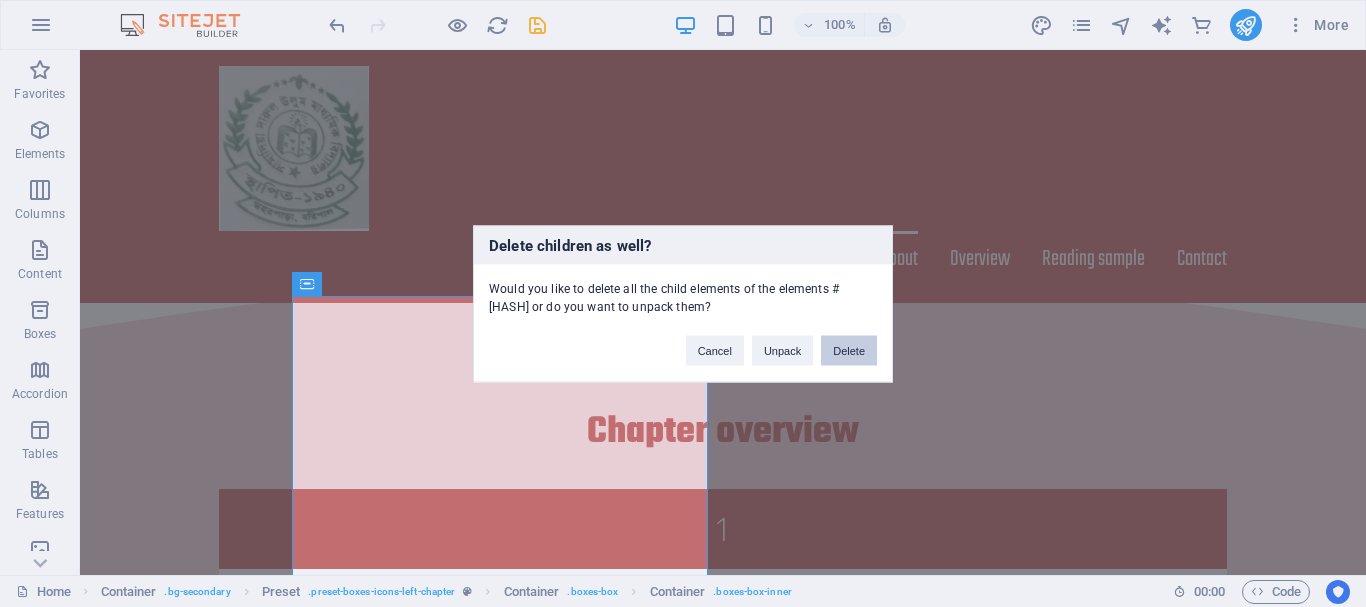 click on "Delete" at bounding box center [849, 350] 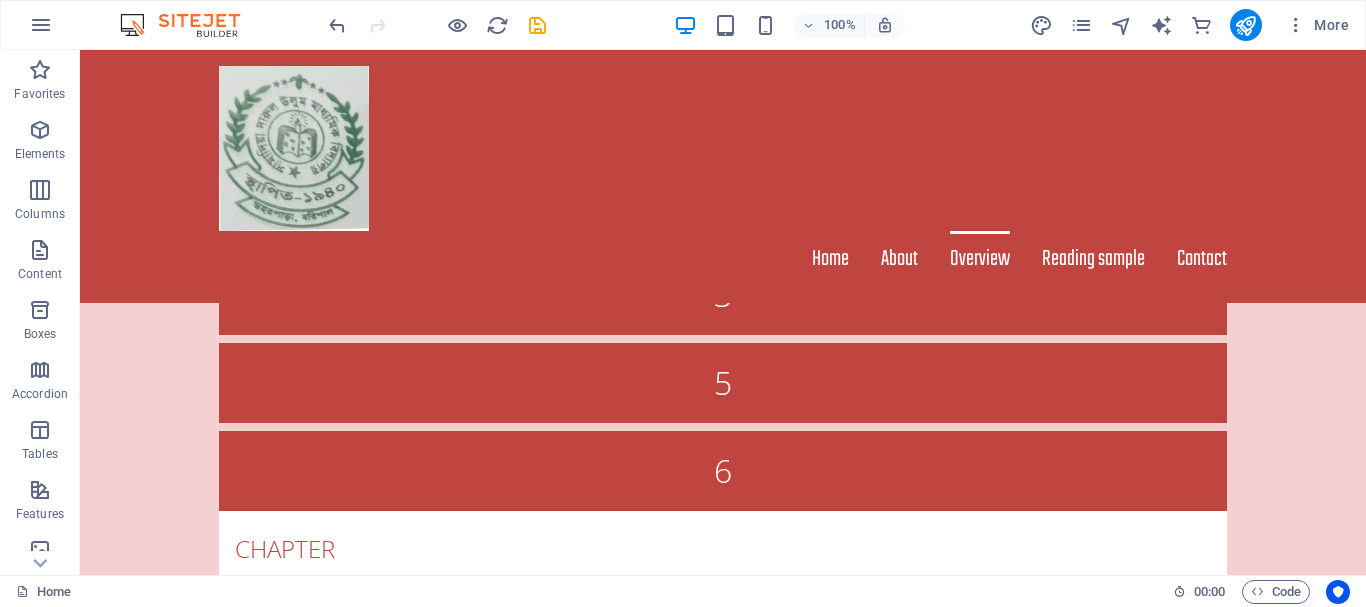 scroll, scrollTop: 2422, scrollLeft: 0, axis: vertical 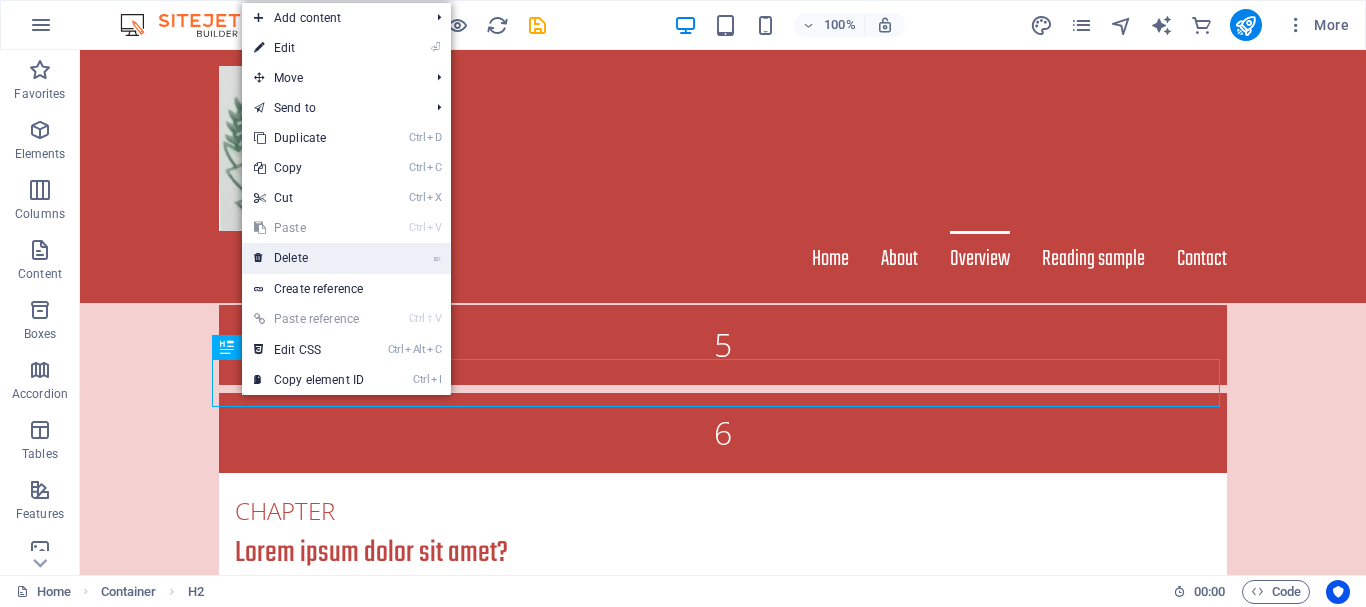 click on "⌦  Delete" at bounding box center [309, 258] 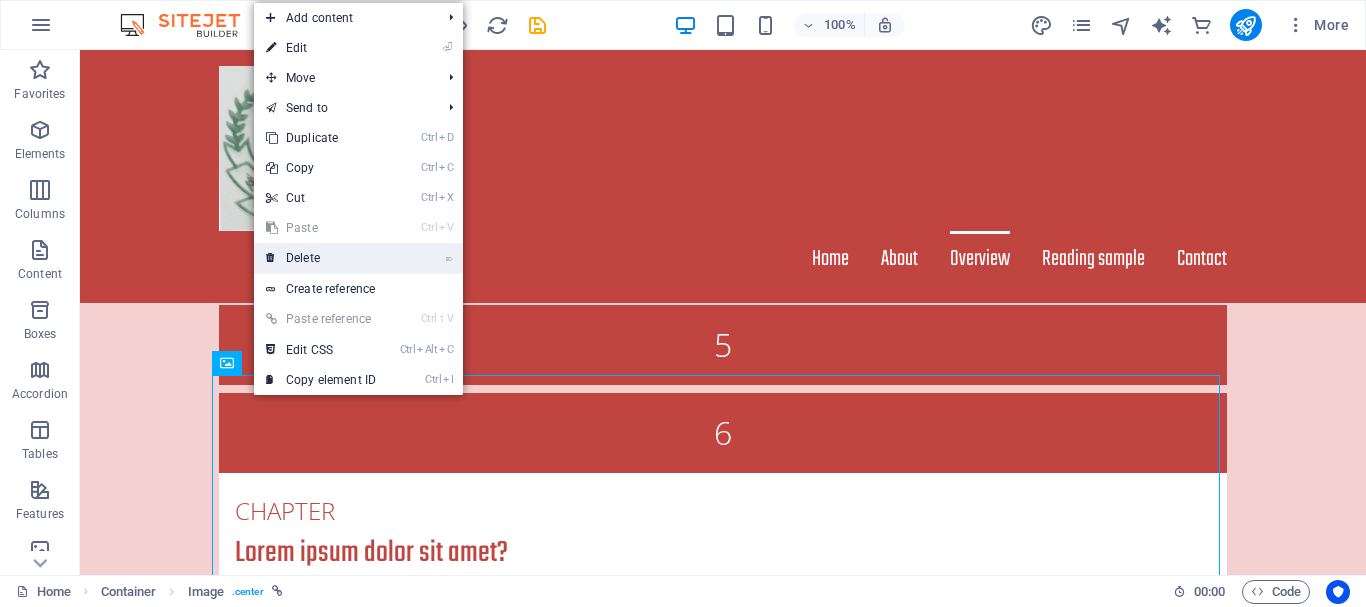 click on "⌦  Delete" at bounding box center [321, 258] 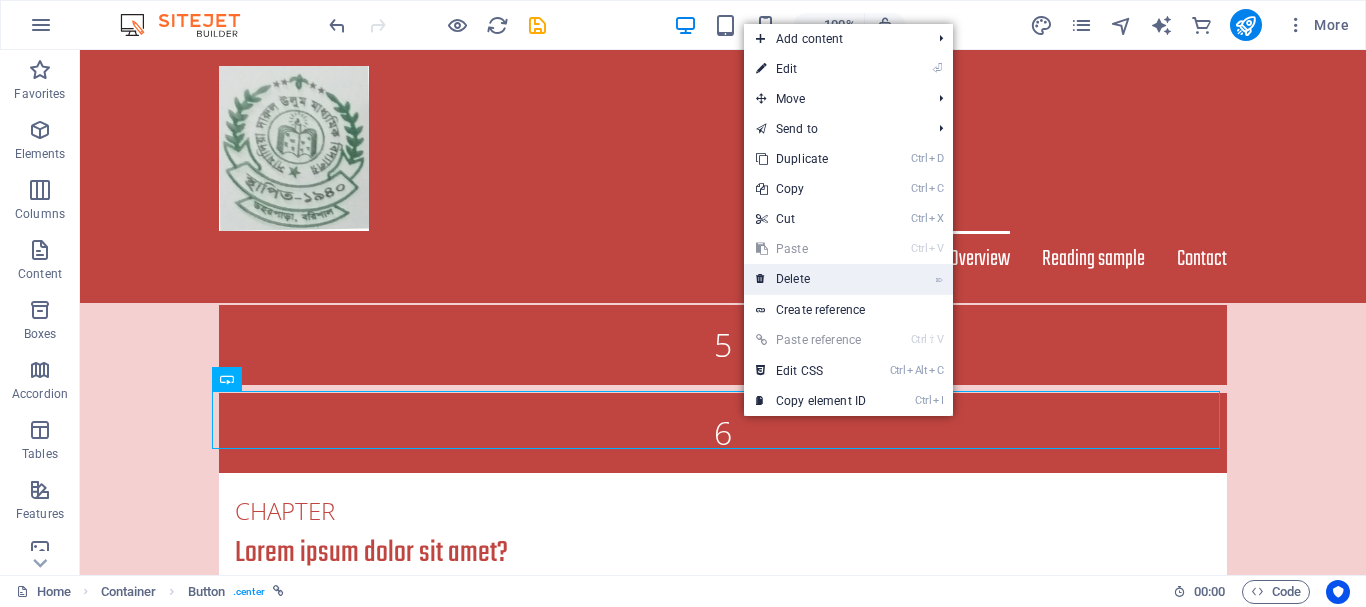 click on "⌦  Delete" at bounding box center [811, 279] 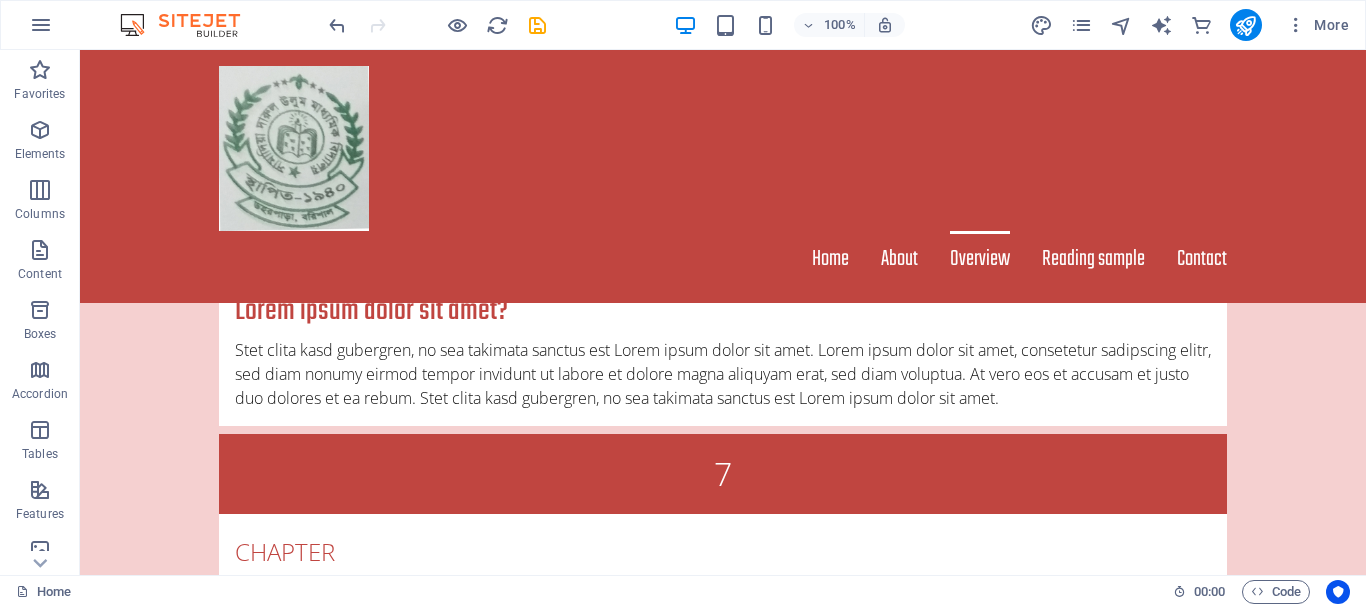 scroll, scrollTop: 2657, scrollLeft: 0, axis: vertical 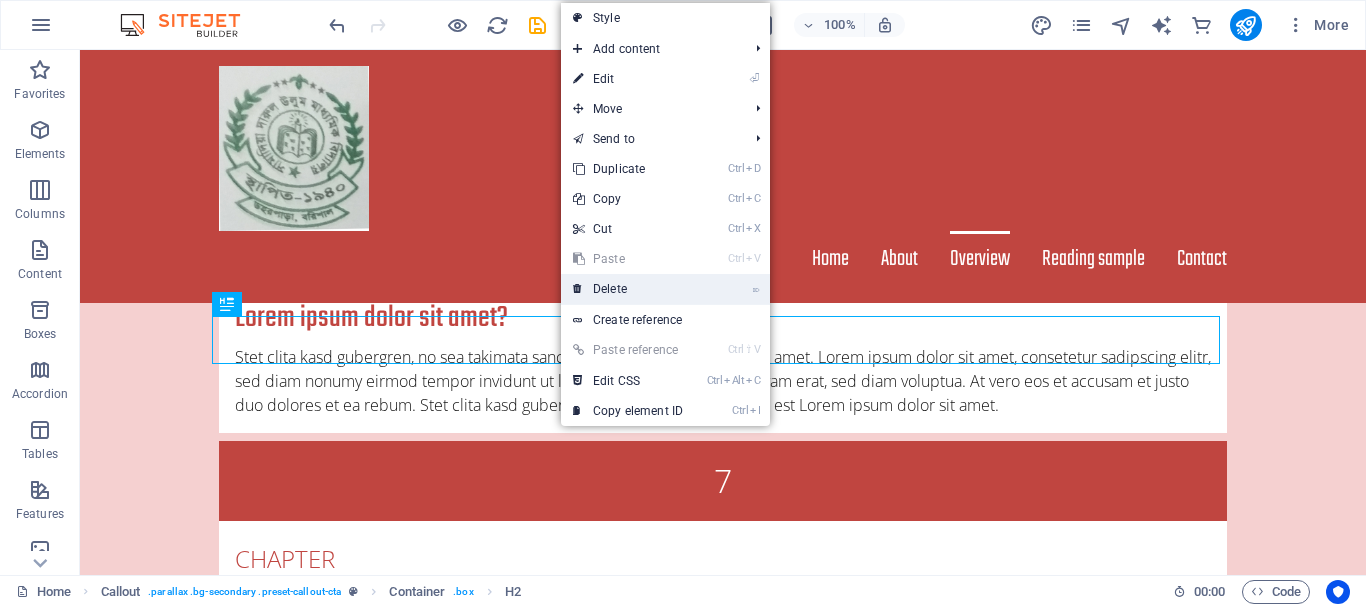 click on "⌦  Delete" at bounding box center (628, 289) 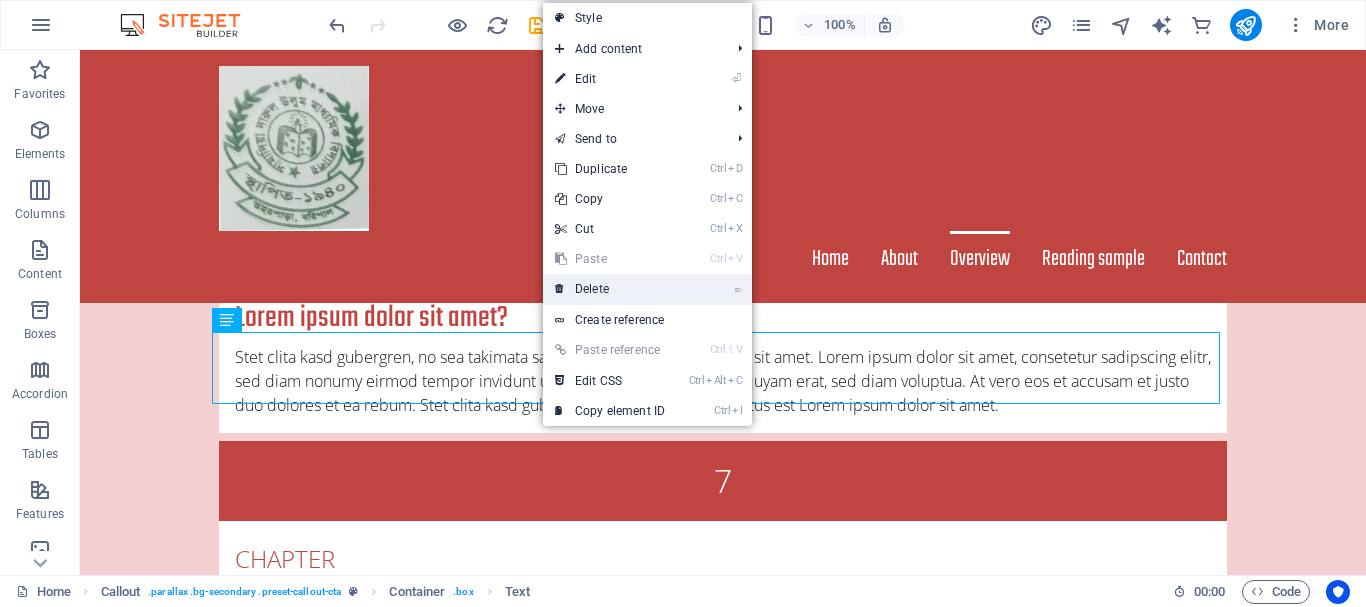 click on "⌦  Delete" at bounding box center [610, 289] 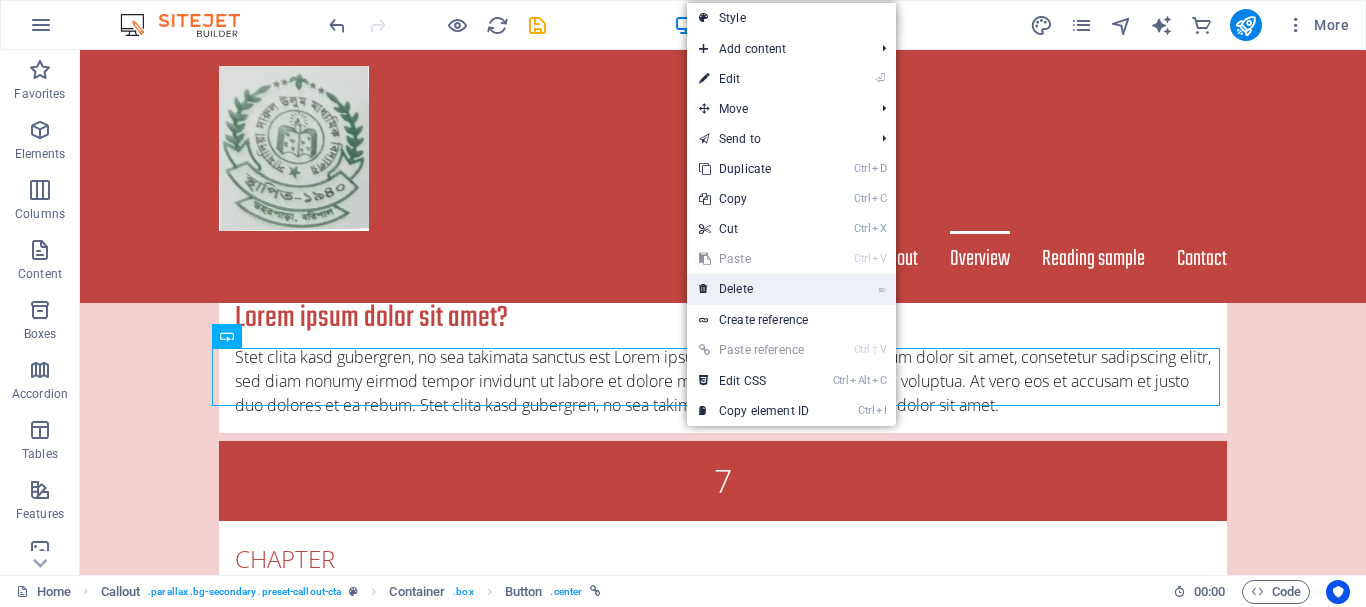 click on "⌦  Delete" at bounding box center [754, 289] 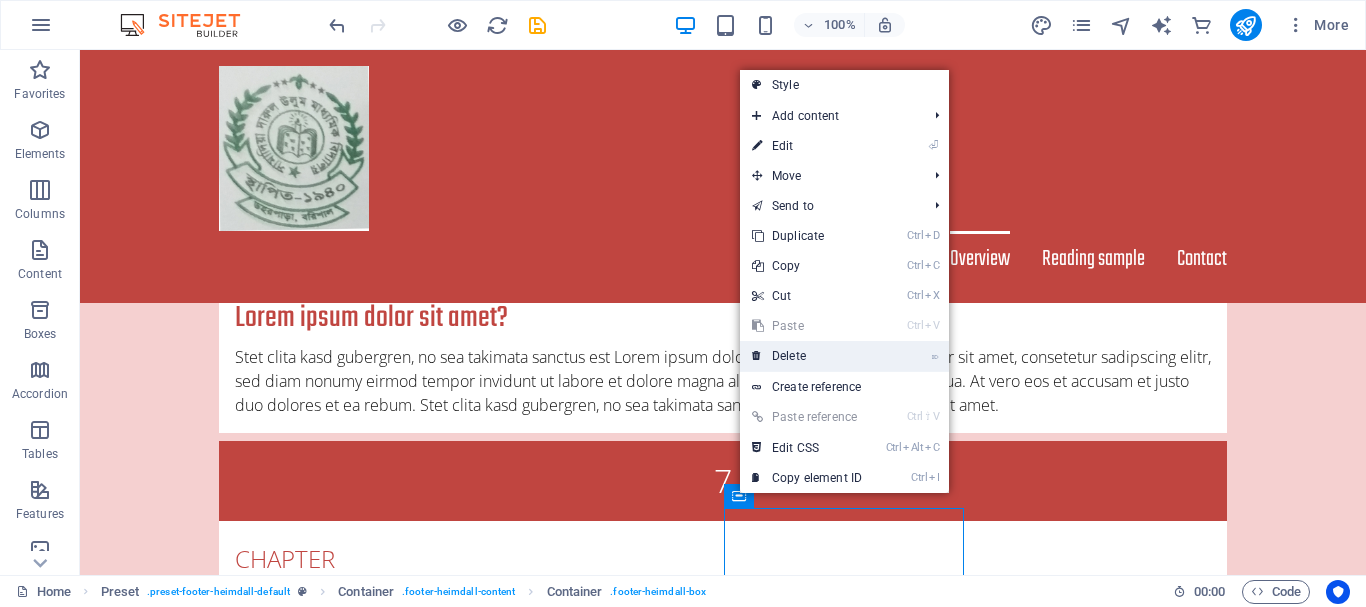 click on "⌦  Delete" at bounding box center (807, 356) 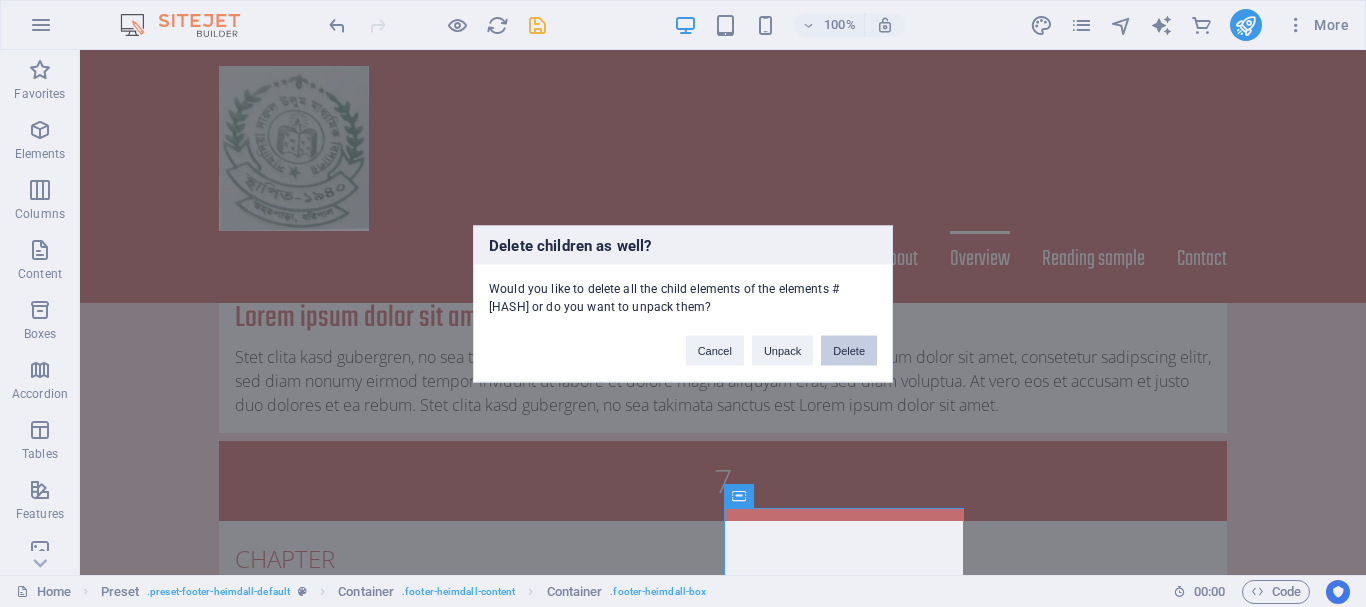 click on "Delete" at bounding box center (849, 350) 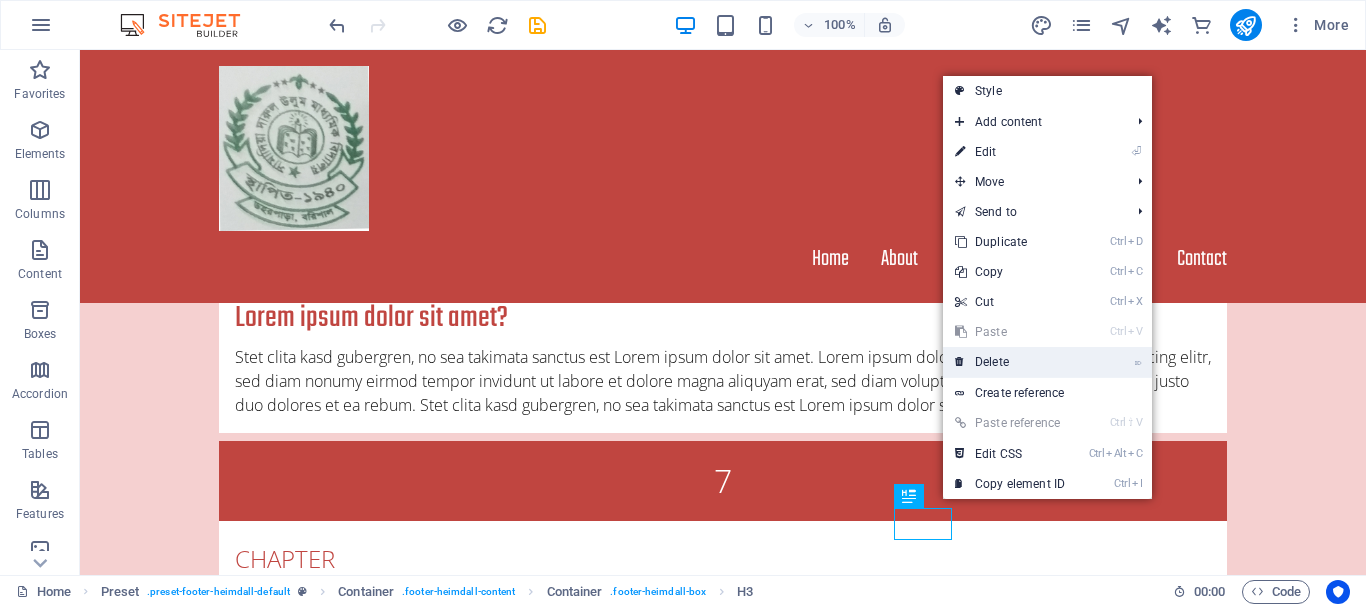 click on "⌦  Delete" at bounding box center [1010, 362] 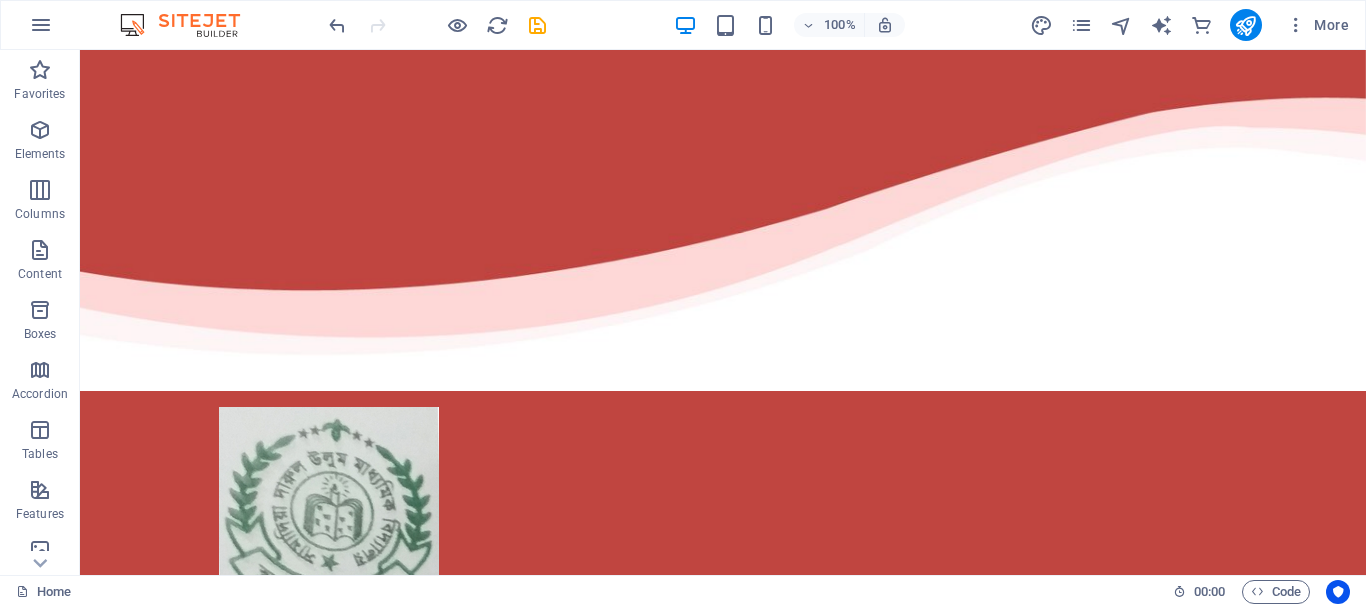 scroll, scrollTop: 0, scrollLeft: 0, axis: both 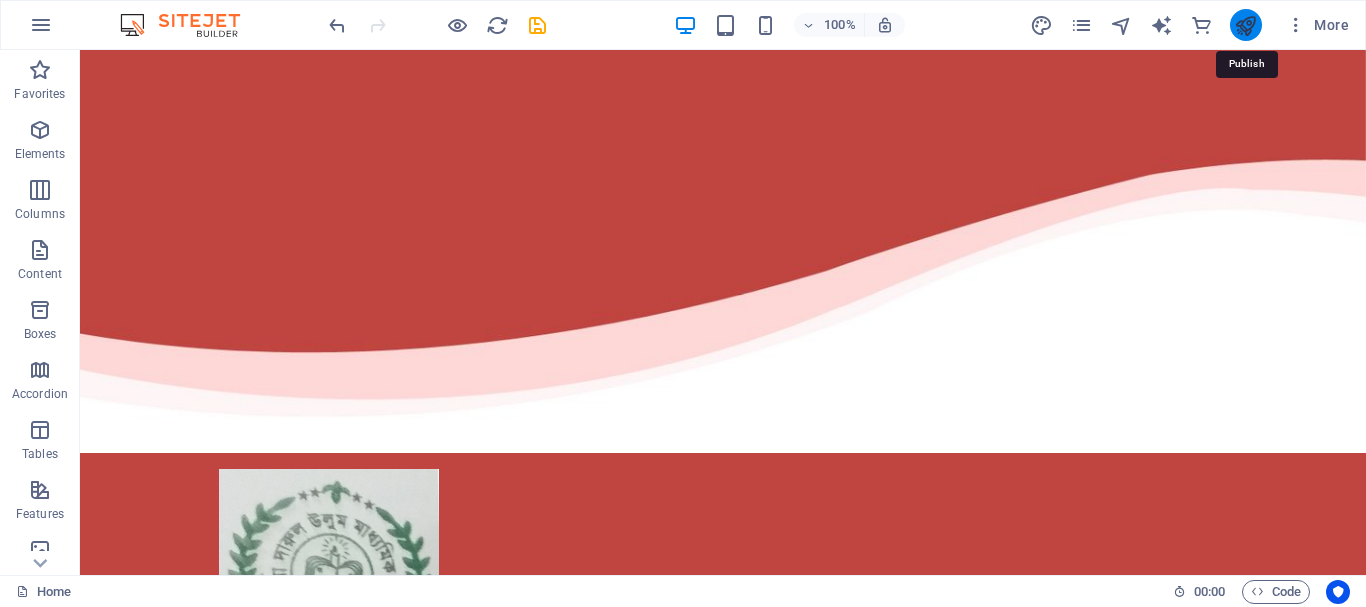 click at bounding box center (1245, 25) 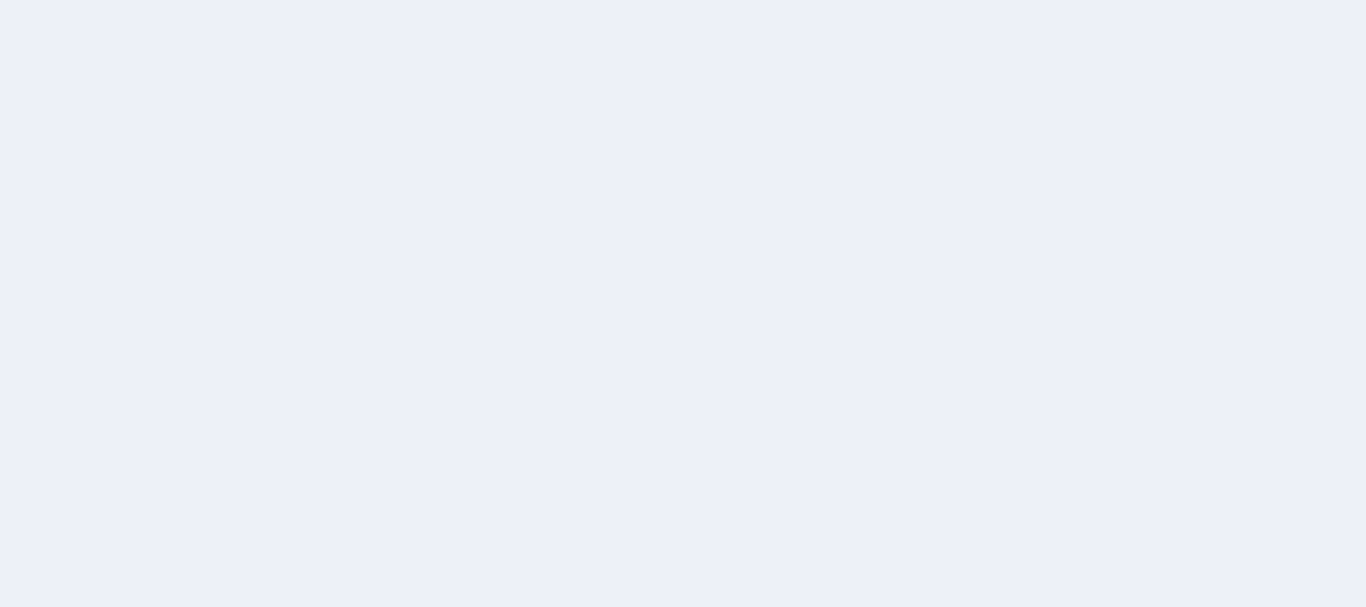 scroll, scrollTop: 0, scrollLeft: 0, axis: both 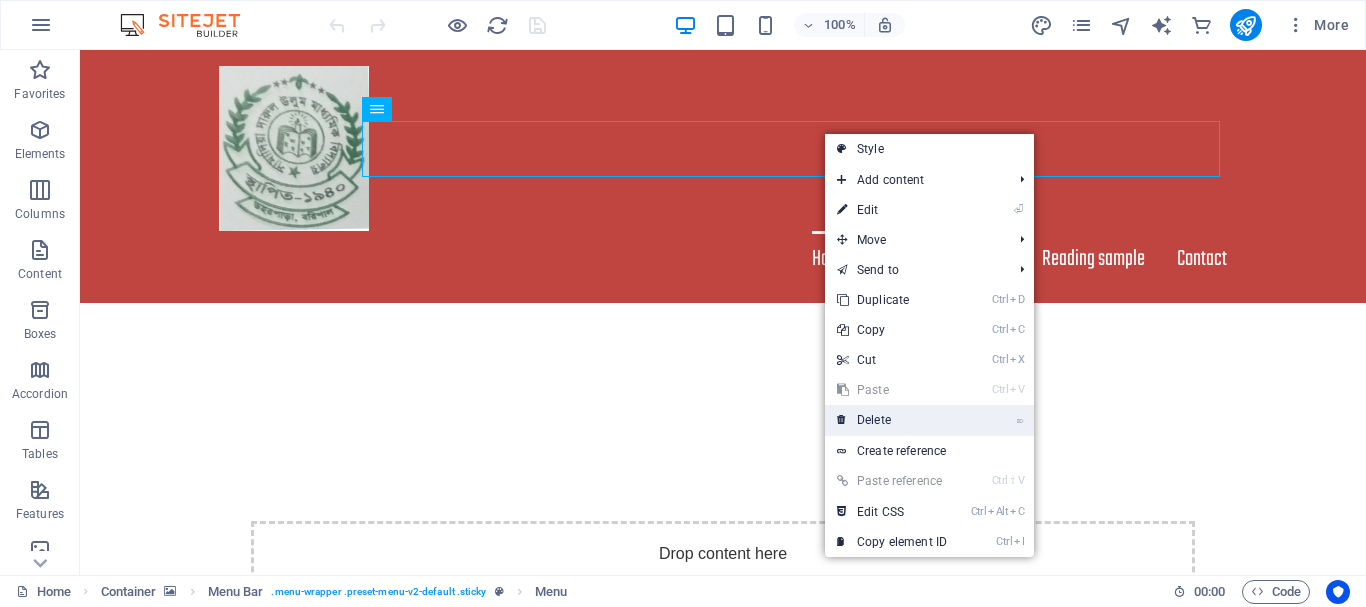 click on "⌦  Delete" at bounding box center [892, 420] 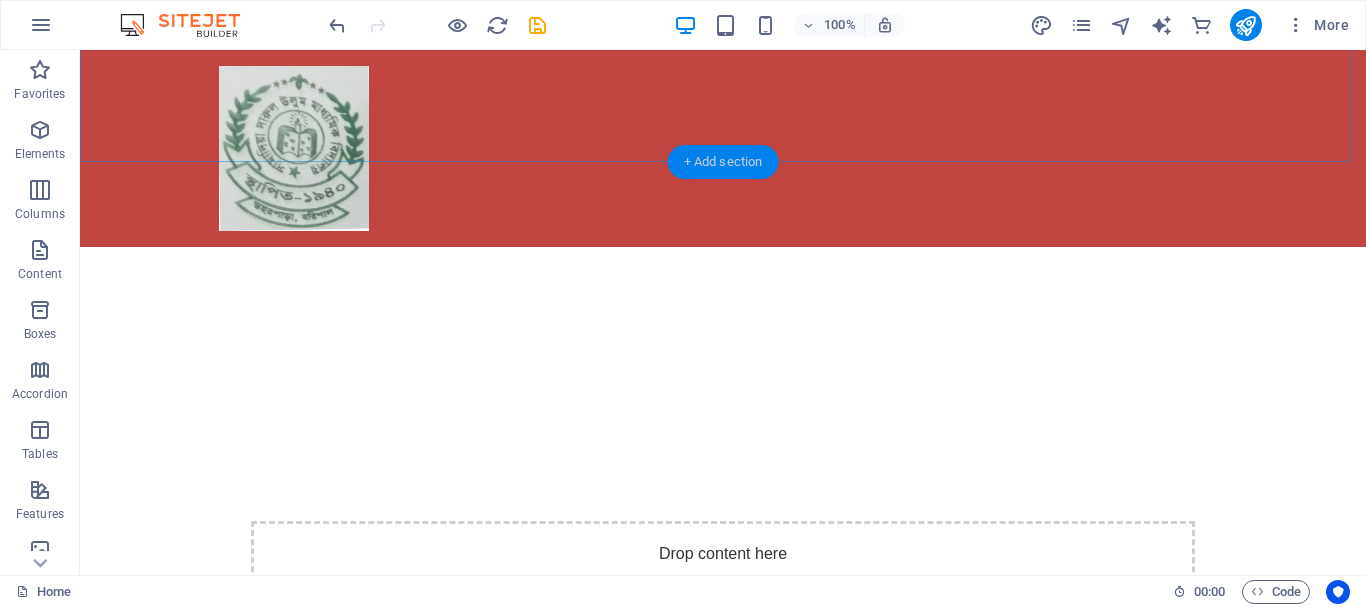 drag, startPoint x: 288, startPoint y: 123, endPoint x: 672, endPoint y: 174, distance: 387.37192 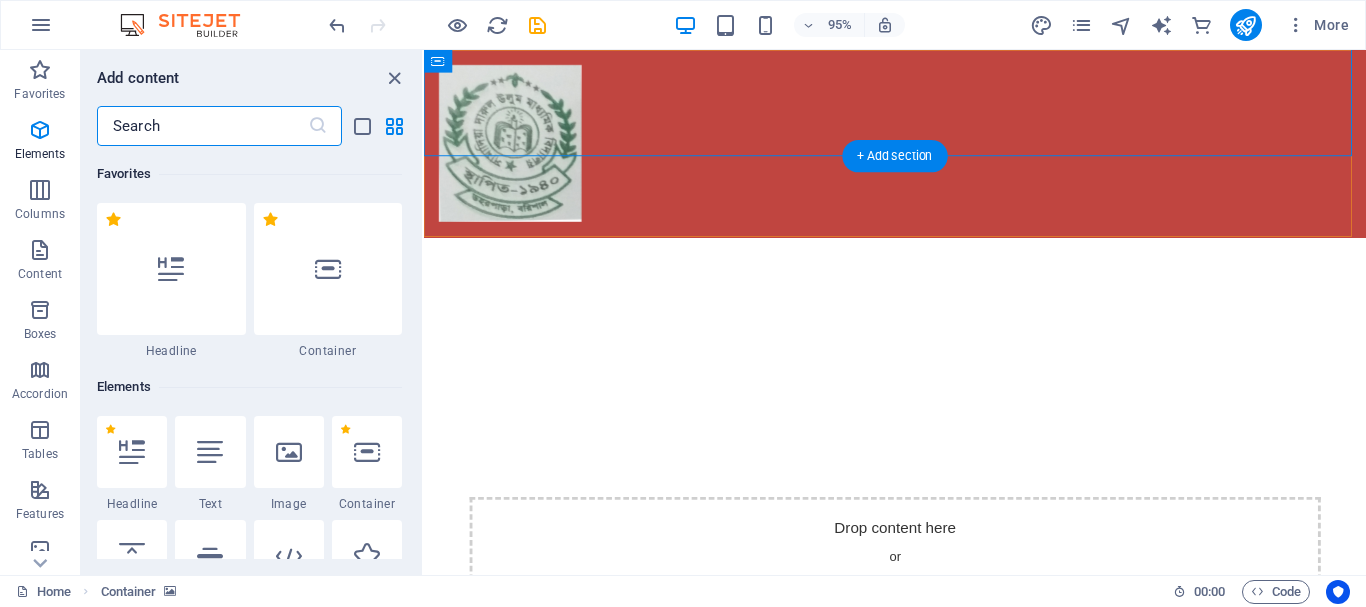 scroll, scrollTop: 3499, scrollLeft: 0, axis: vertical 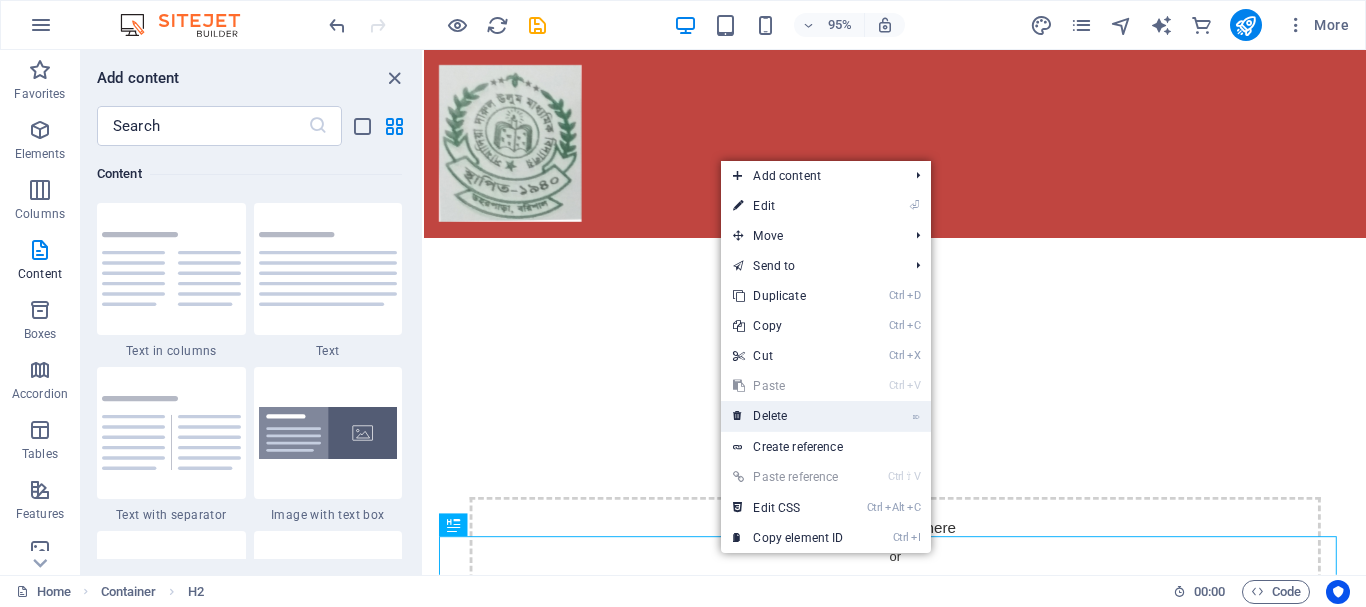 click on "⌦  Delete" at bounding box center (788, 416) 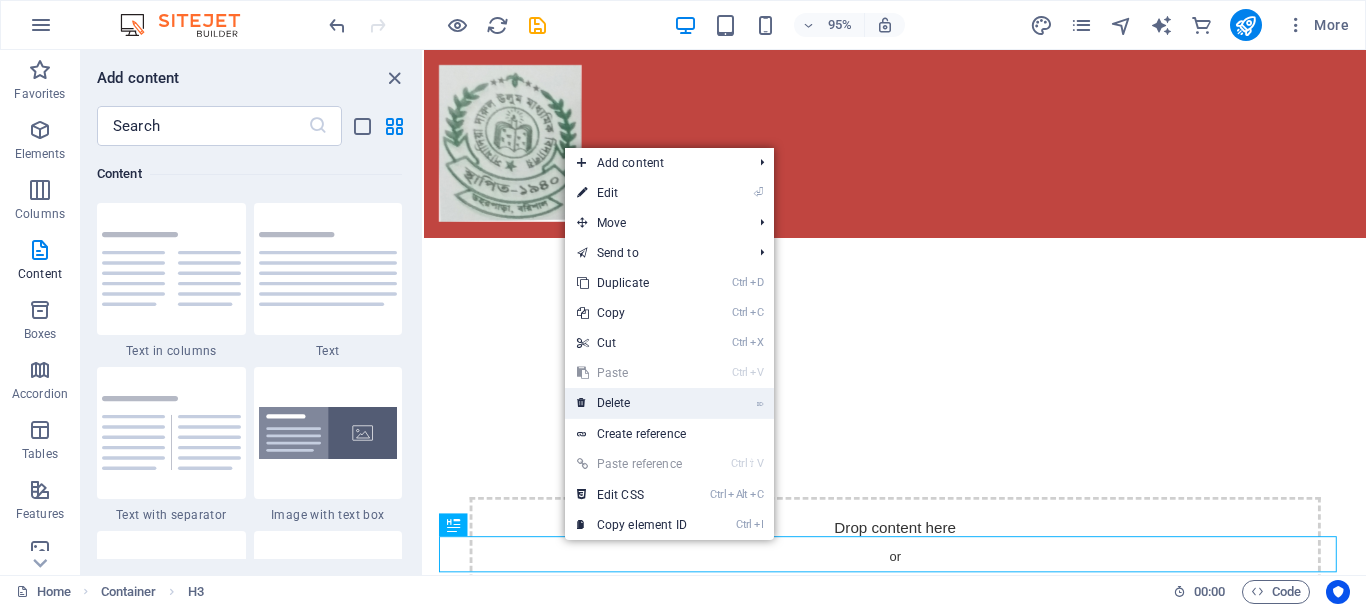 click on "⌦  Delete" at bounding box center (632, 403) 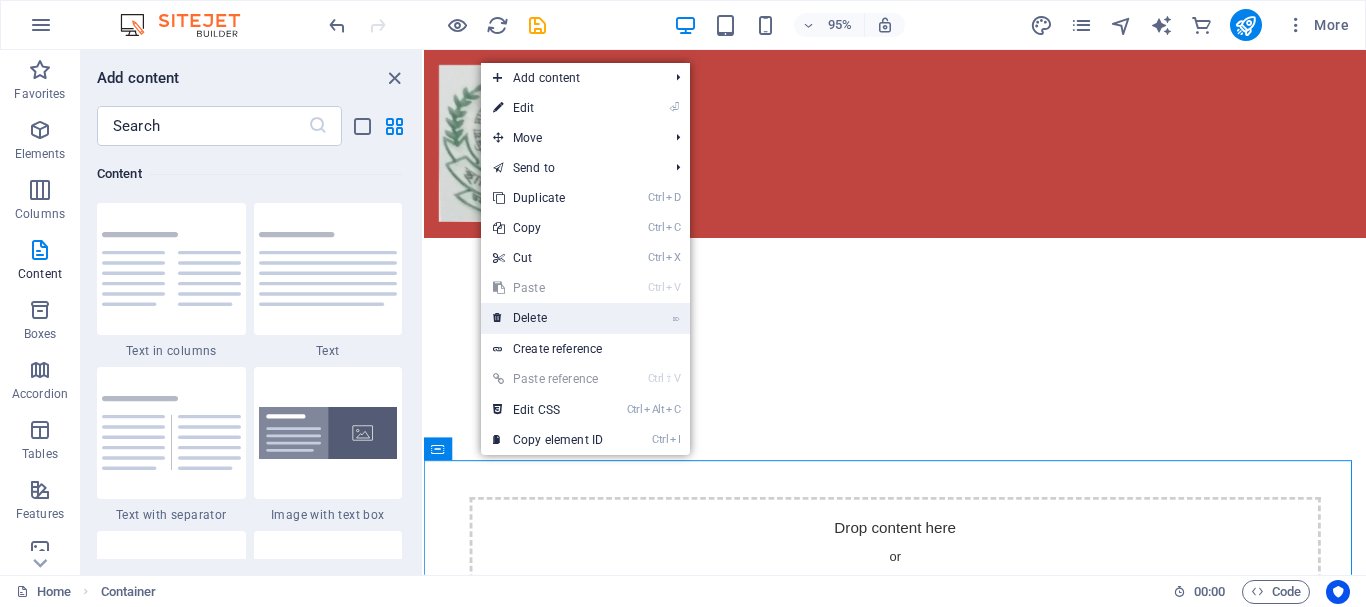 click on "⌦  Delete" at bounding box center (548, 318) 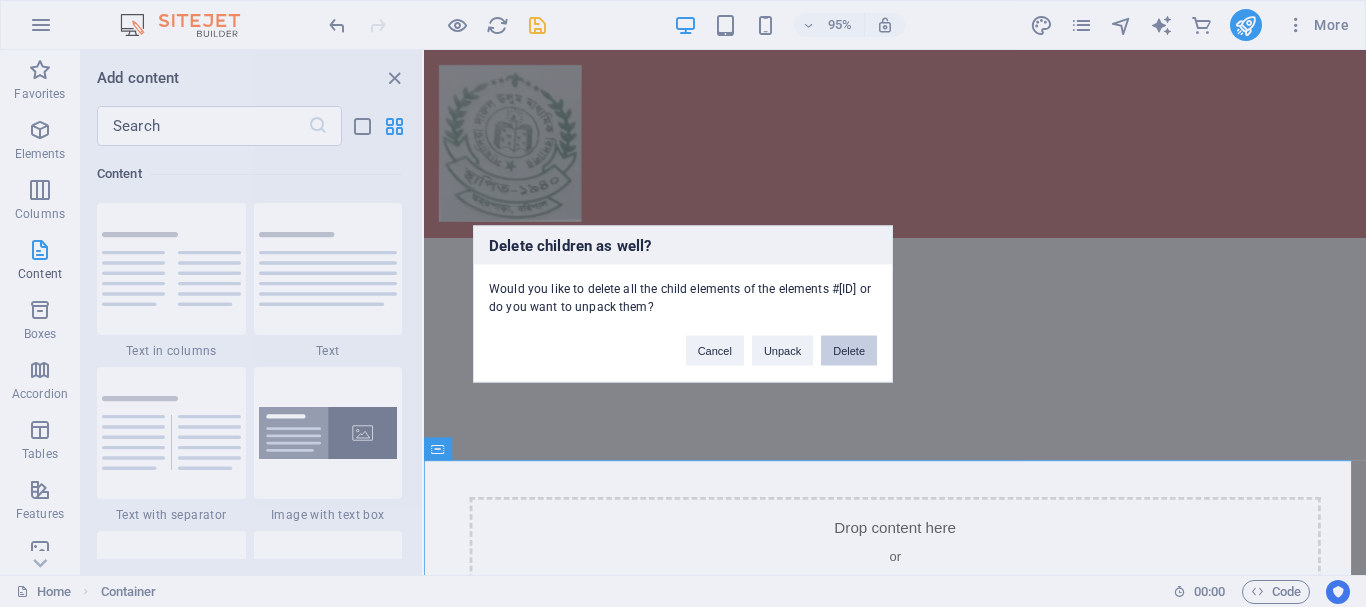 click on "Delete" at bounding box center (849, 350) 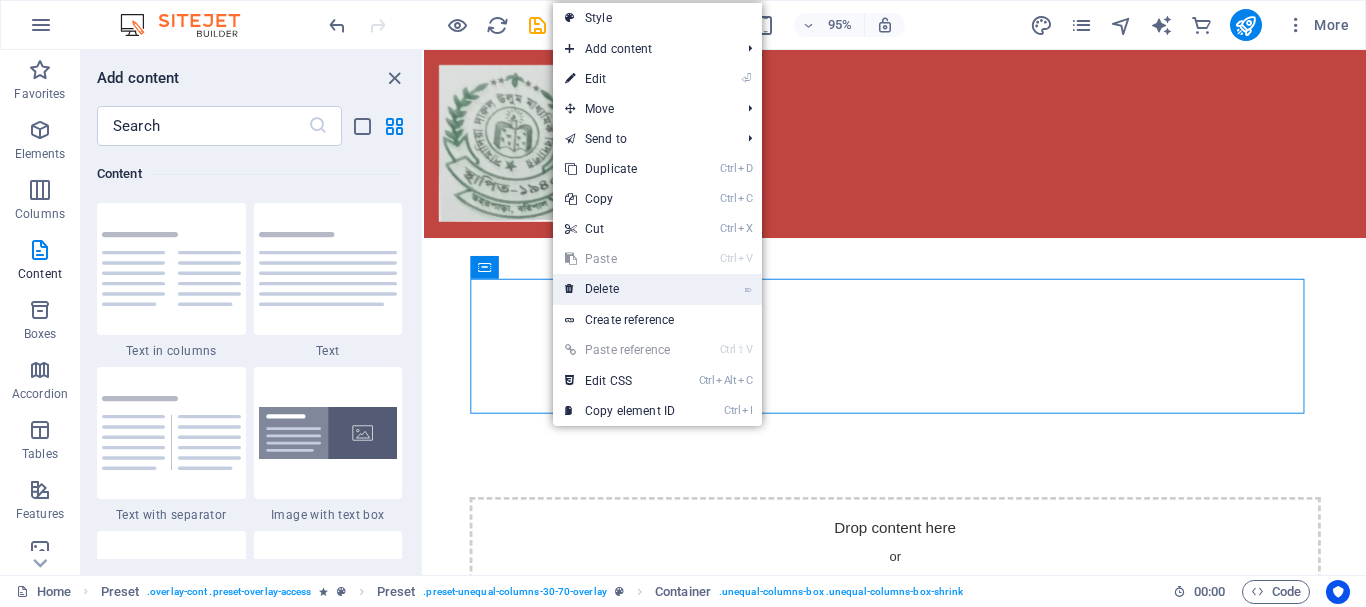 click on "⌦  Delete" at bounding box center (620, 289) 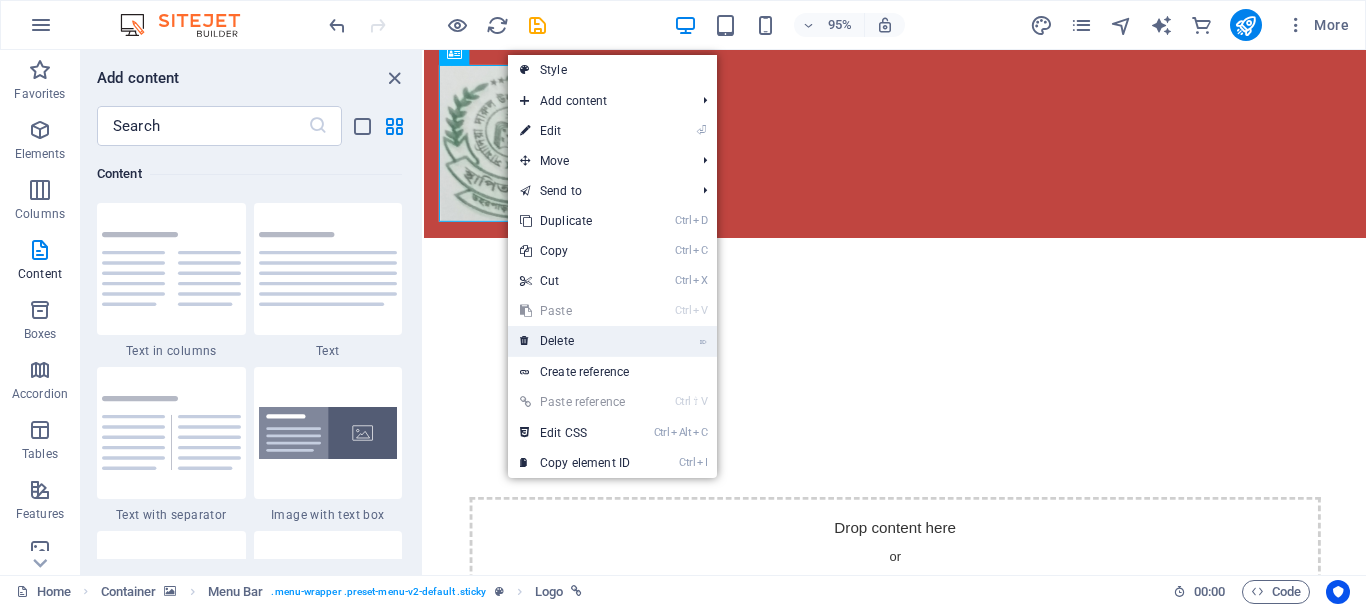 click on "⌦  Delete" at bounding box center [575, 341] 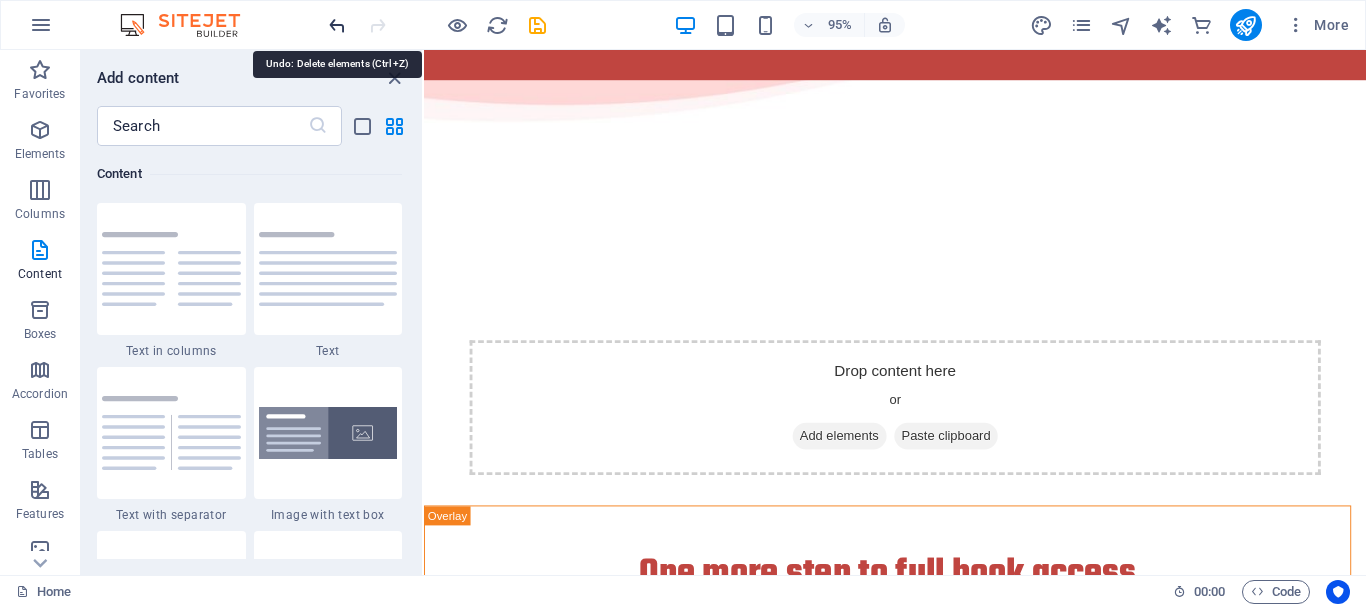 click at bounding box center (337, 25) 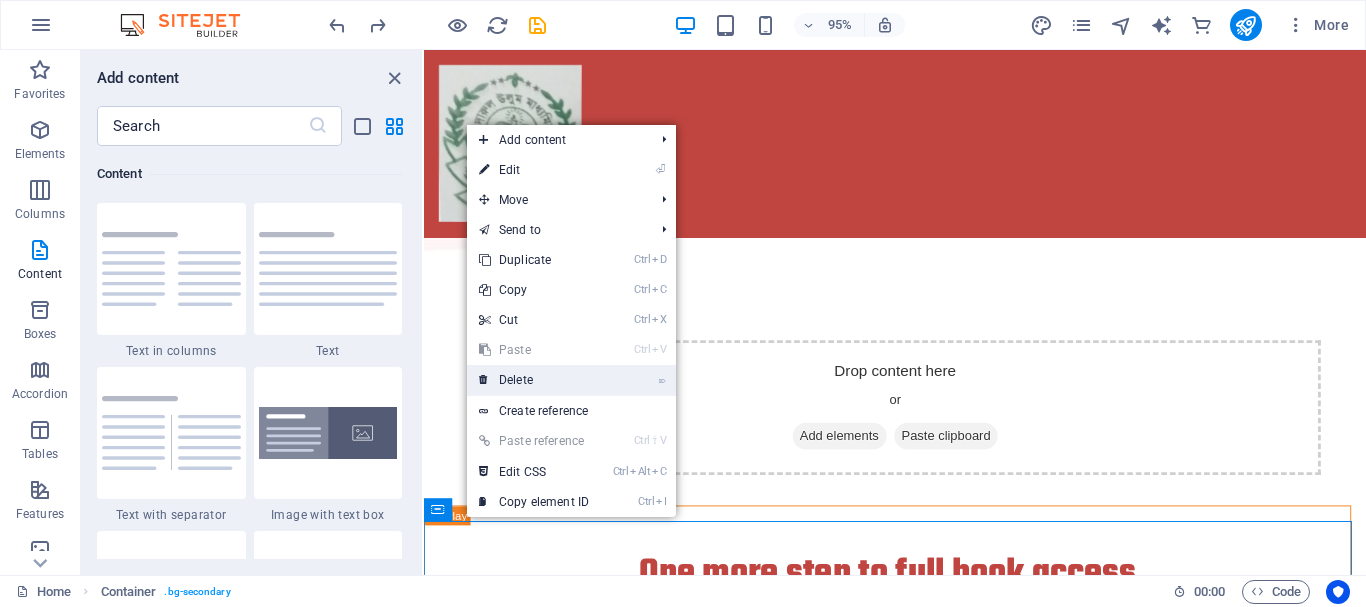 click on "⌦  Delete" at bounding box center (534, 380) 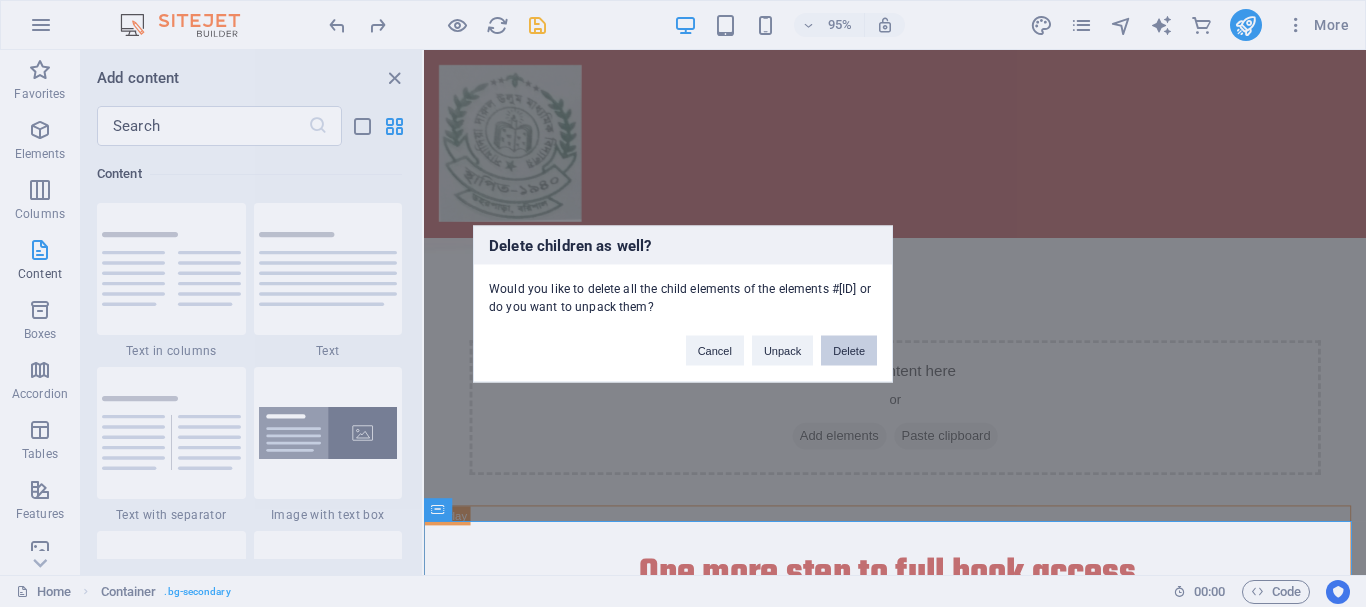 click on "Delete" at bounding box center [849, 350] 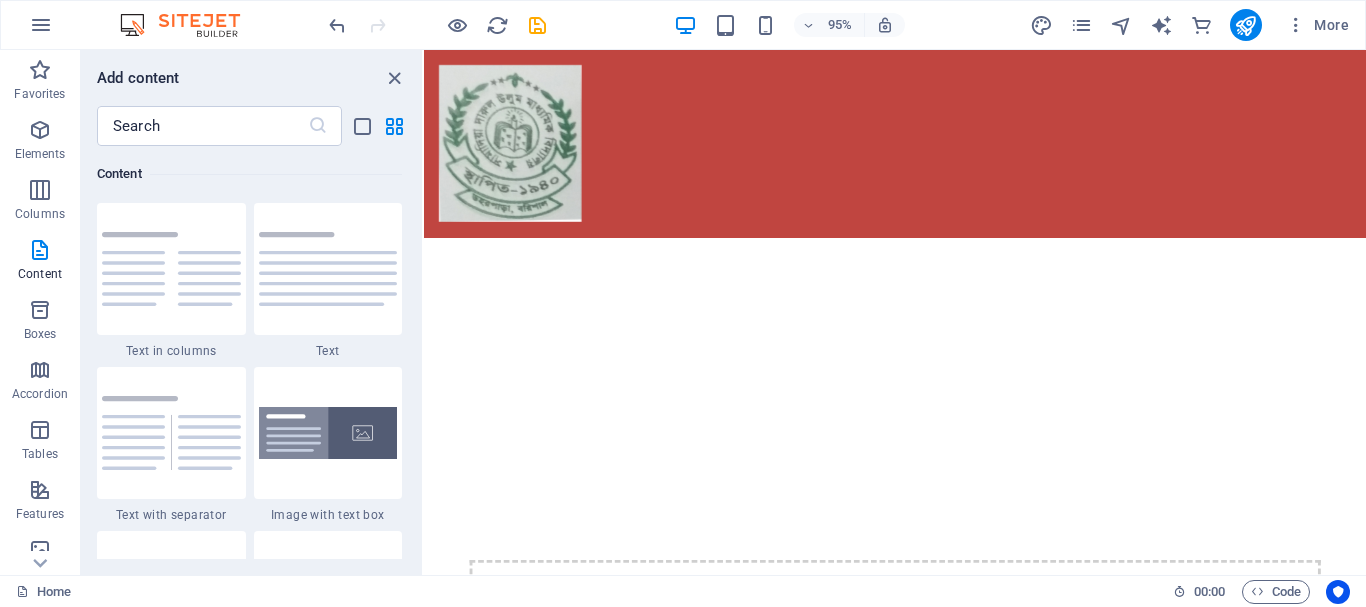 scroll, scrollTop: 0, scrollLeft: 0, axis: both 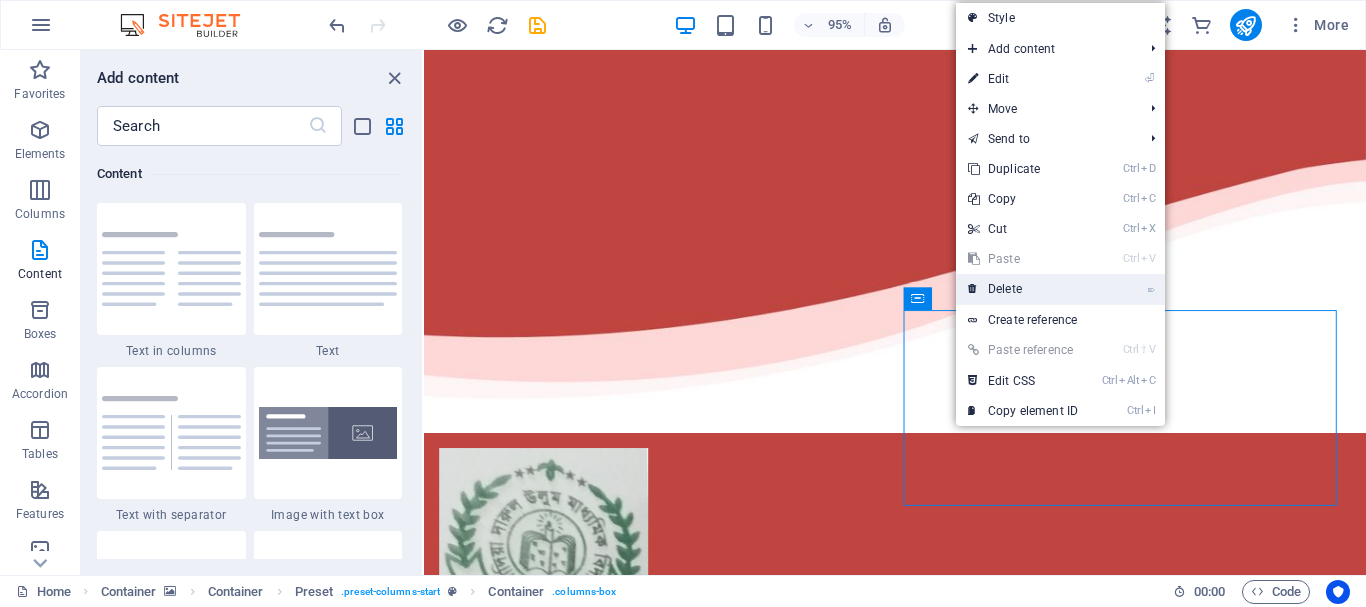 click on "⌦  Delete" at bounding box center [1023, 289] 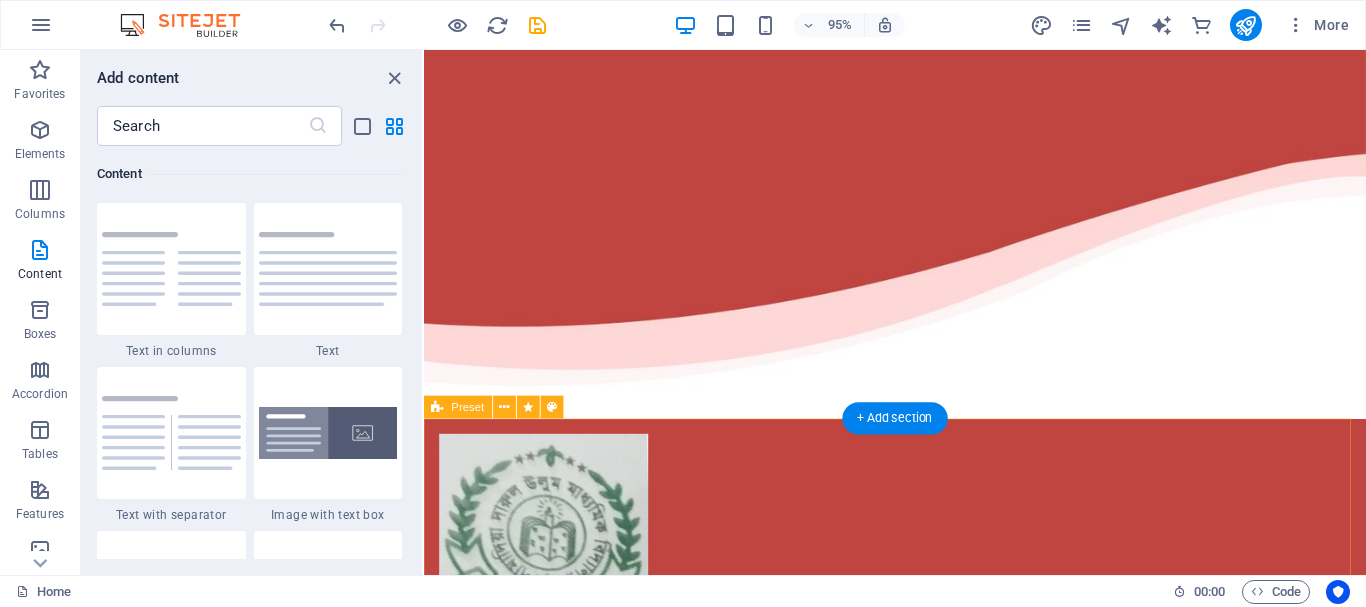 drag, startPoint x: 1296, startPoint y: 458, endPoint x: 725, endPoint y: 474, distance: 571.2241 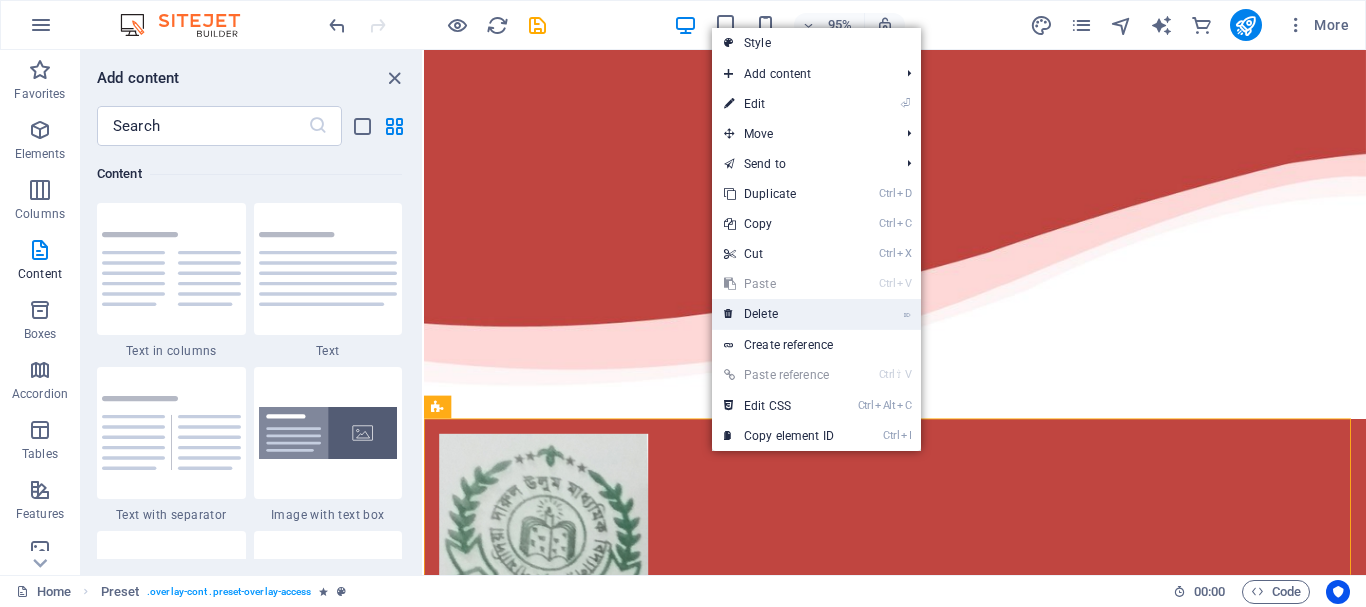 click on "⌦  Delete" at bounding box center (779, 314) 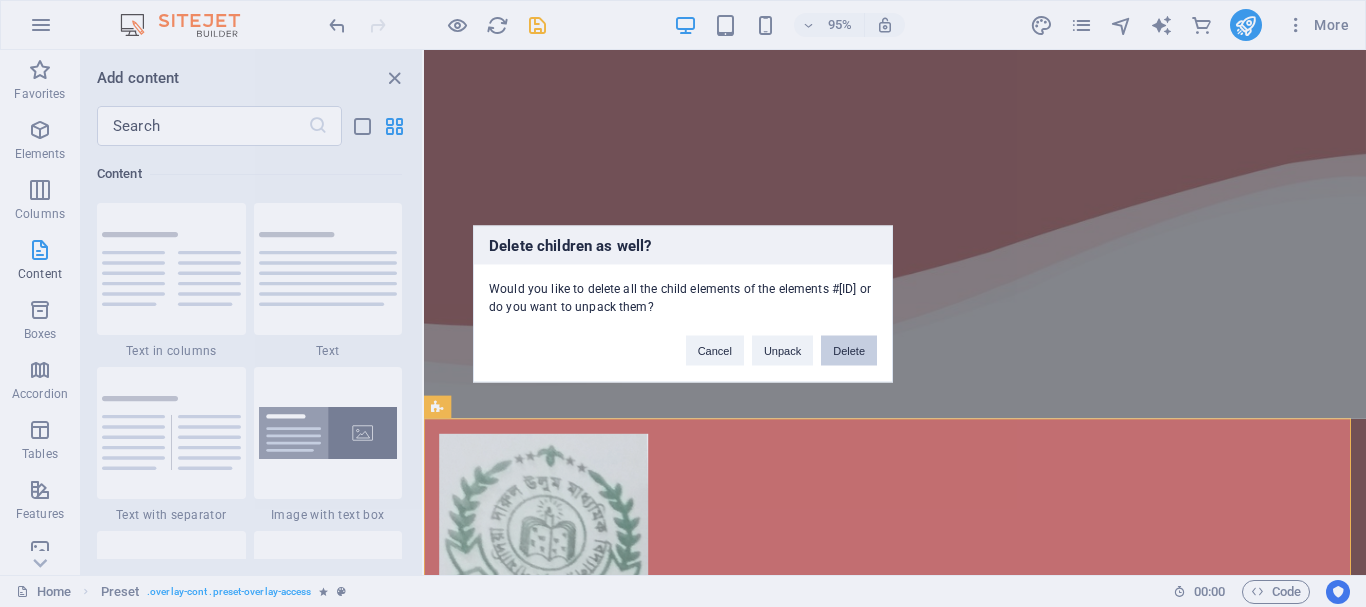 click on "Delete" at bounding box center (849, 350) 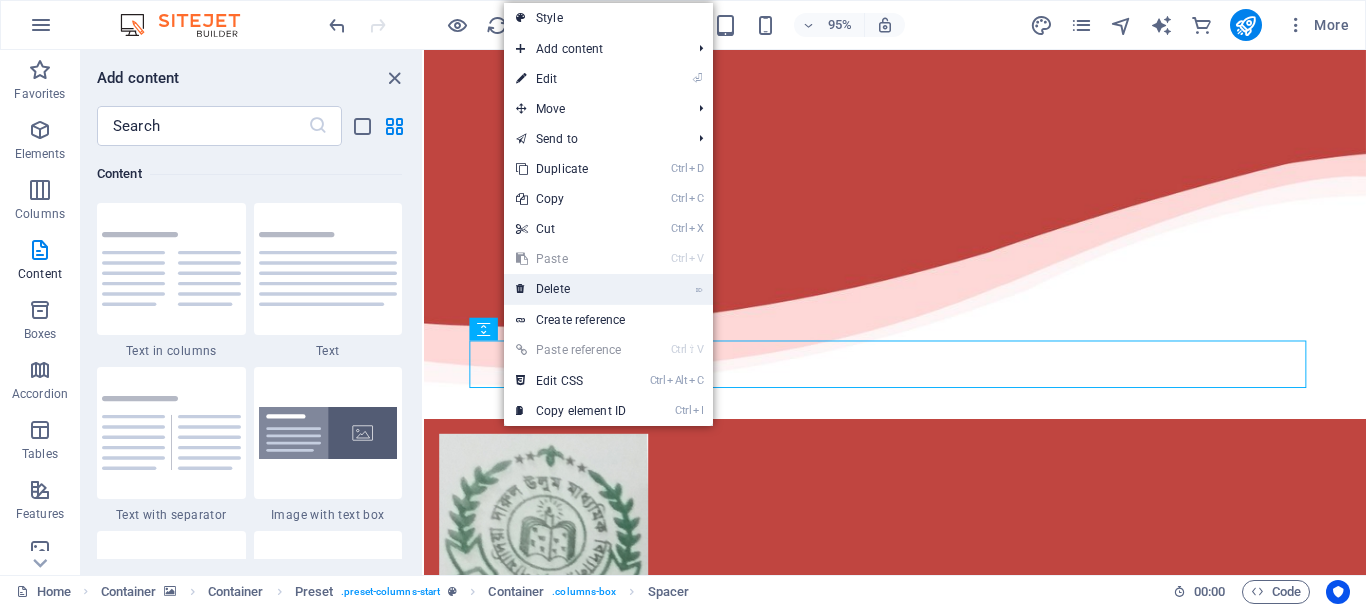 click on "⌦  Delete" at bounding box center [571, 289] 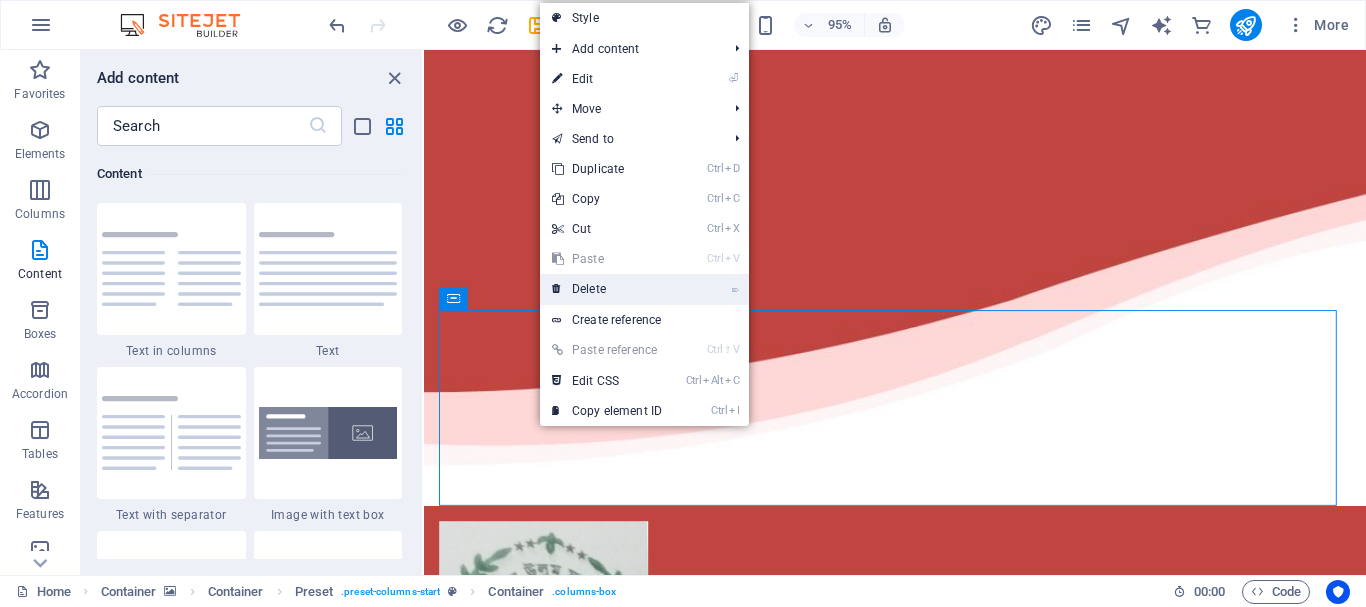 click on "⌦  Delete" at bounding box center [607, 289] 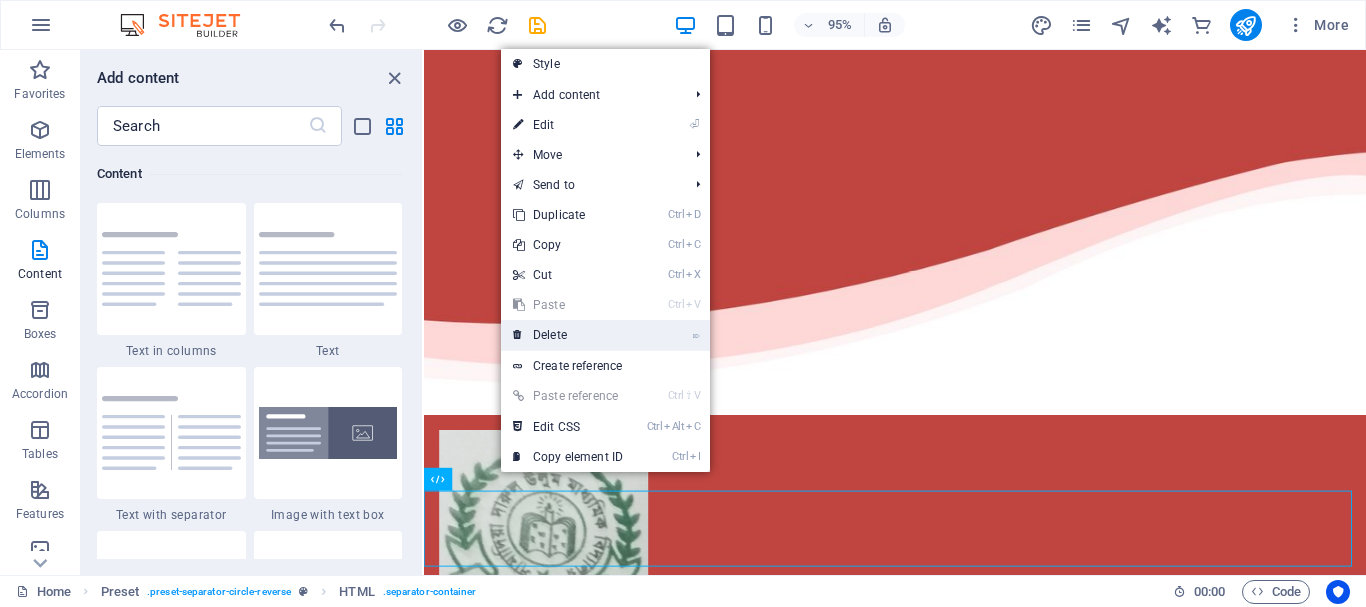 click on "⌦  Delete" at bounding box center [568, 335] 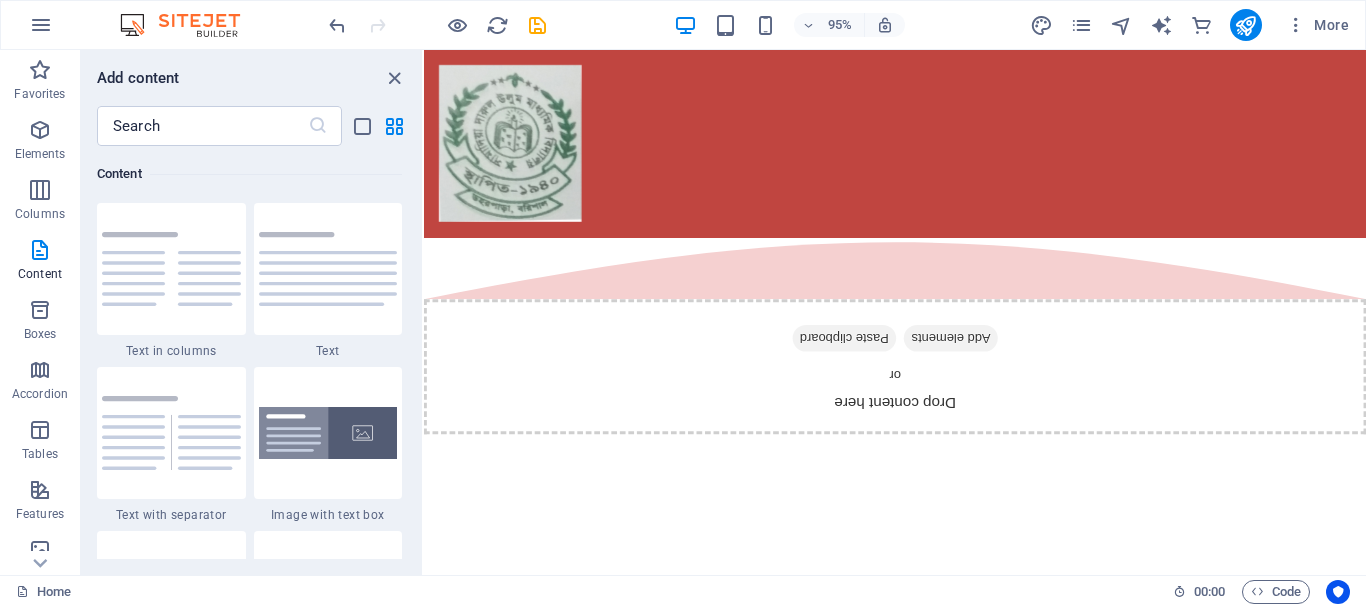 scroll, scrollTop: 429, scrollLeft: 0, axis: vertical 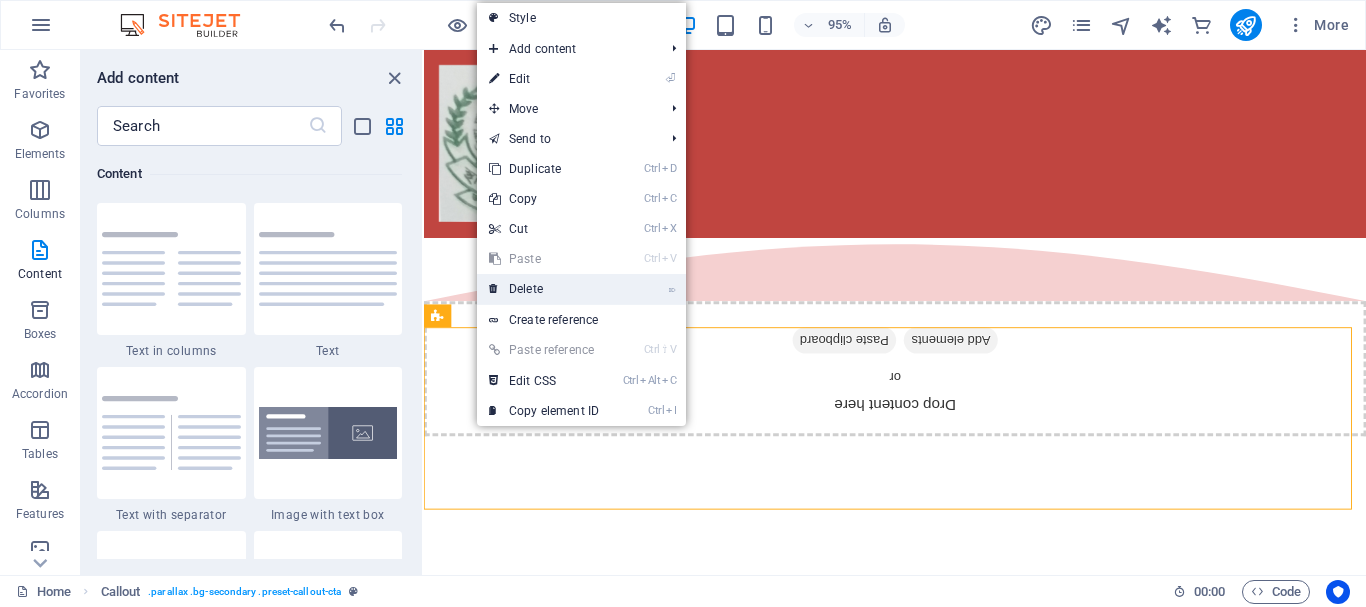 click on "⌦  Delete" at bounding box center (544, 289) 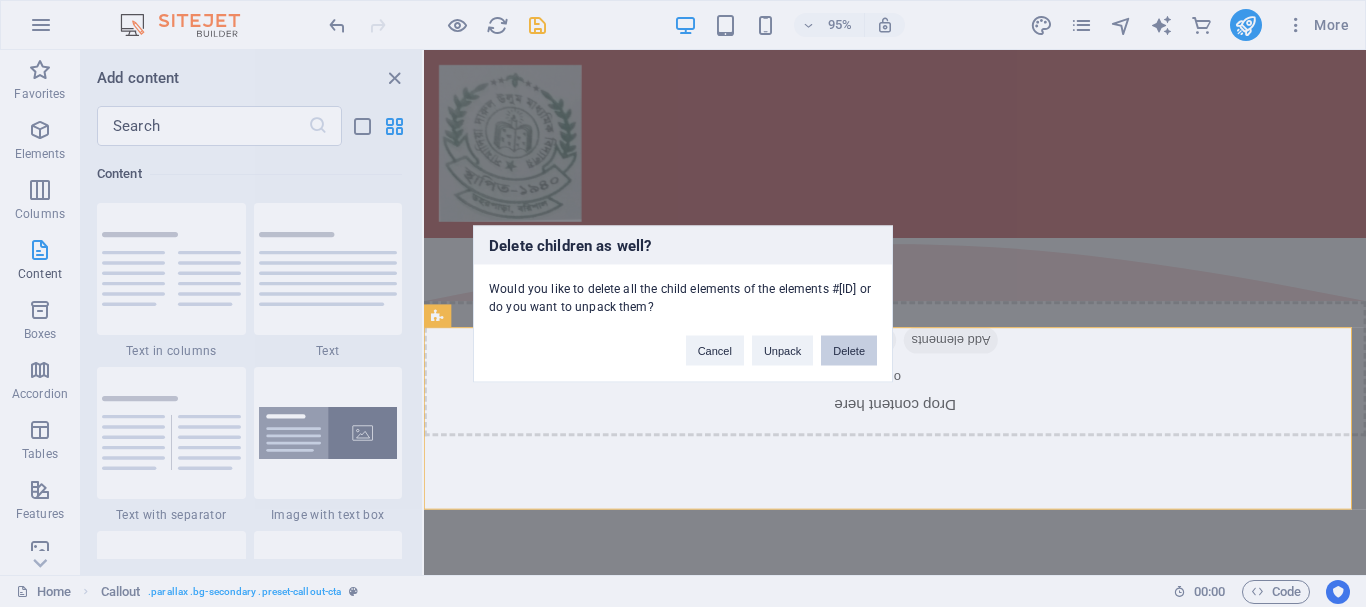 click on "Delete" at bounding box center (849, 350) 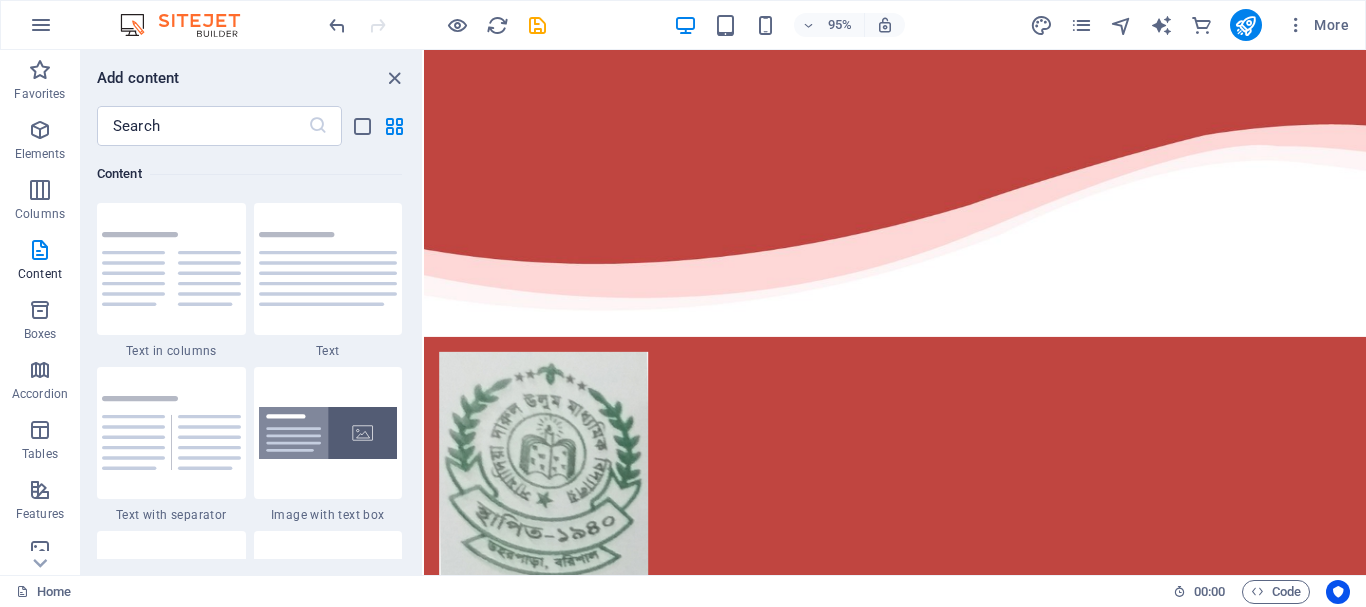 scroll, scrollTop: 0, scrollLeft: 0, axis: both 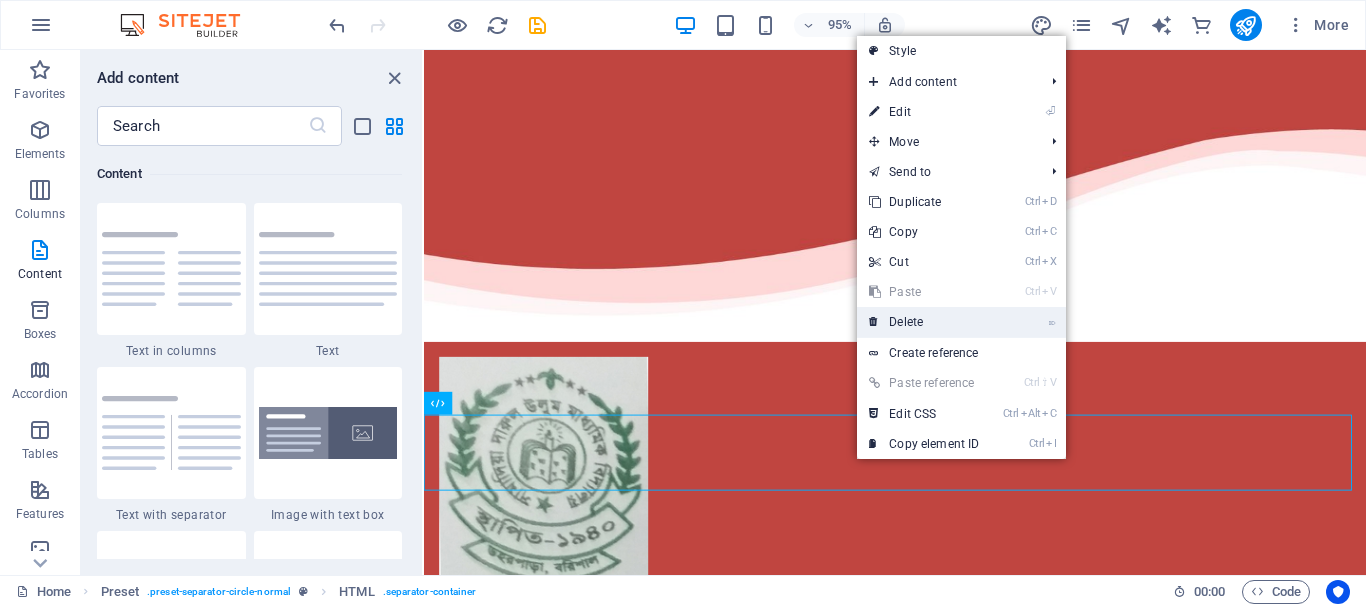 click on "⌦  Delete" at bounding box center (924, 322) 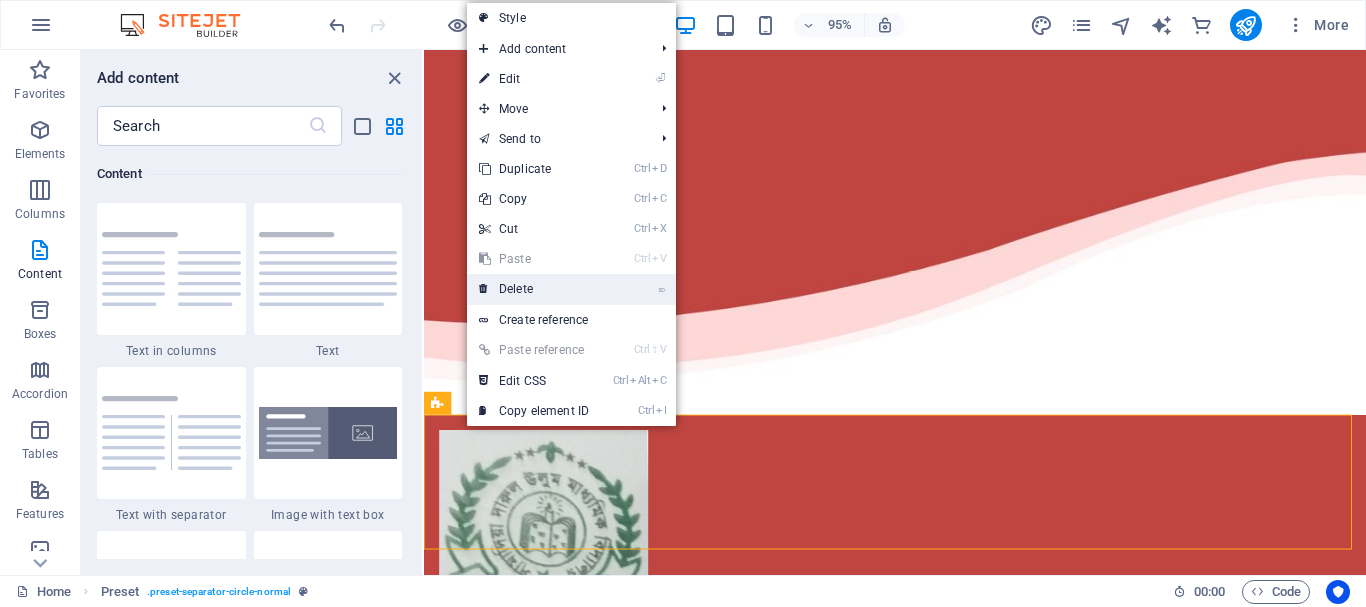 click on "⌦  Delete" at bounding box center (534, 289) 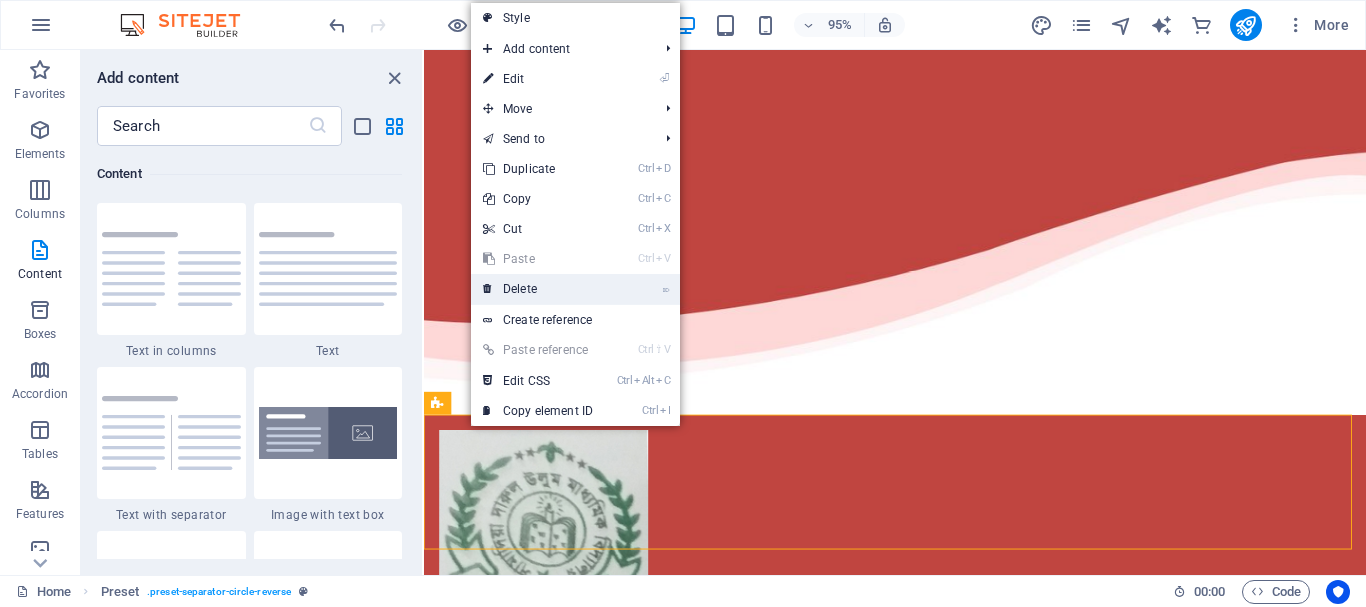 click on "⌦  Delete" at bounding box center [538, 289] 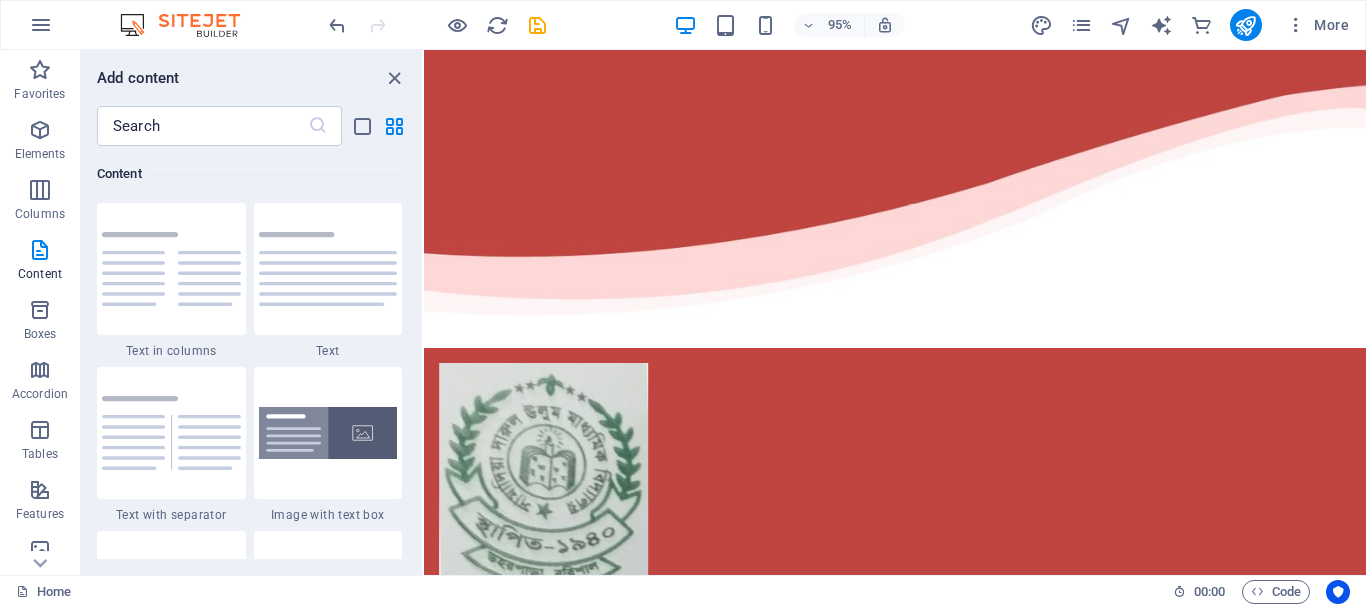 scroll, scrollTop: 58, scrollLeft: 0, axis: vertical 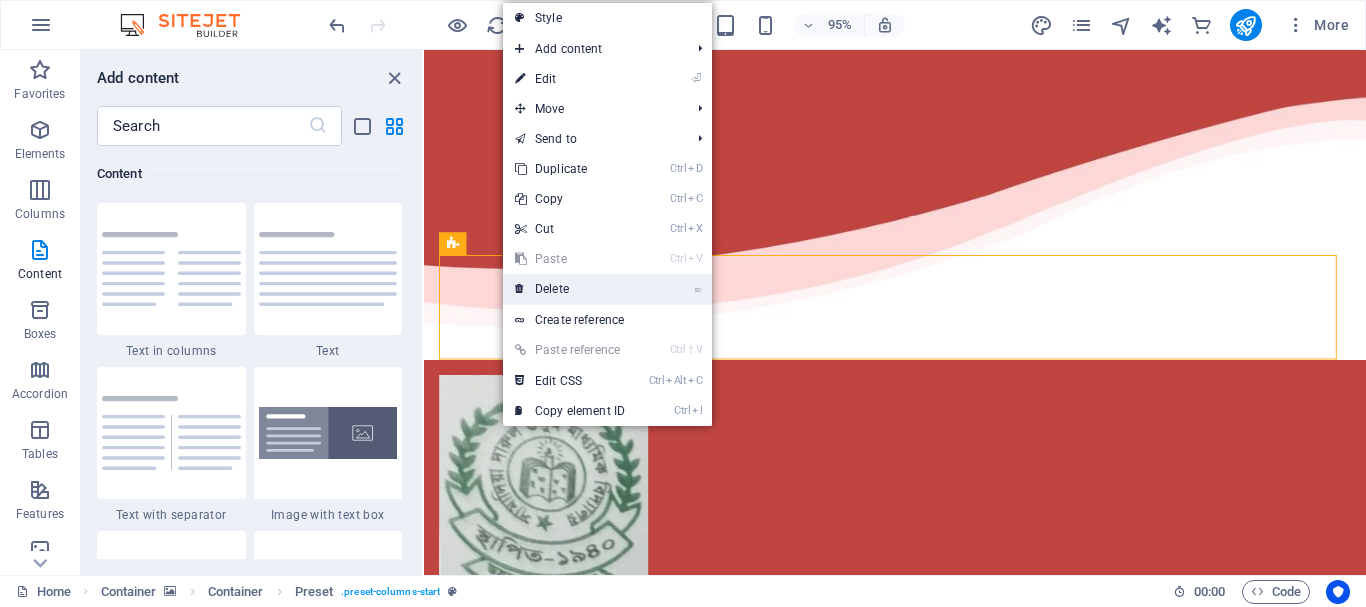 click on "⌦  Delete" at bounding box center (570, 289) 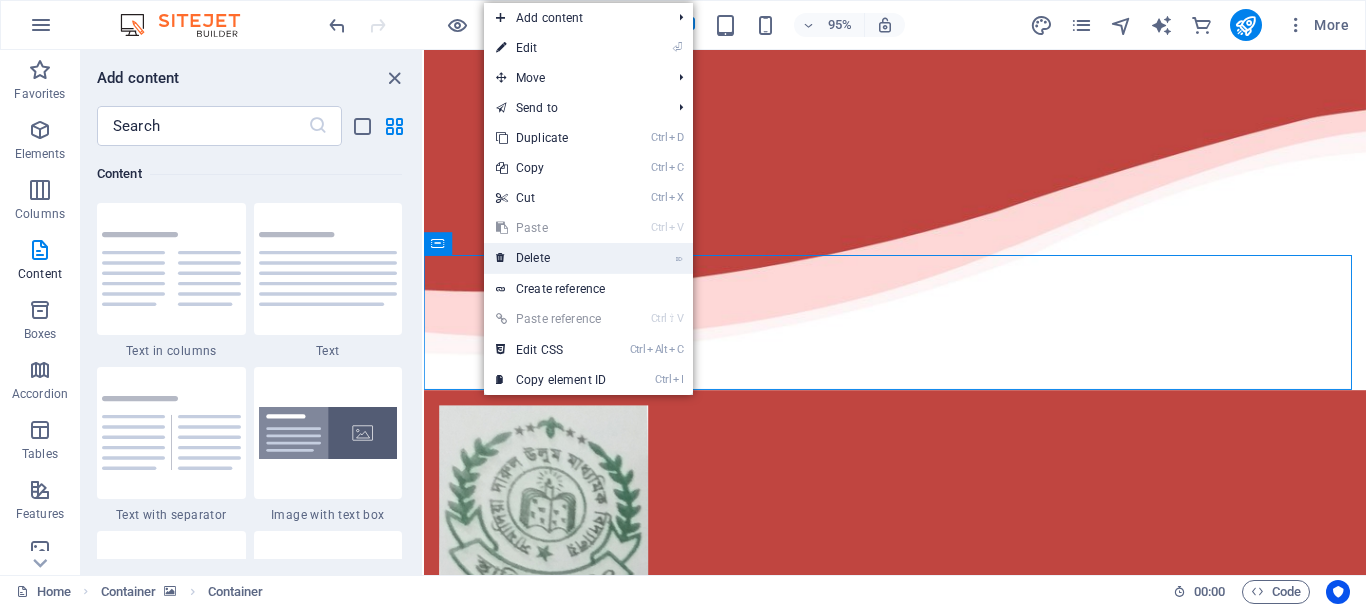 click on "⌦  Delete" at bounding box center [551, 258] 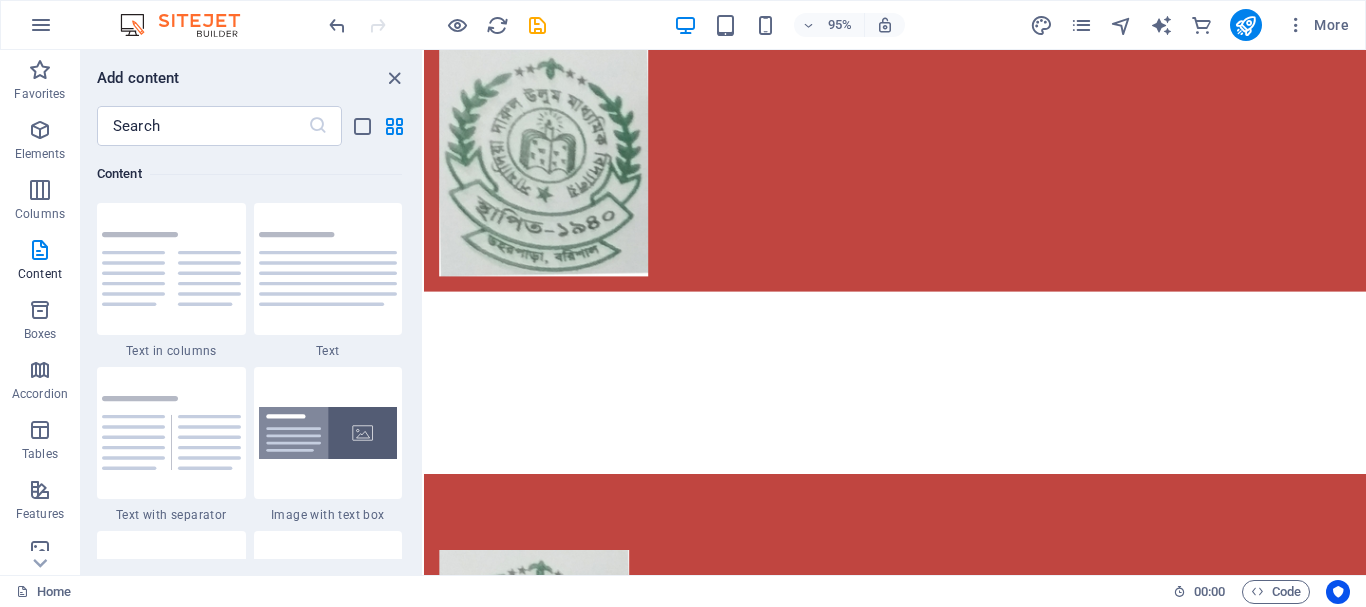 scroll, scrollTop: 0, scrollLeft: 0, axis: both 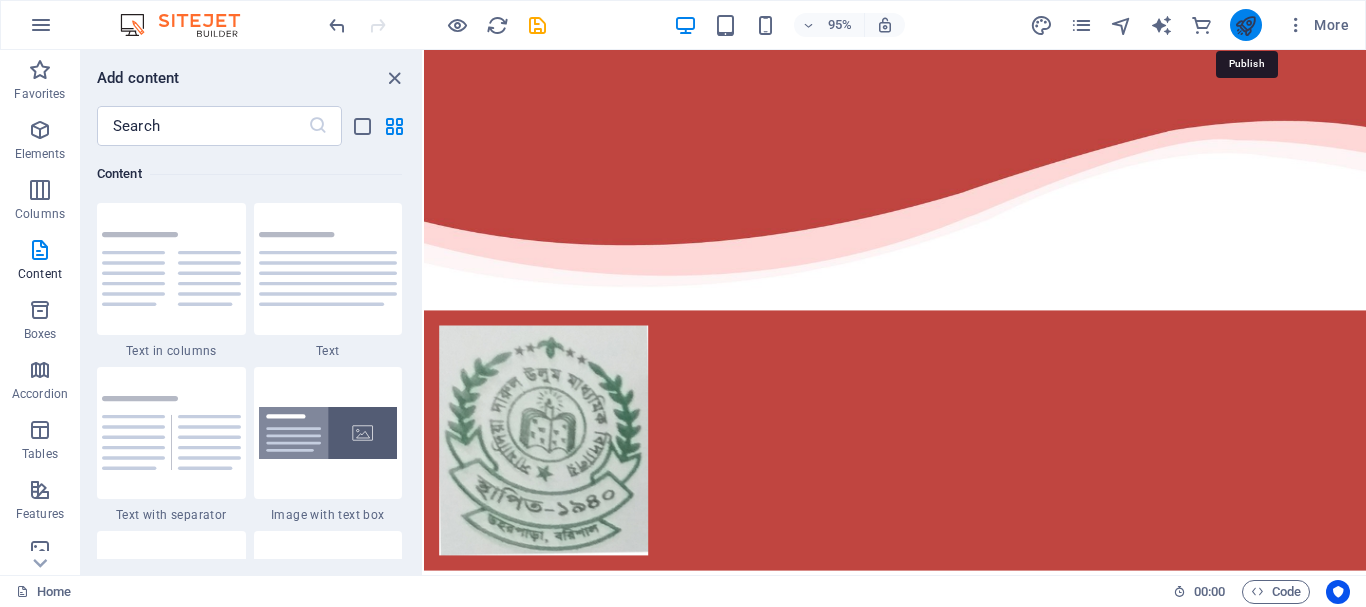 click at bounding box center [1245, 25] 